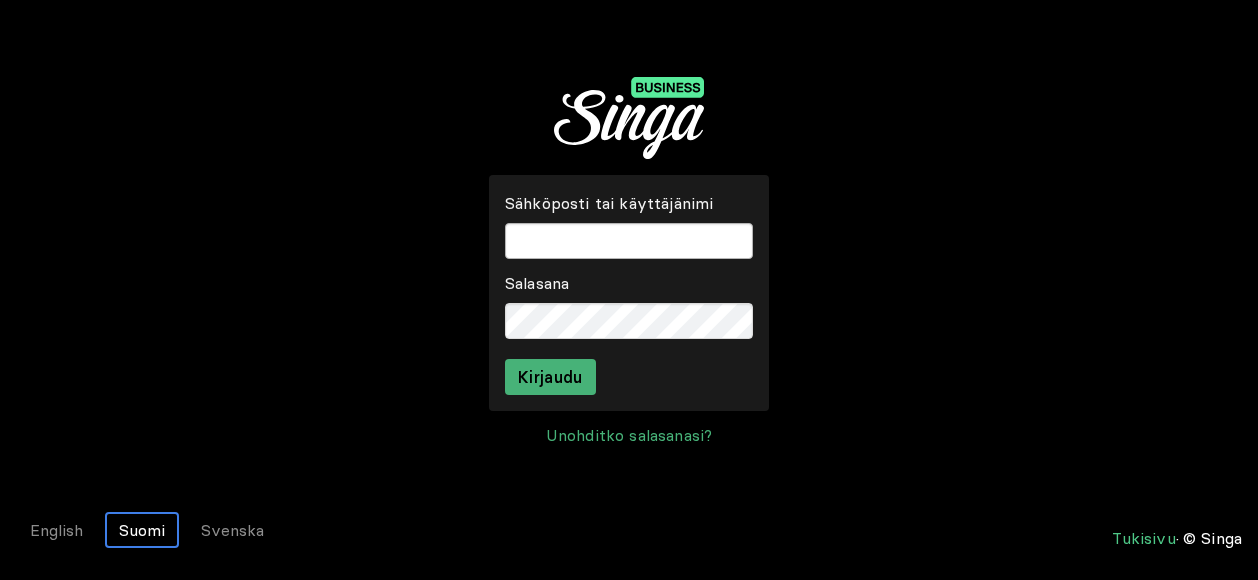 scroll, scrollTop: 0, scrollLeft: 0, axis: both 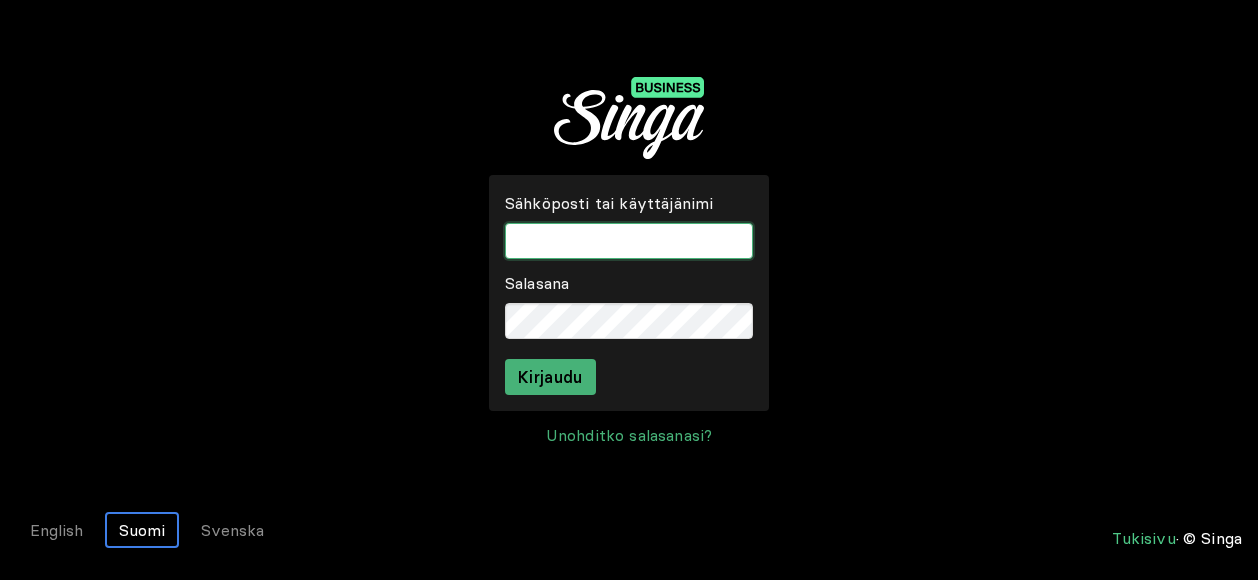 click at bounding box center (629, 241) 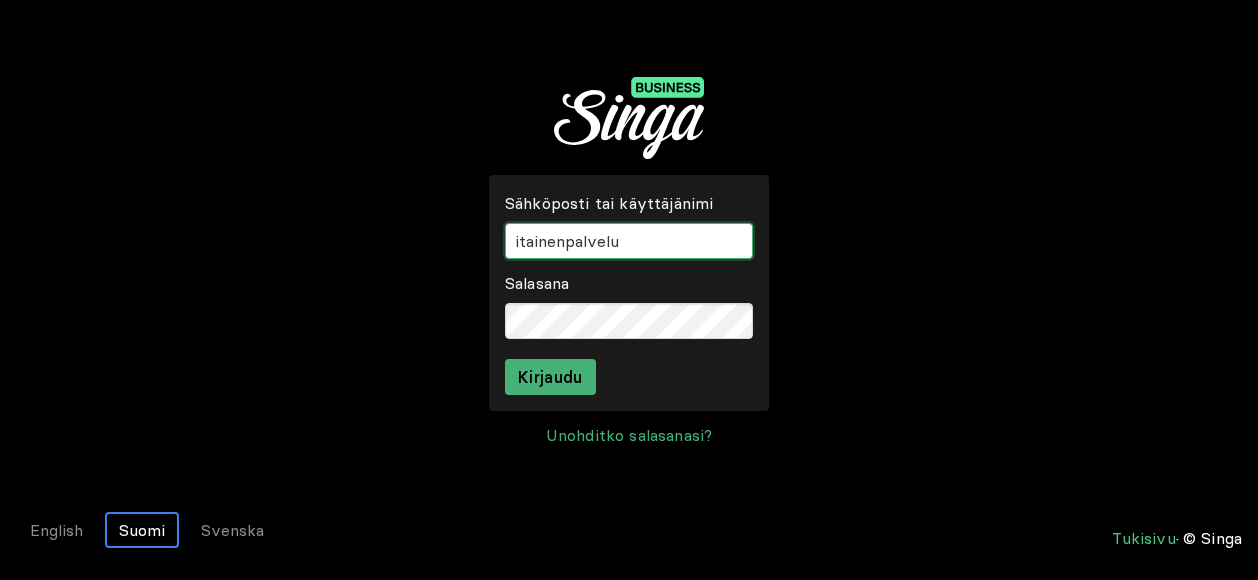 type on "itainenpalvelu" 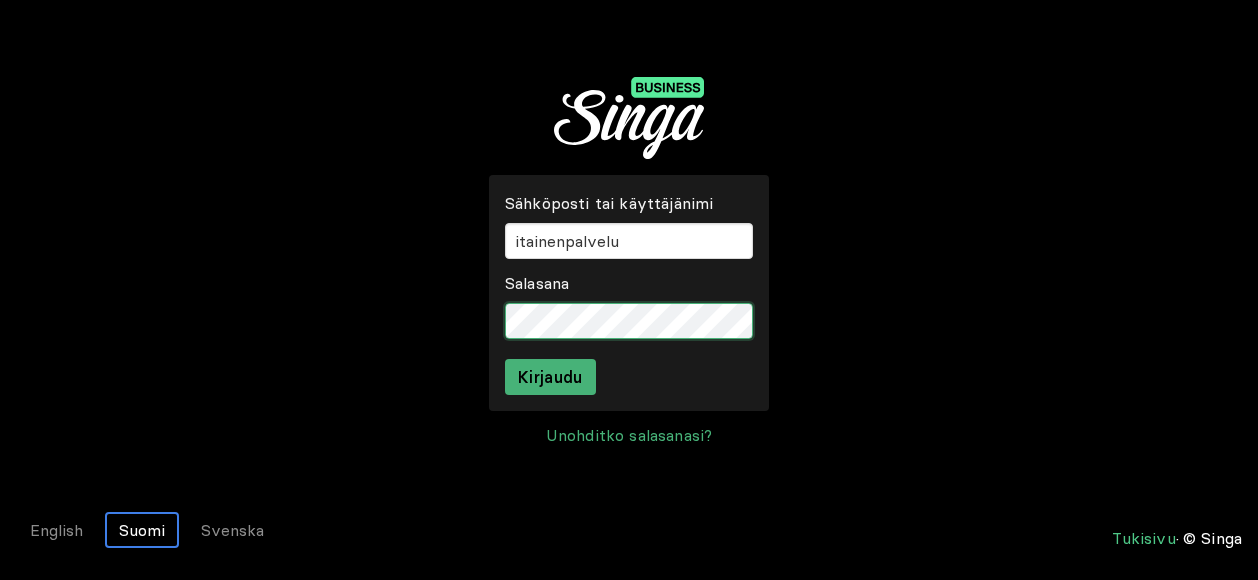 click on "Kirjaudu" at bounding box center (550, 377) 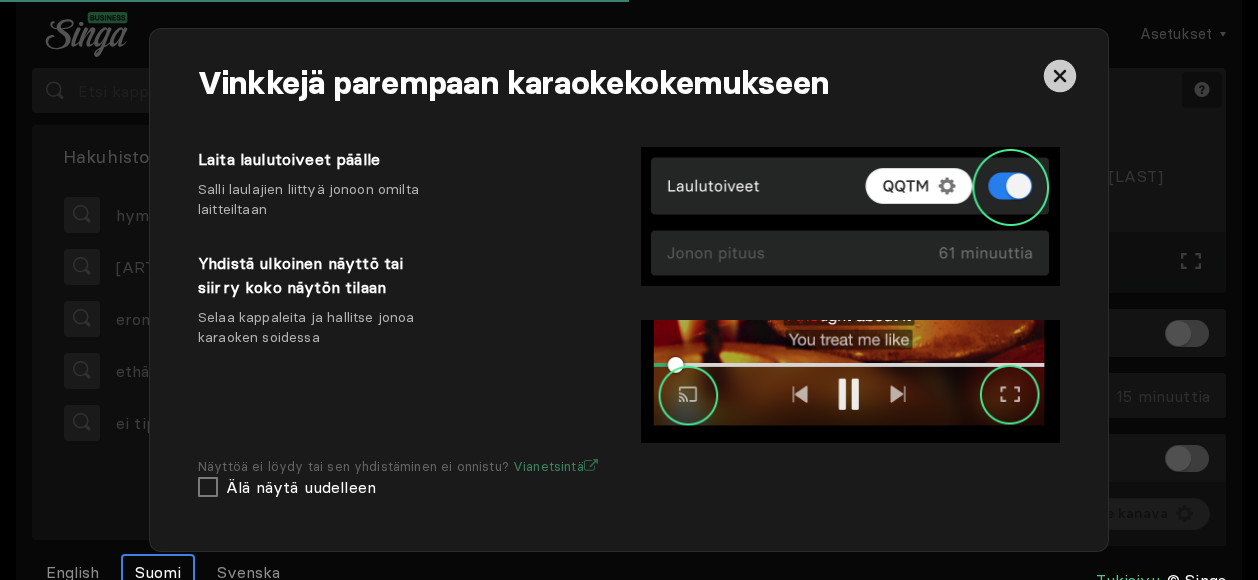 click at bounding box center [1060, 76] 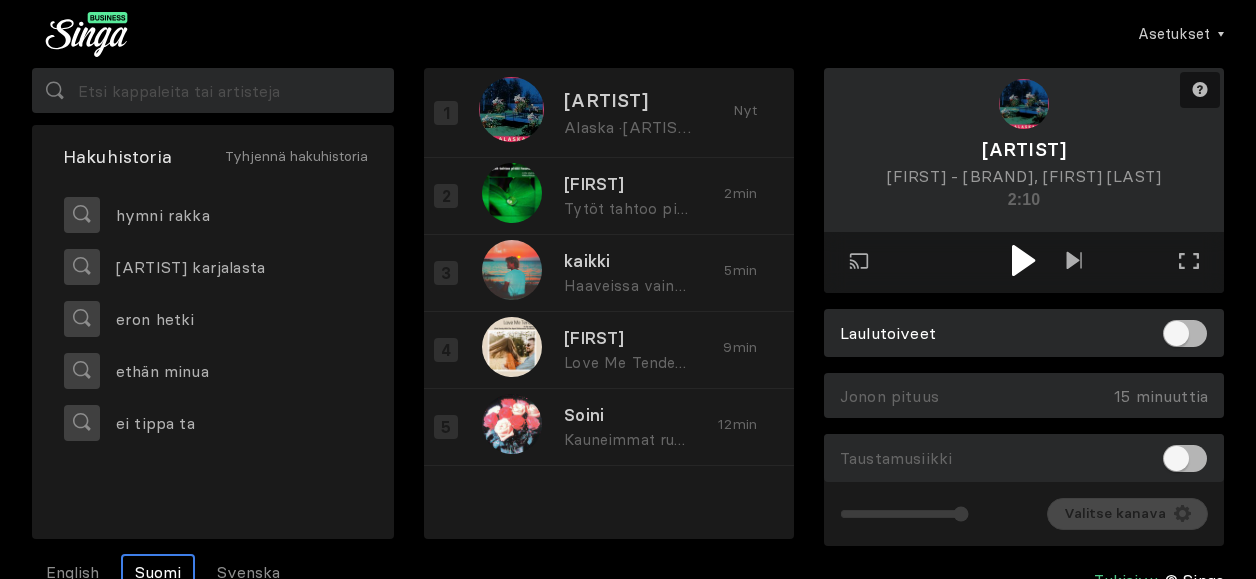 click at bounding box center [1023, 260] 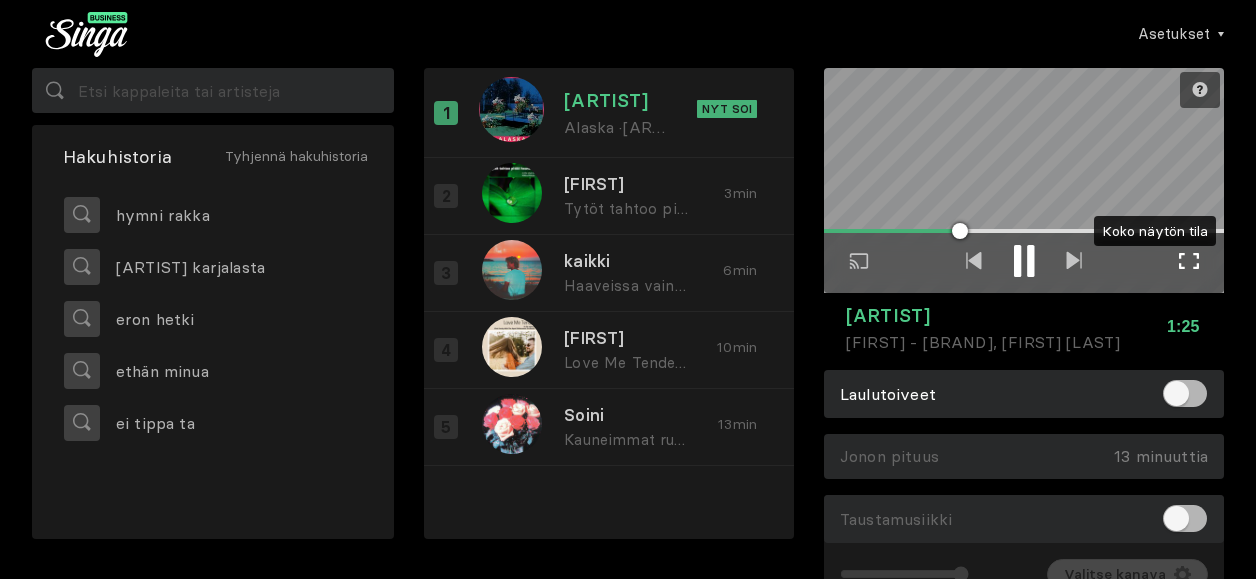 click at bounding box center [1189, 261] 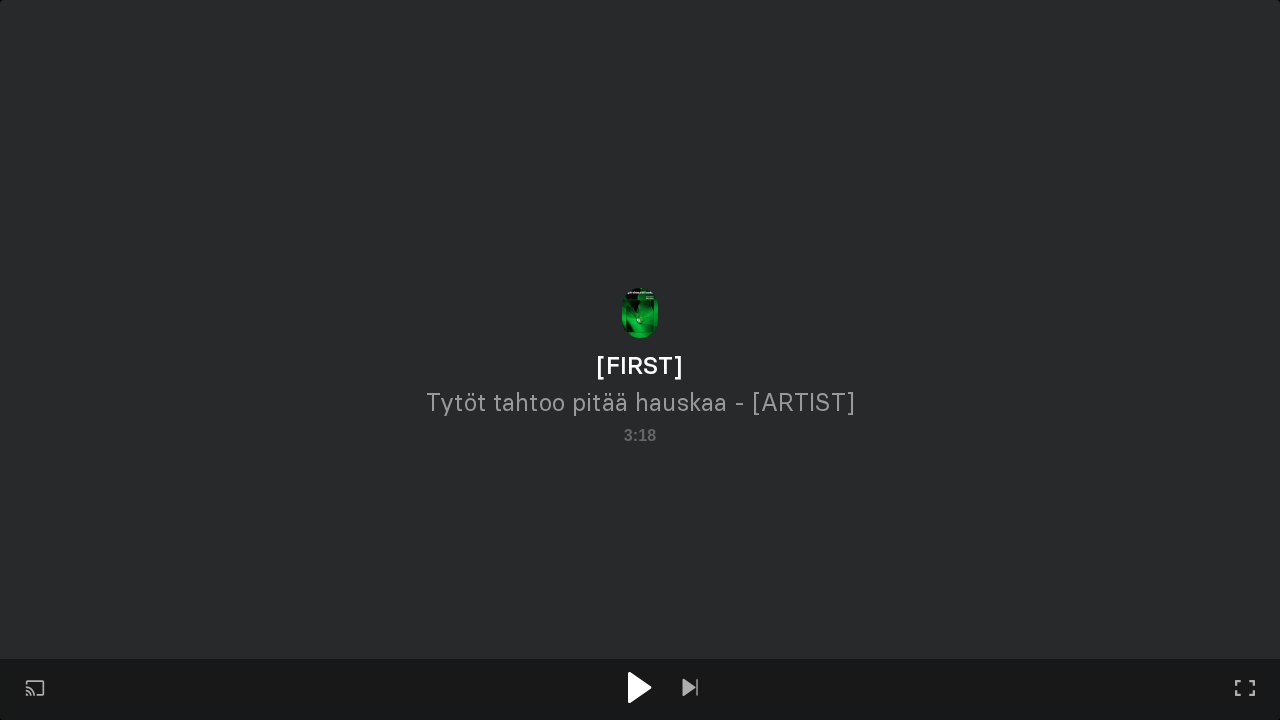 click at bounding box center [639, 687] 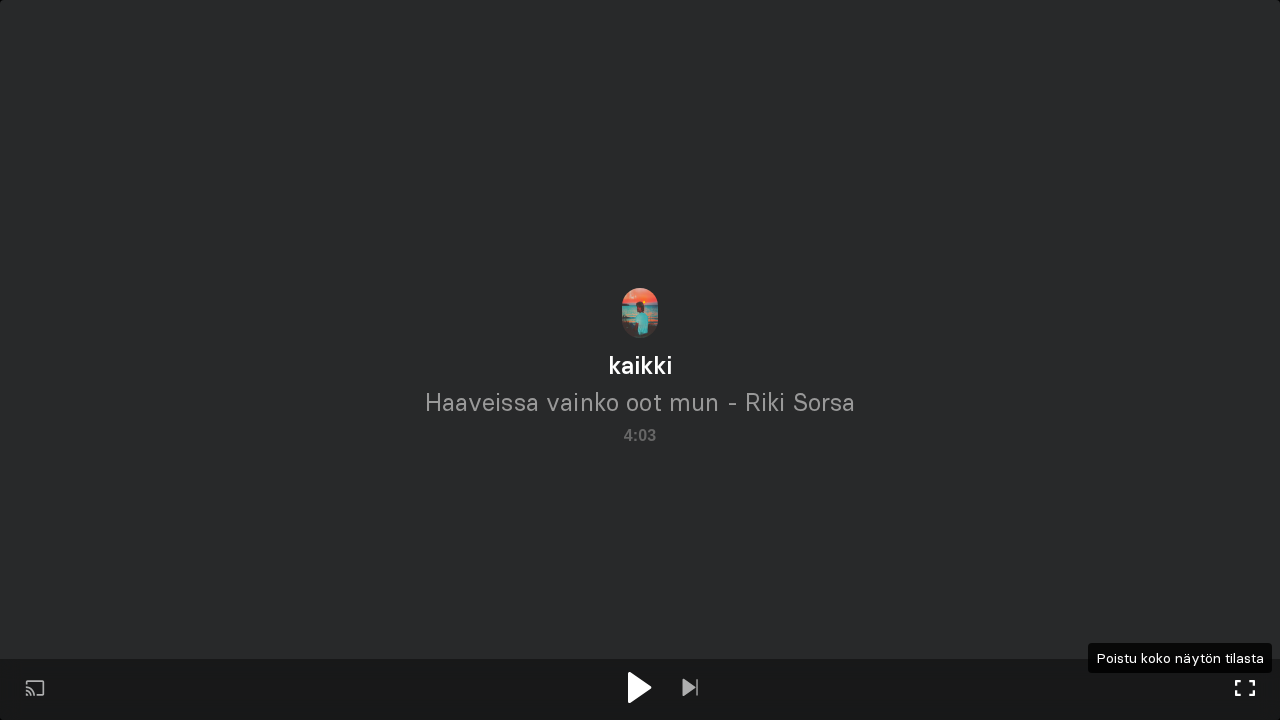 click at bounding box center [1245, 688] 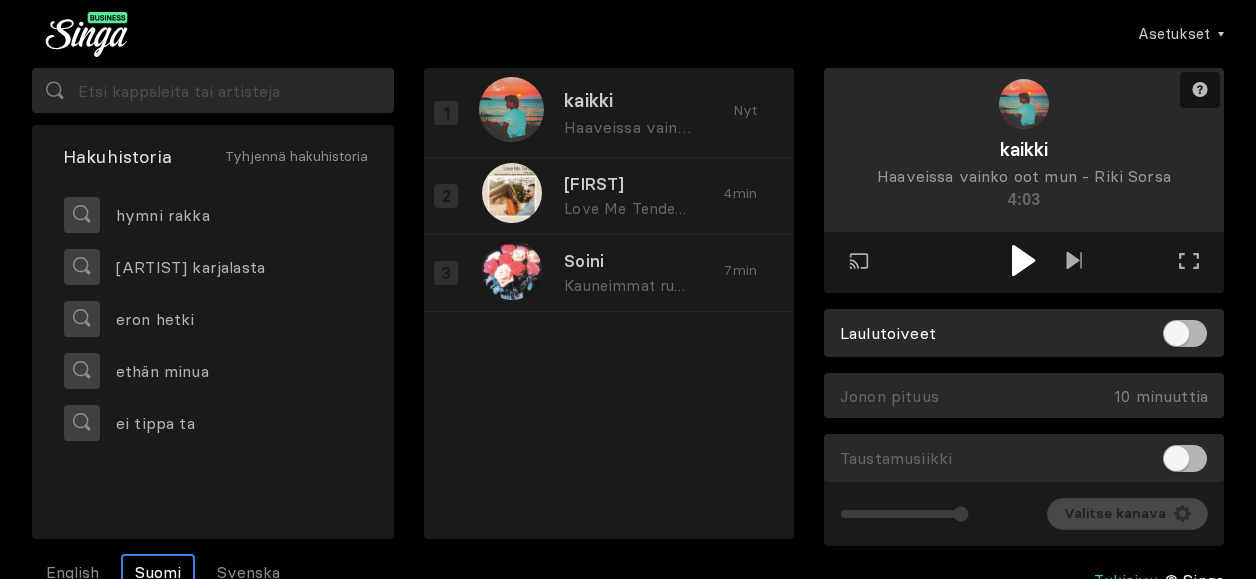 click at bounding box center [1023, 260] 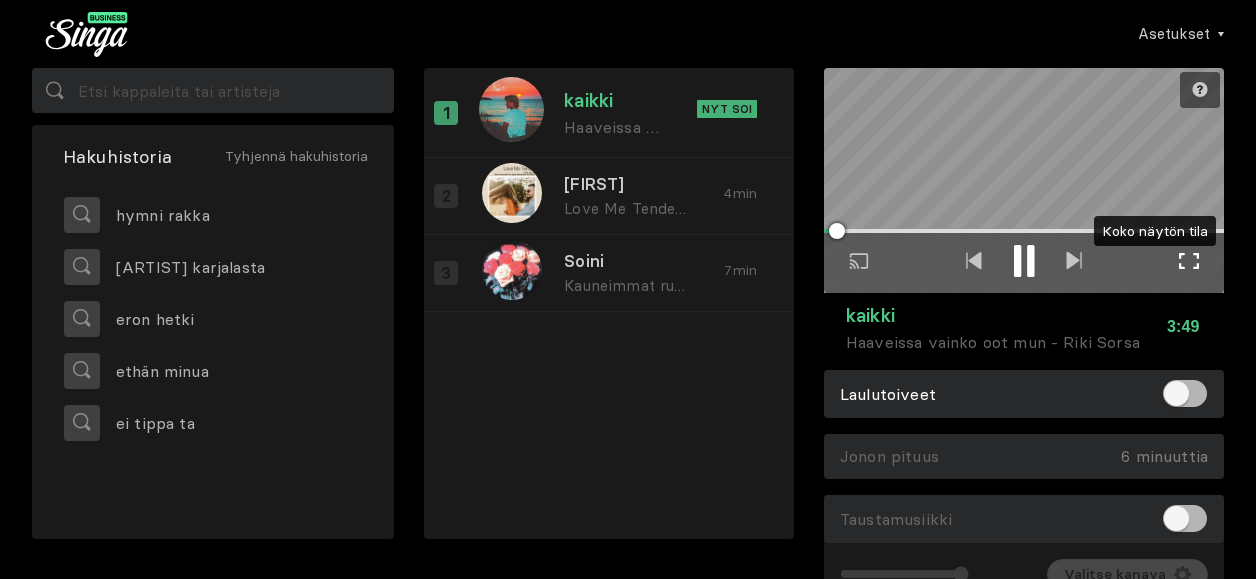 click at bounding box center (1189, 261) 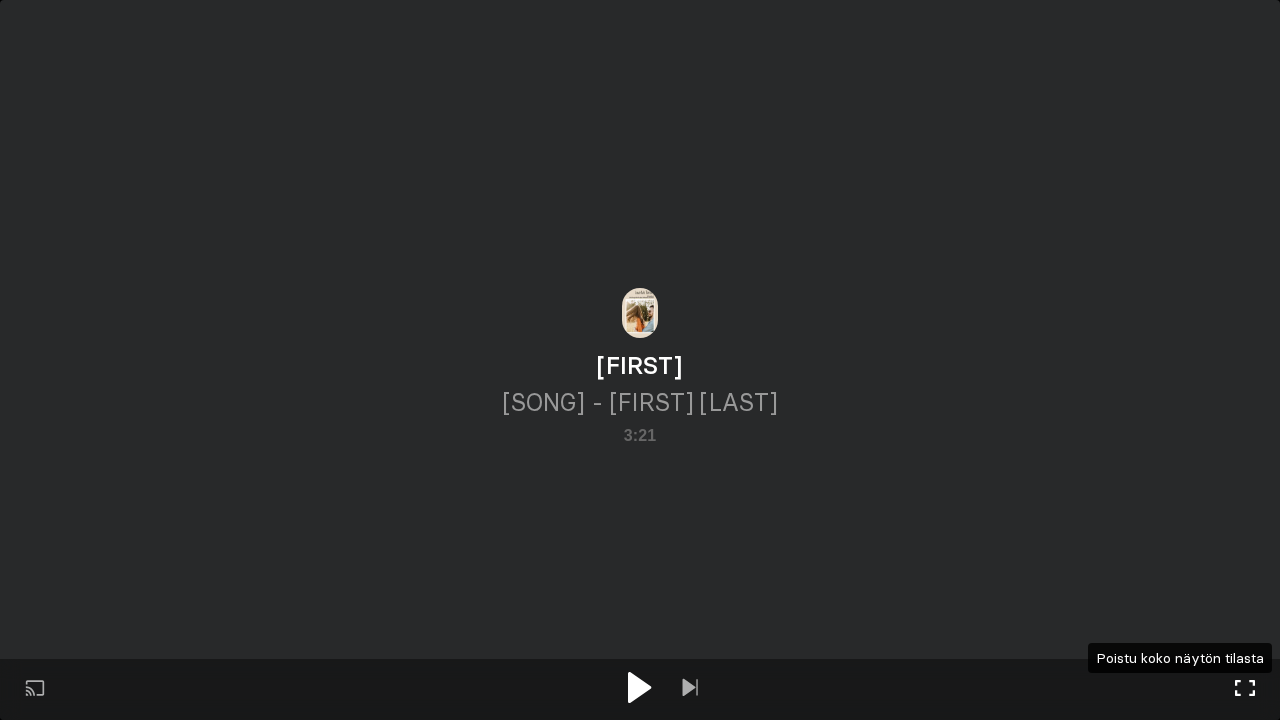 click at bounding box center (1245, 688) 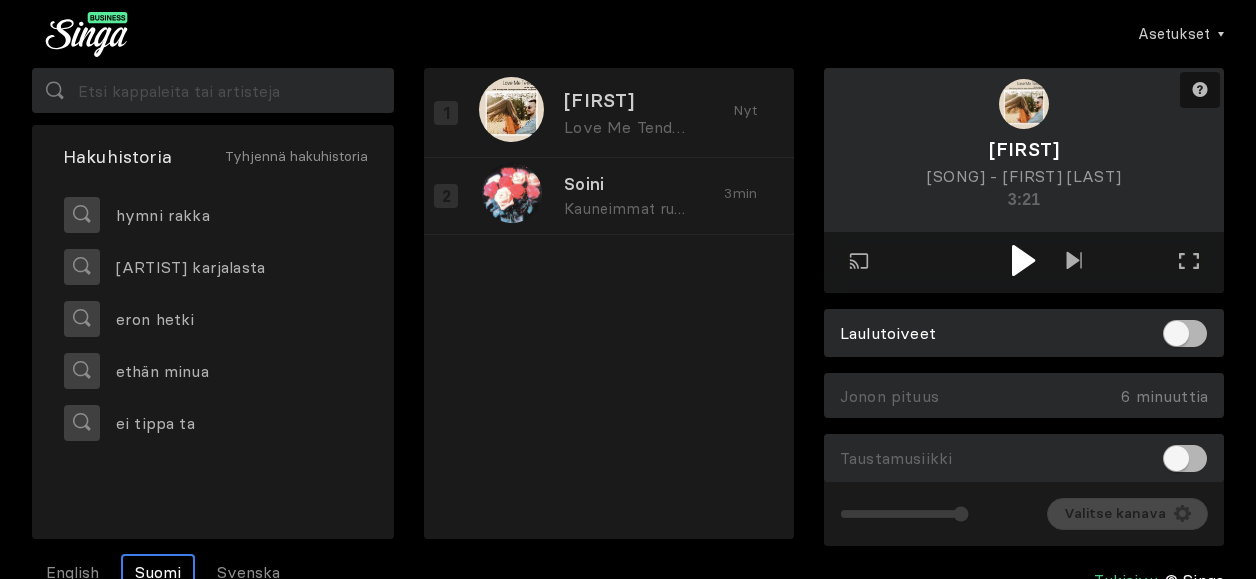 click at bounding box center [1023, 260] 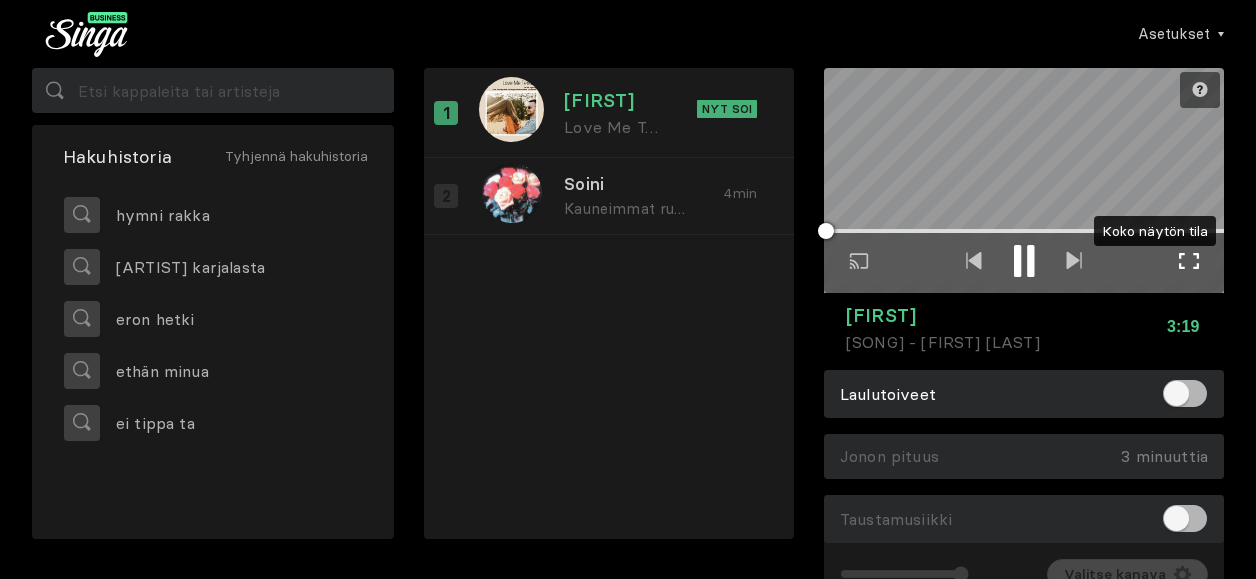 click at bounding box center (1189, 261) 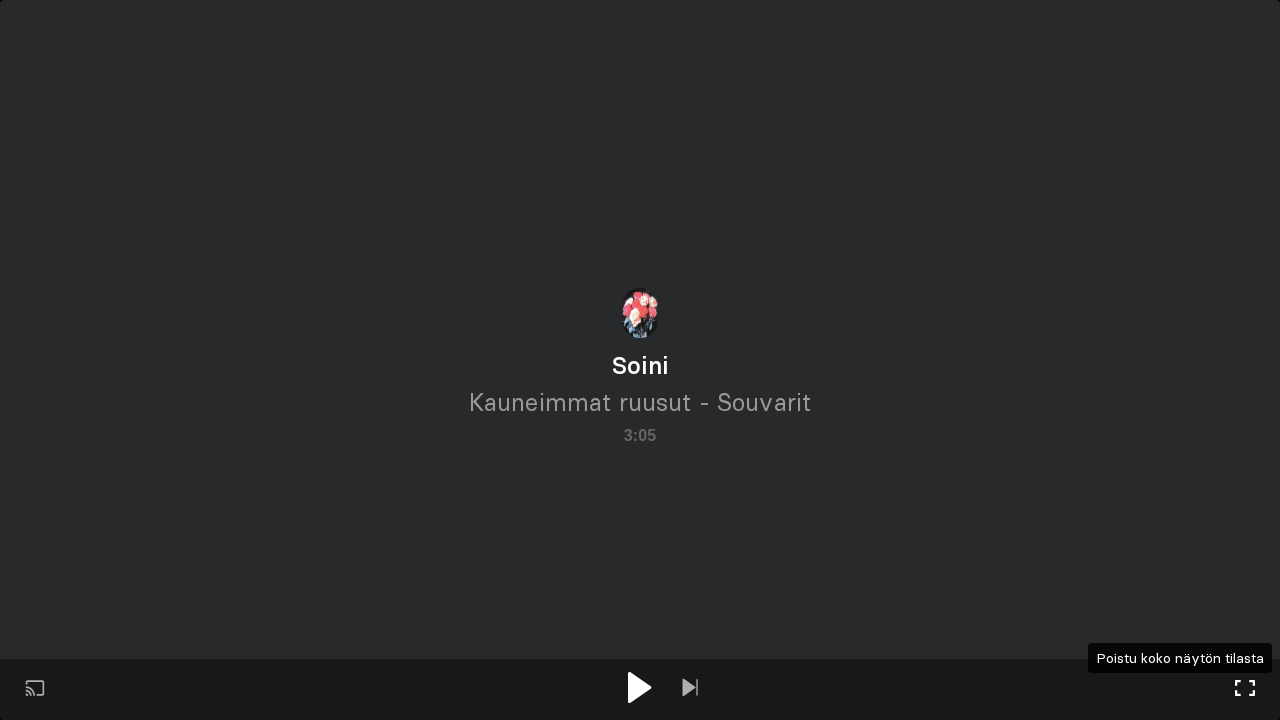click at bounding box center [1245, 688] 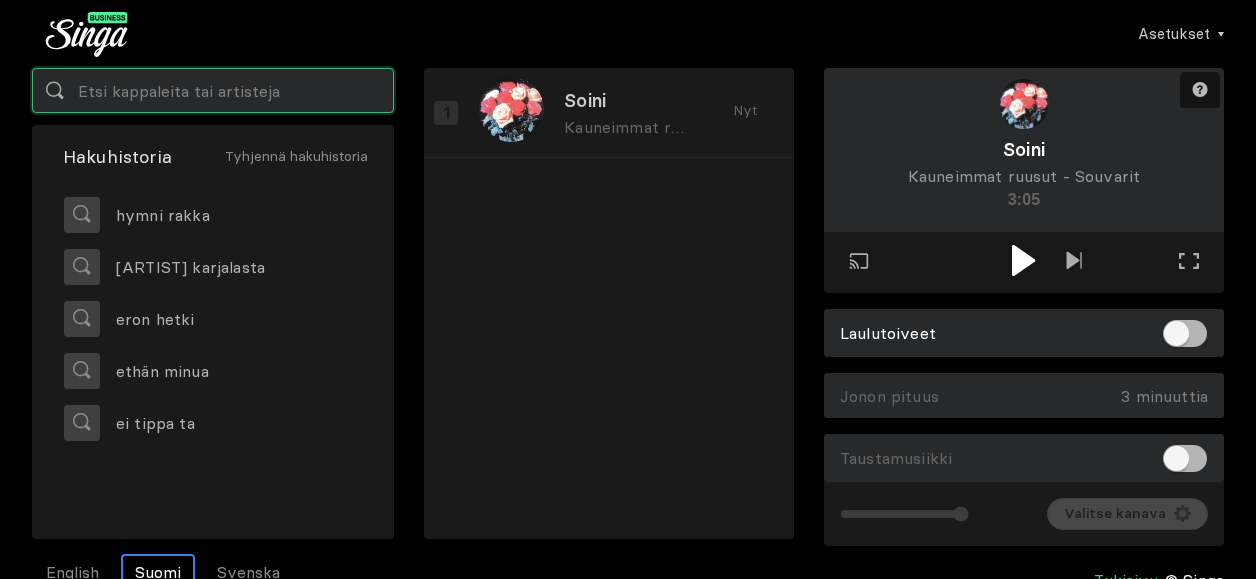 click at bounding box center [213, 90] 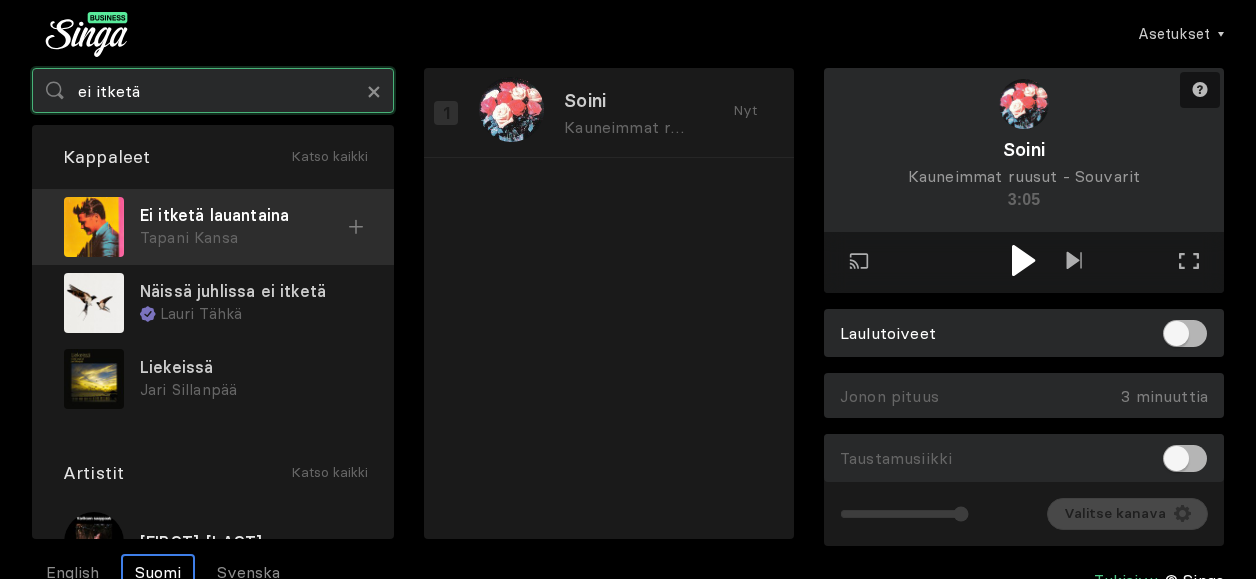 type on "ei itketä" 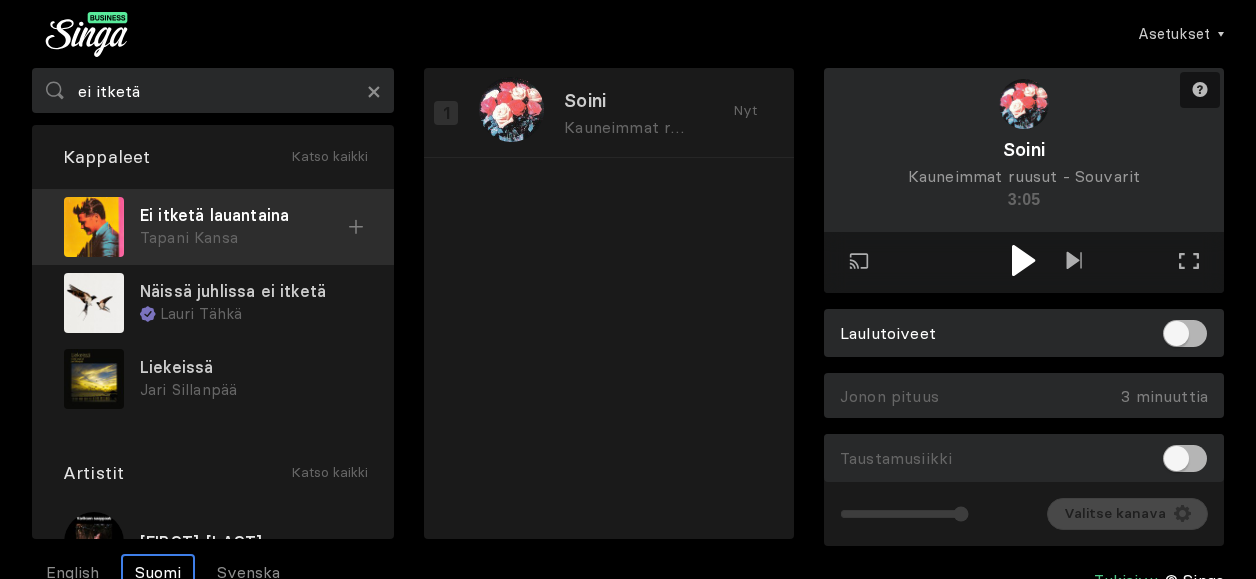 click at bounding box center [94, 227] 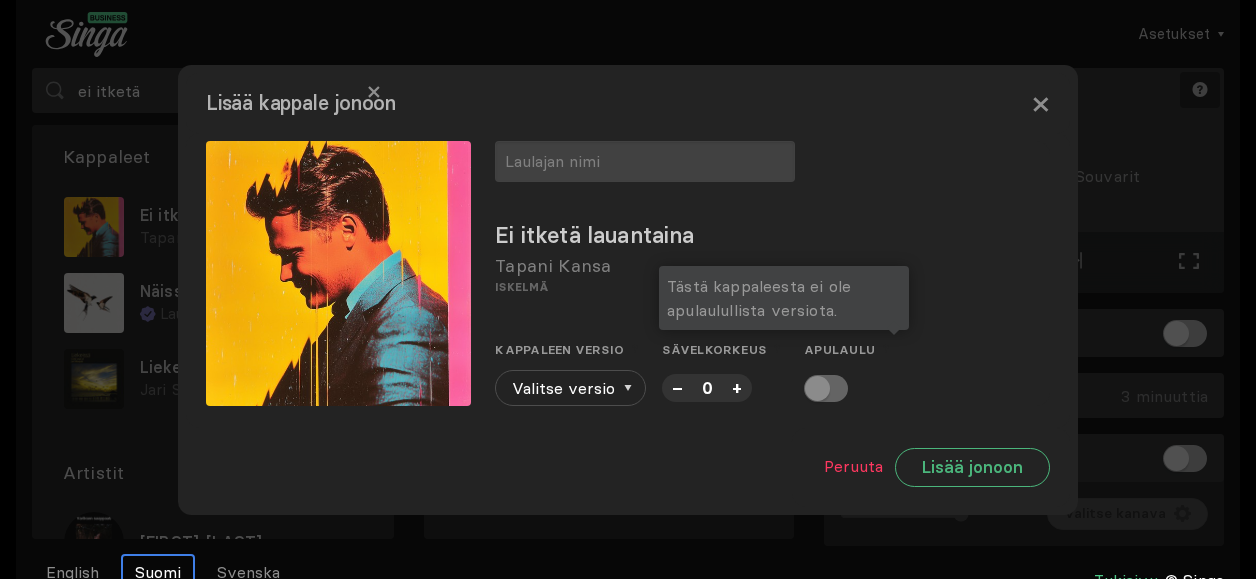 click at bounding box center [826, 388] 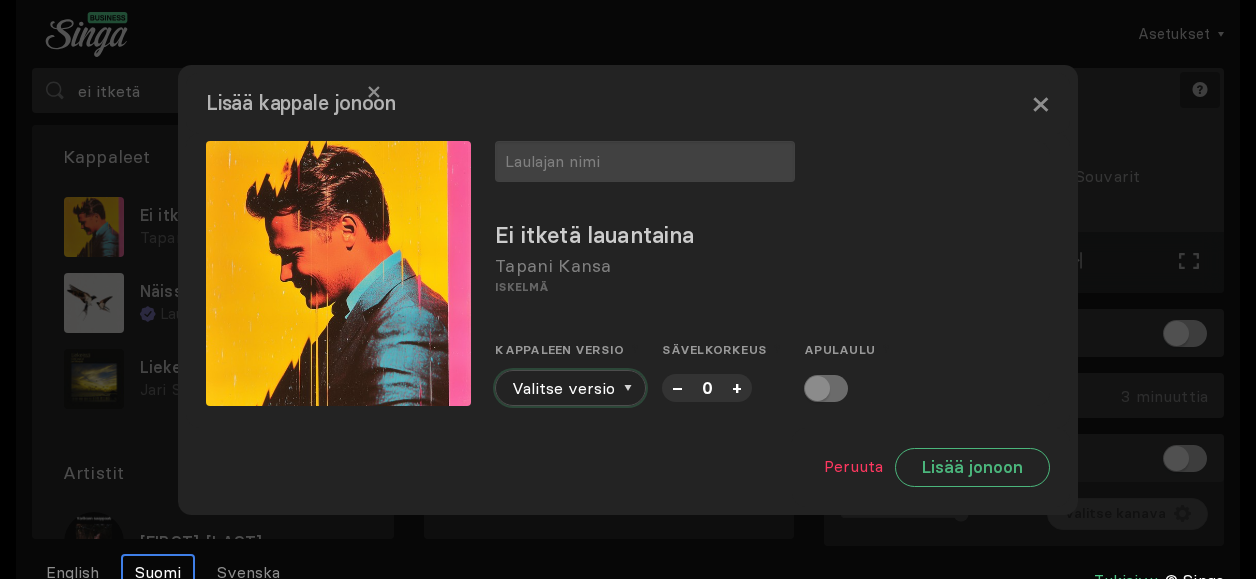 click on "Valitse versio" at bounding box center (570, 388) 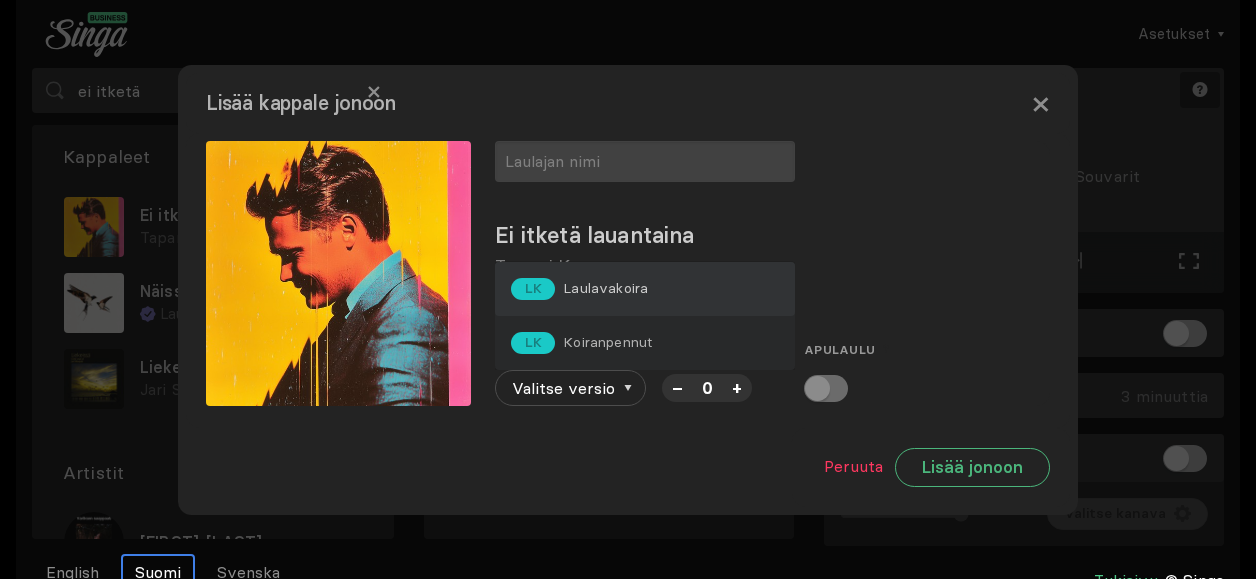 click on "Laulavakoira" at bounding box center [605, 288] 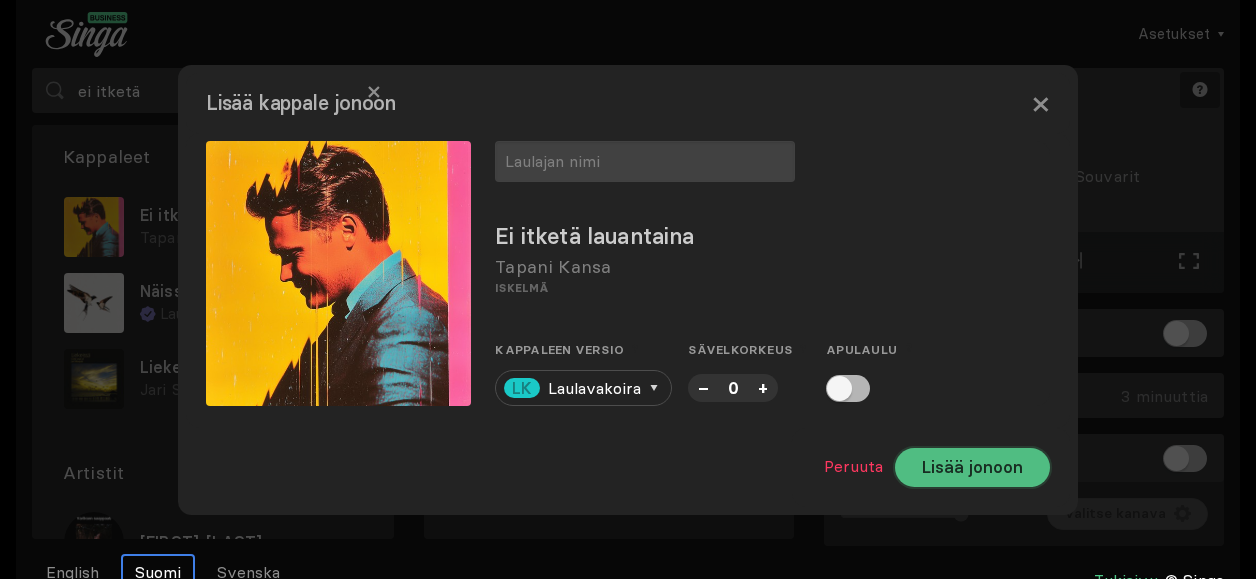 click on "Lisää jonoon" at bounding box center (972, 467) 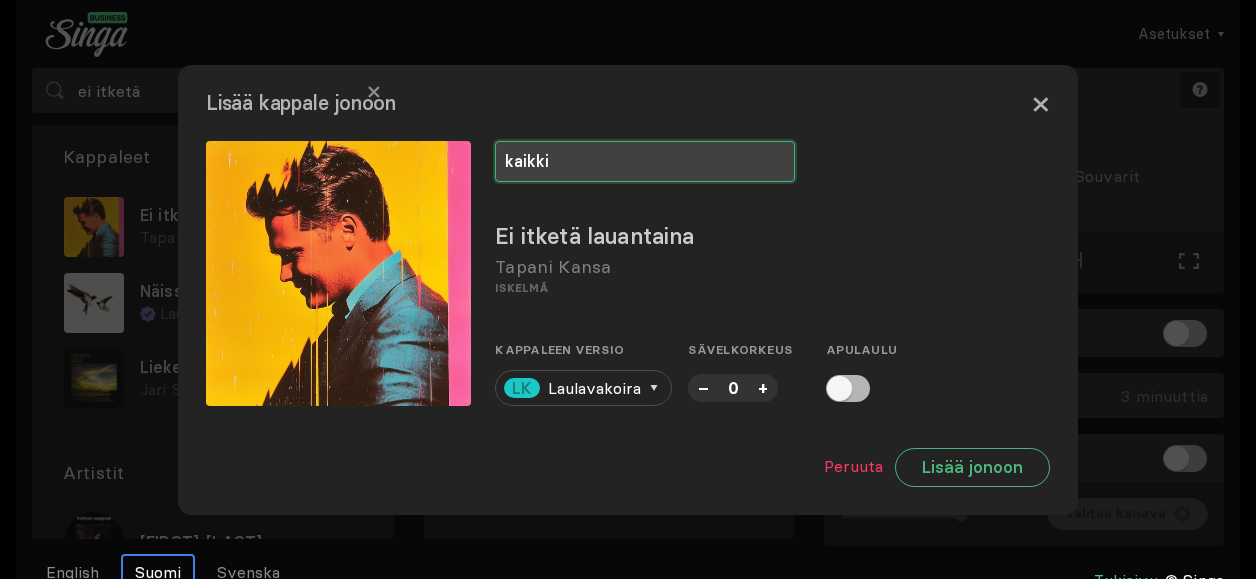 type on "kaikki" 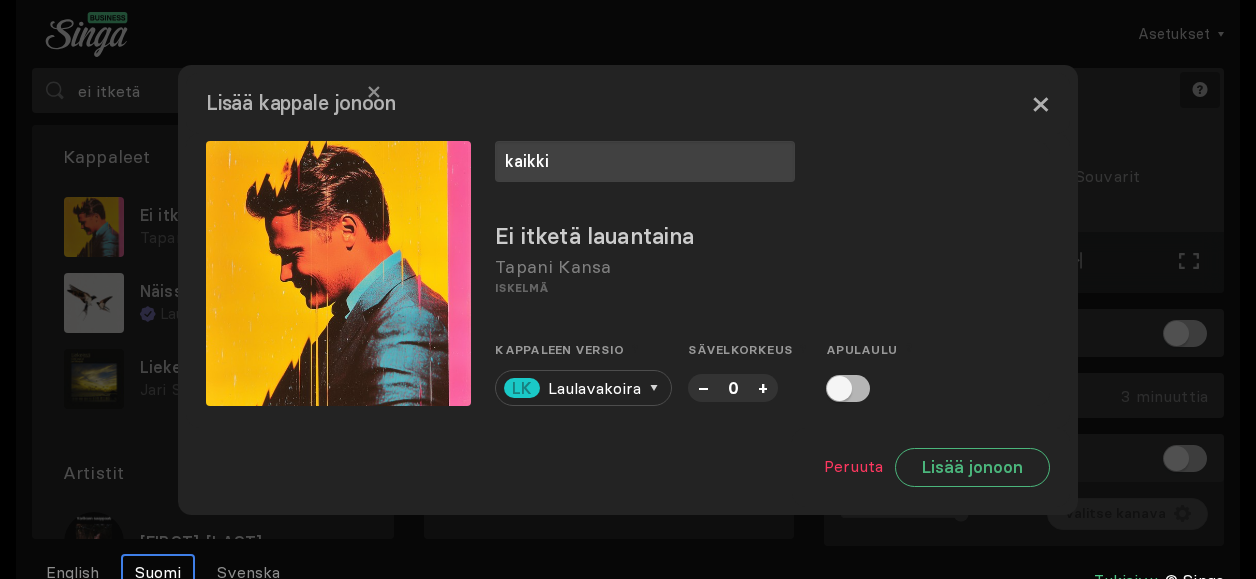 click on "×" at bounding box center (1040, 103) 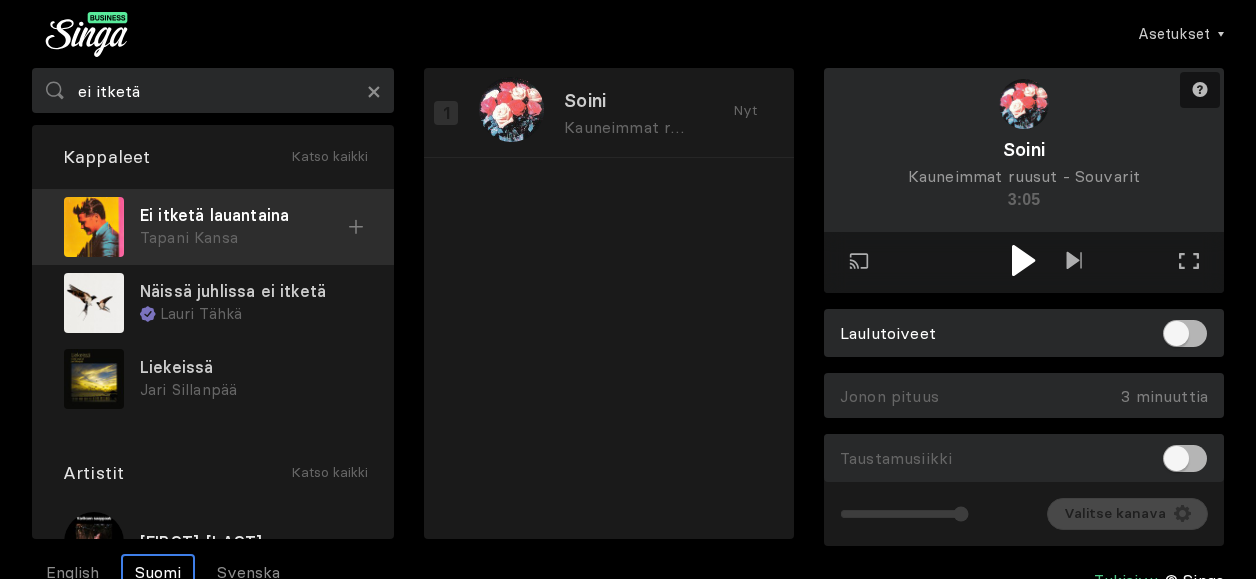 click on "Ei itketä lauantaina" at bounding box center (244, 215) 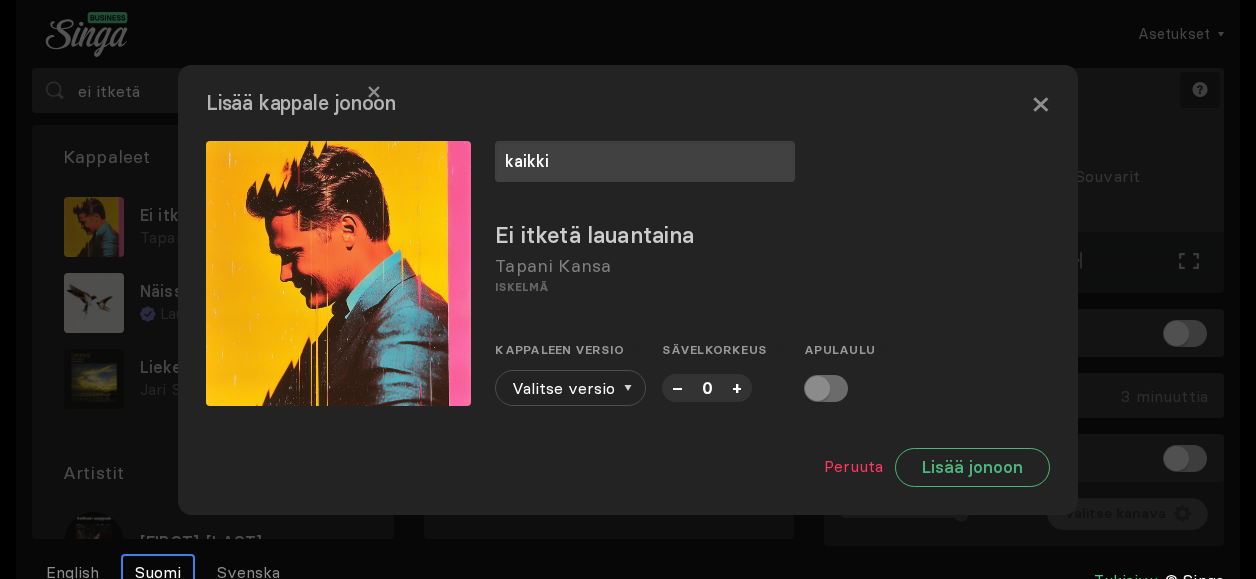 type on "kaikki" 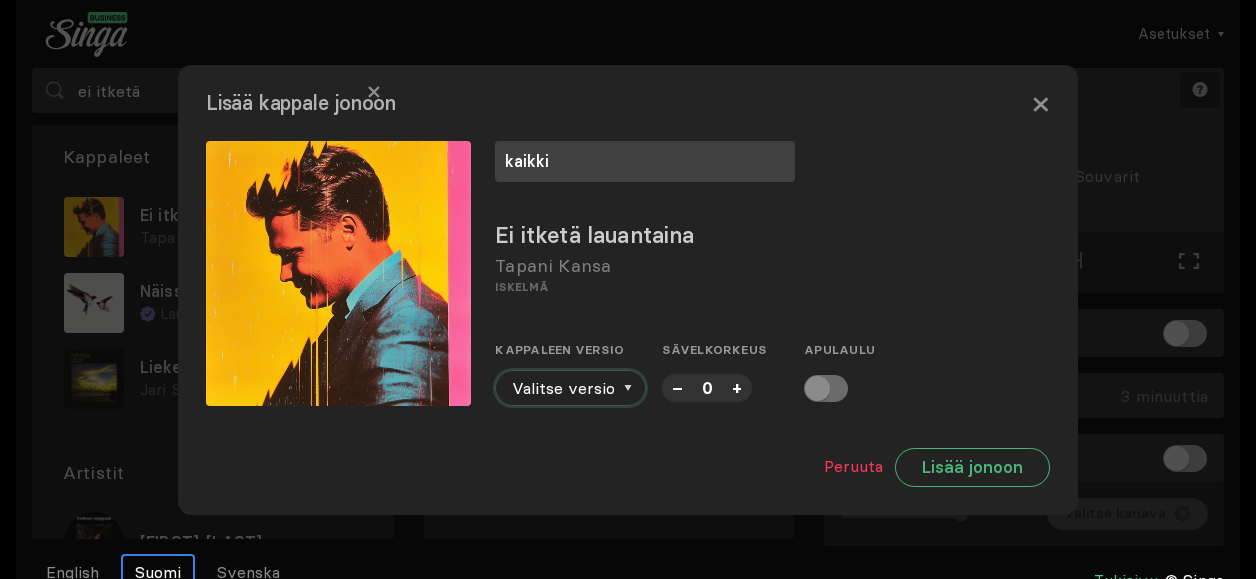 click at bounding box center (628, 388) 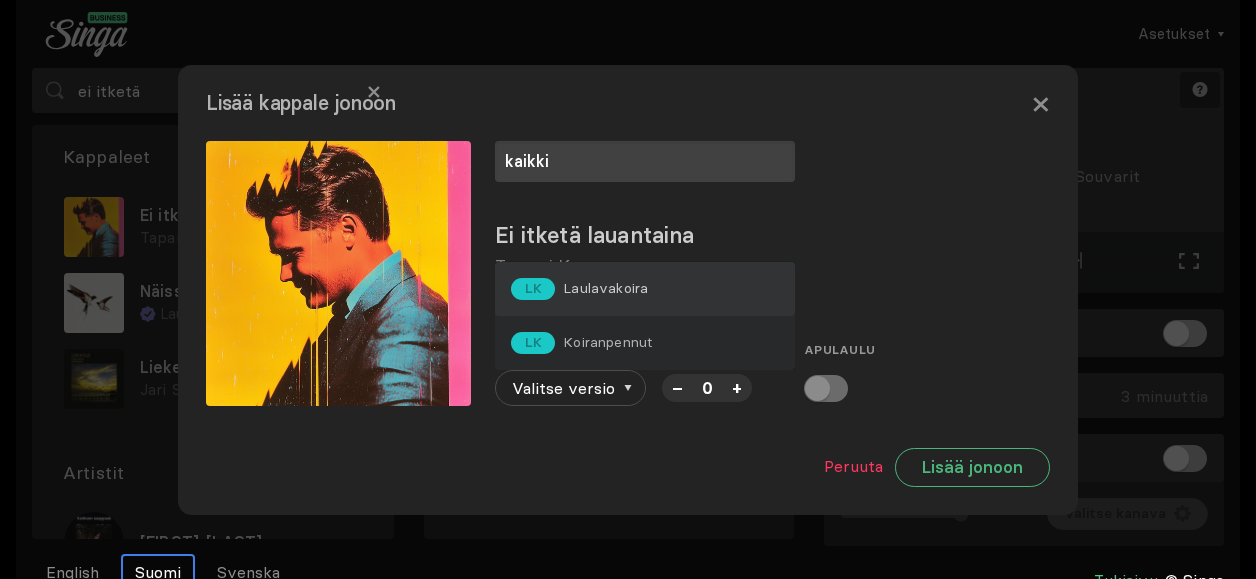 click on "Laulavakoira" at bounding box center (605, 288) 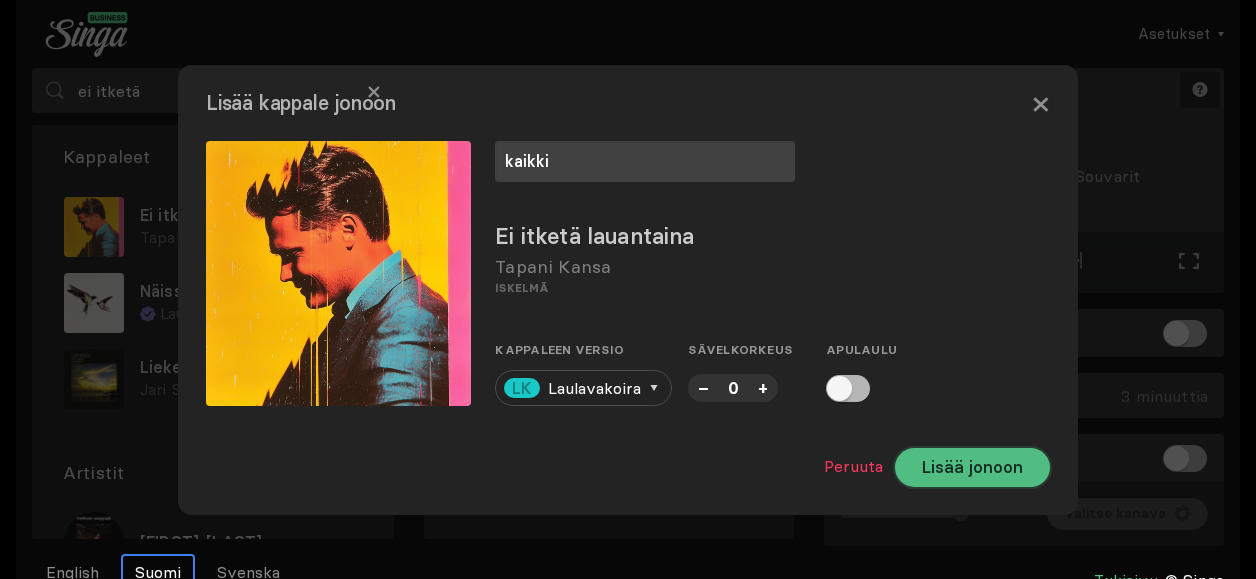 click on "Lisää jonoon" at bounding box center [972, 467] 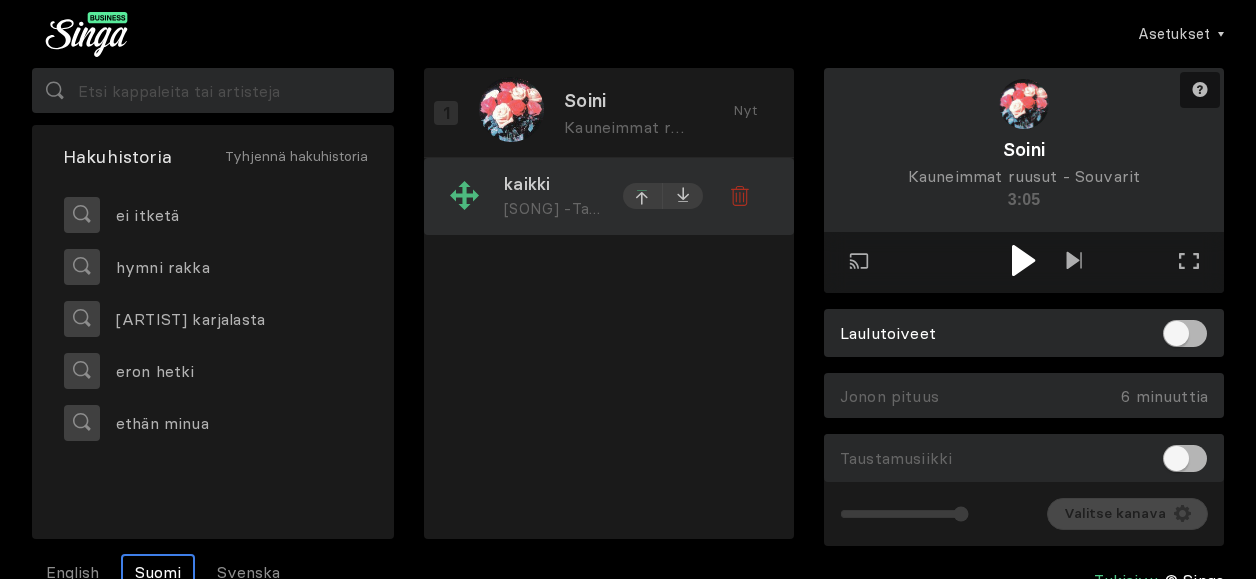 click at bounding box center (643, 198) 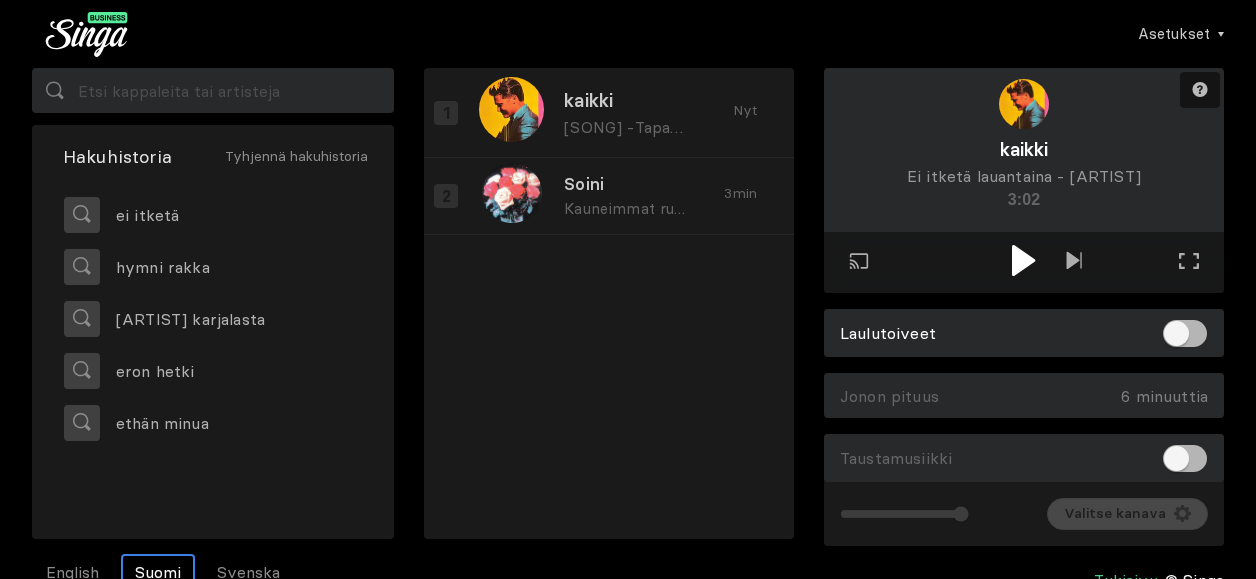 click at bounding box center [1023, 260] 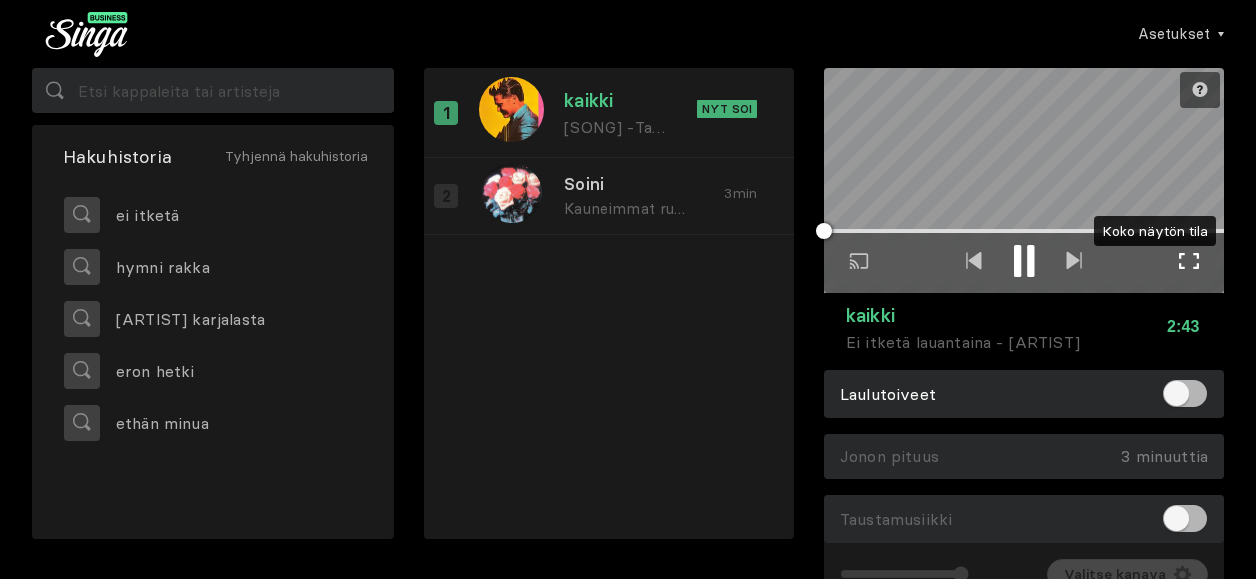 click on "Koko näytön tila Poistu koko näytön tilasta" at bounding box center (1189, 263) 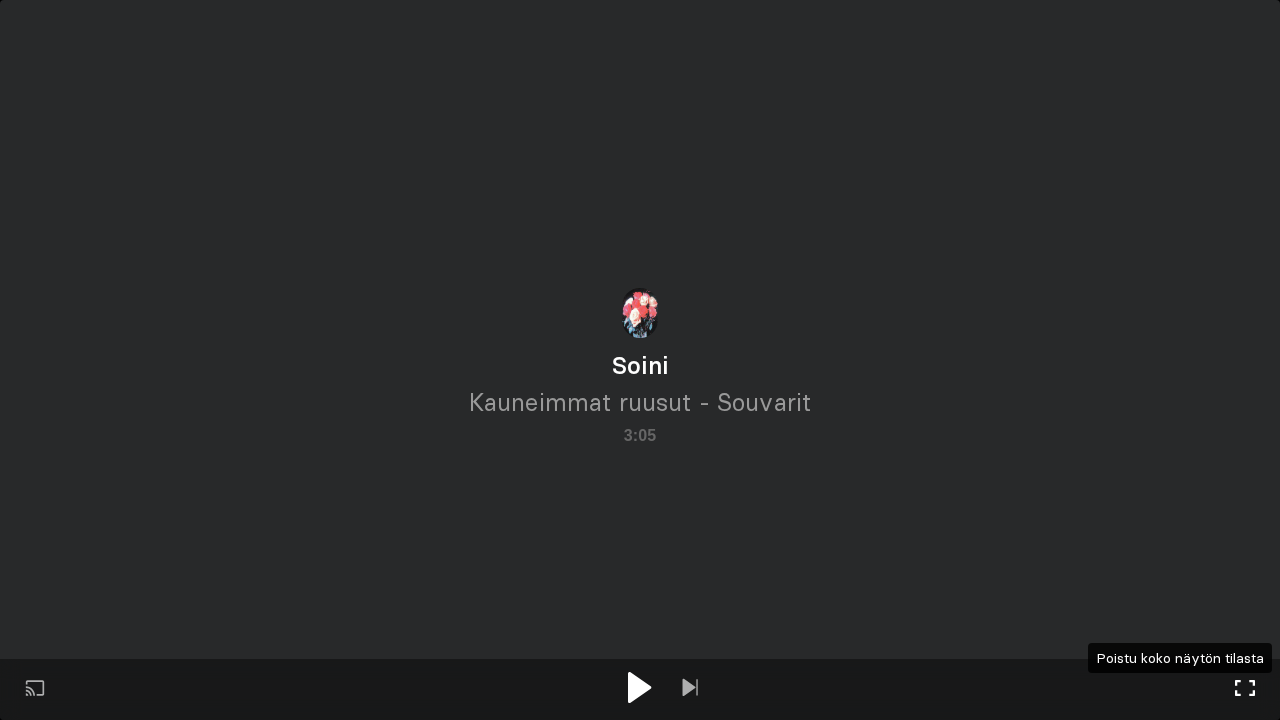 click on "Koko näytön tila Poistu koko näytön tilasta" at bounding box center [1245, 690] 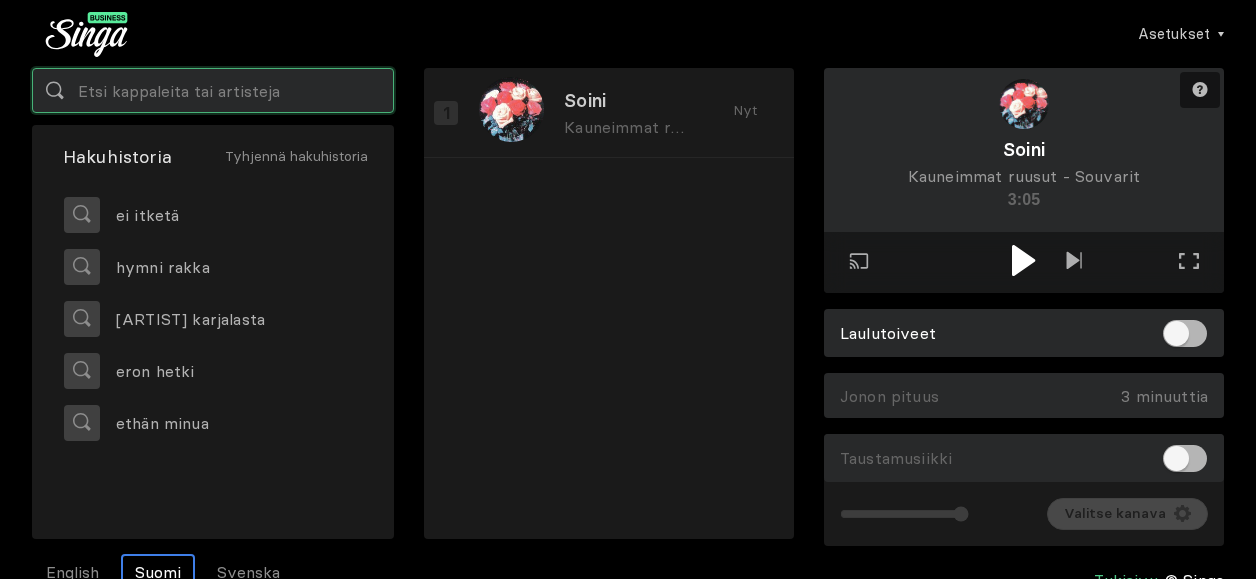 click at bounding box center (213, 90) 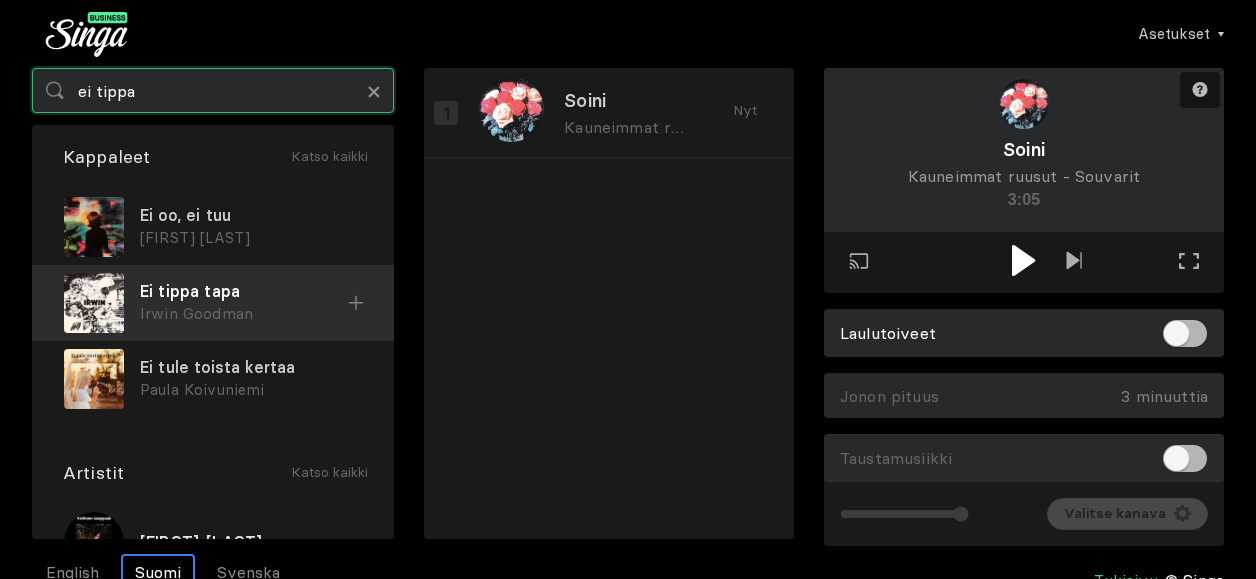 type on "ei tippa" 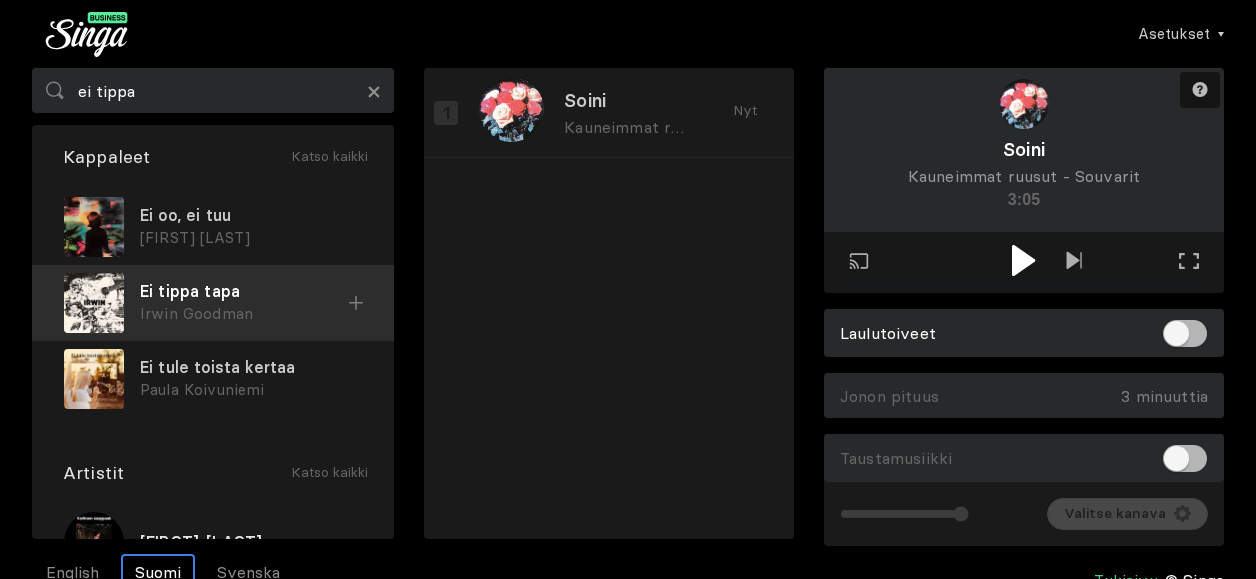 click at bounding box center [94, 227] 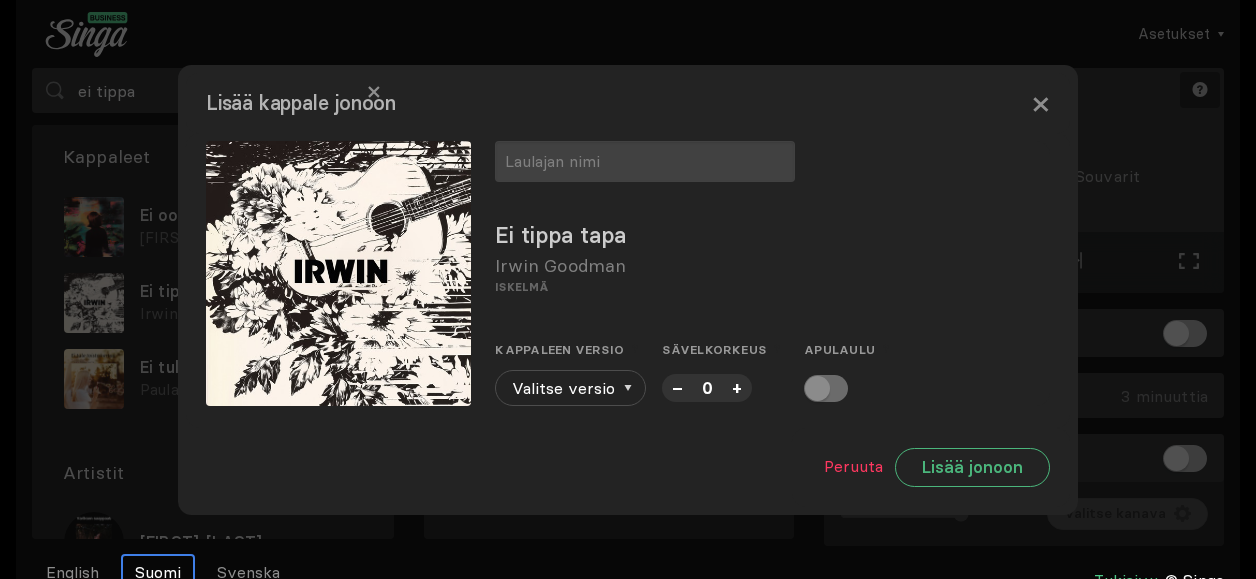 drag, startPoint x: 820, startPoint y: 379, endPoint x: 494, endPoint y: 141, distance: 403.63348 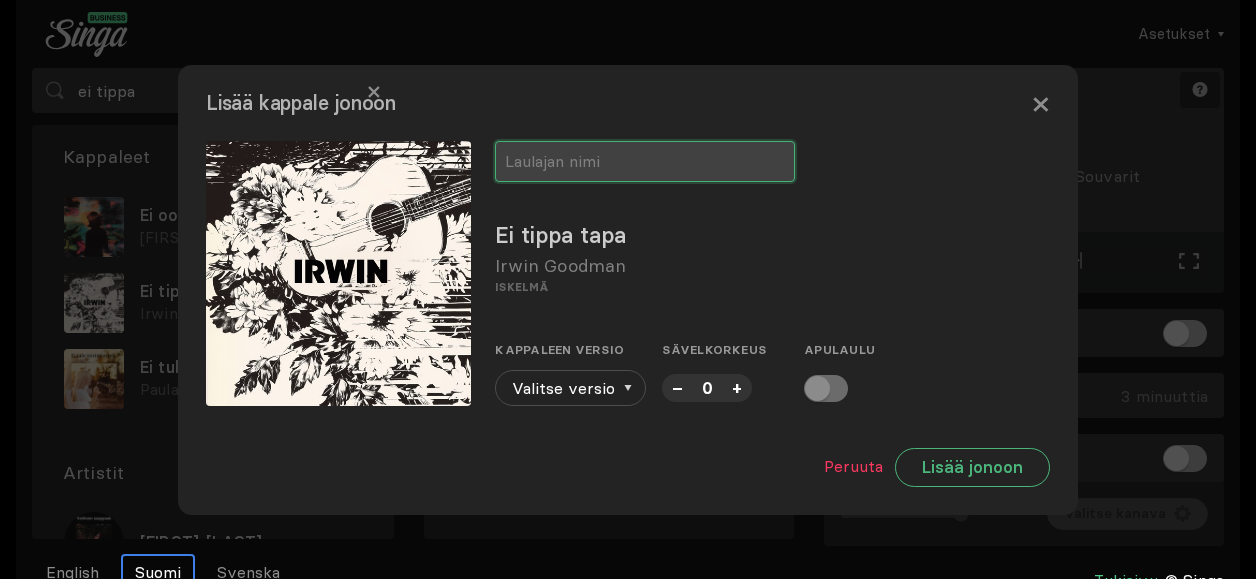 click at bounding box center [645, 161] 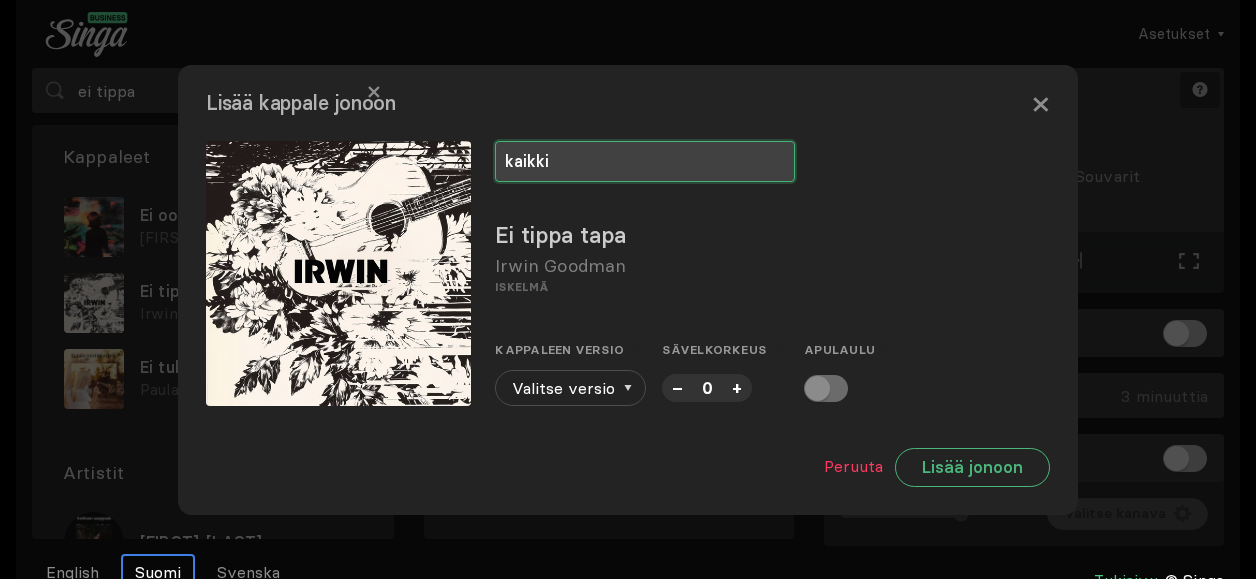 type on "kaikki" 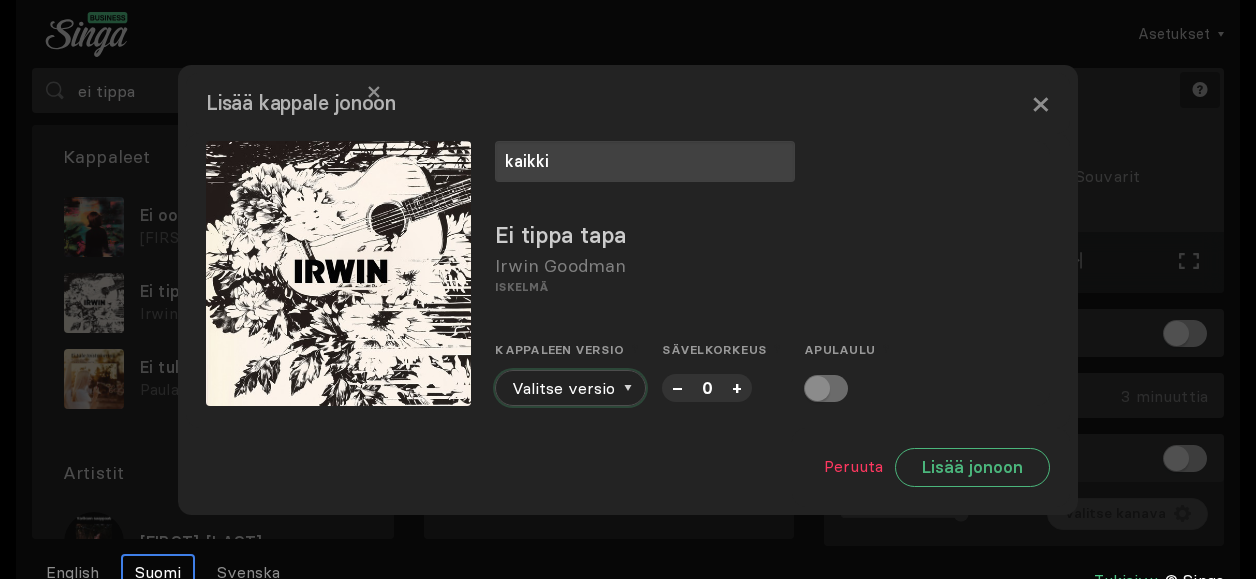 click at bounding box center [628, 388] 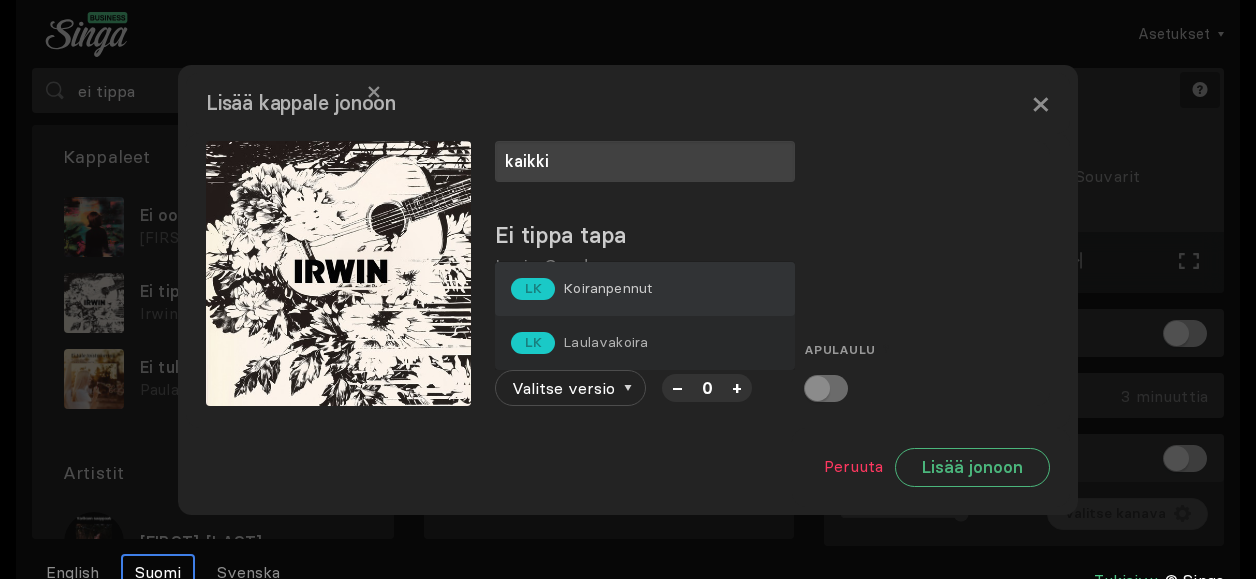 click on "LK Koiranpennut" at bounding box center (645, 289) 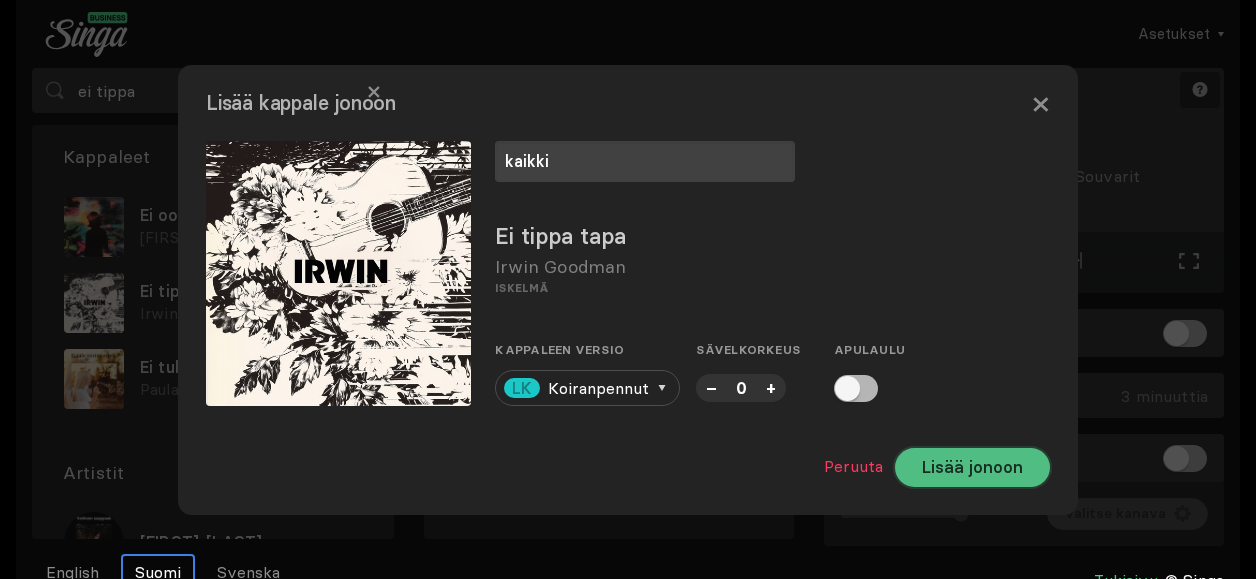 click on "Lisää jonoon" at bounding box center (972, 467) 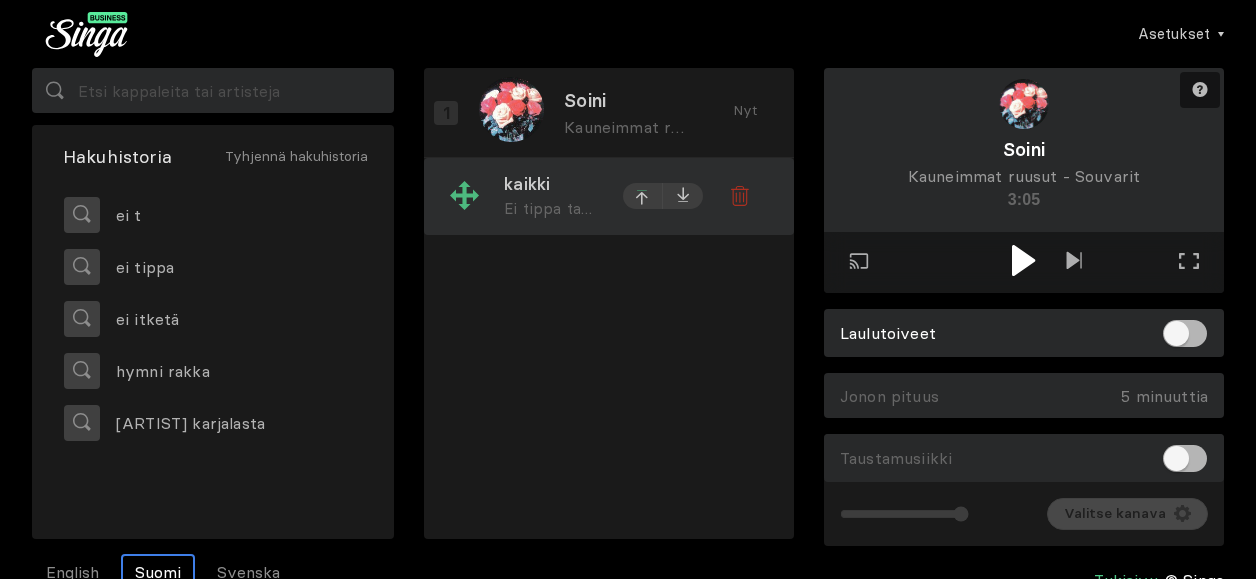 click at bounding box center [643, 196] 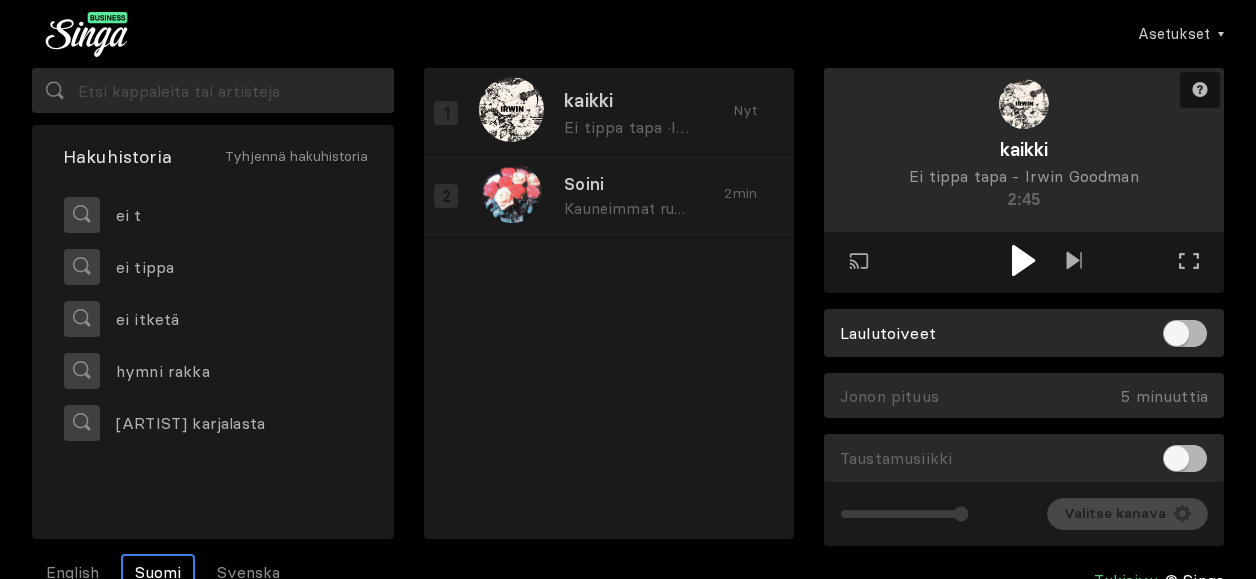 click at bounding box center [1023, 260] 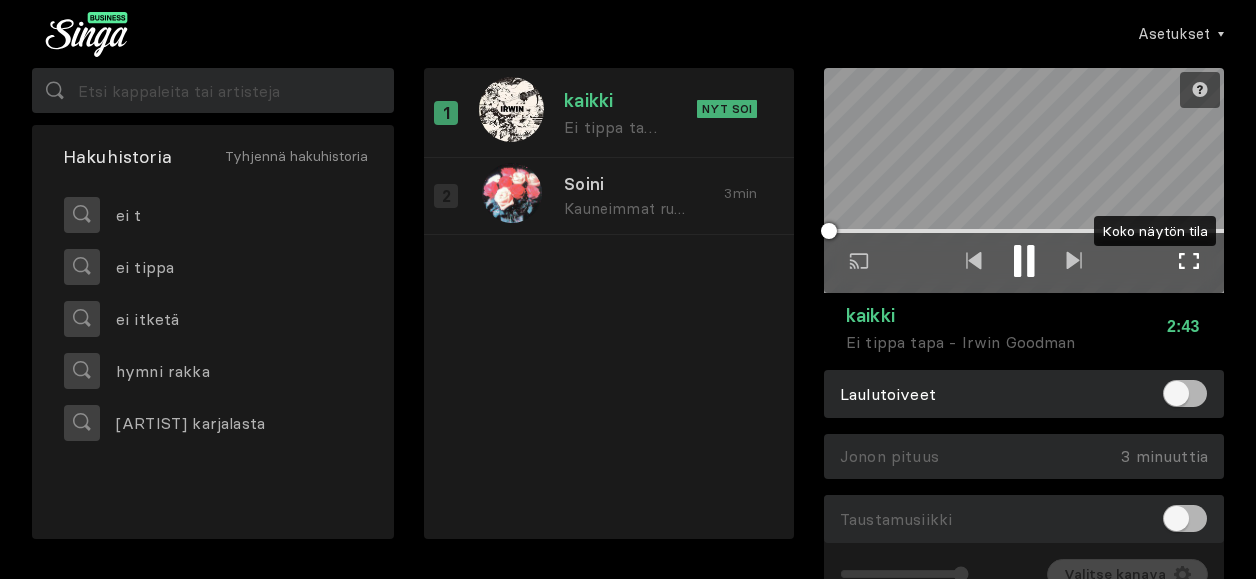 click at bounding box center (1189, 261) 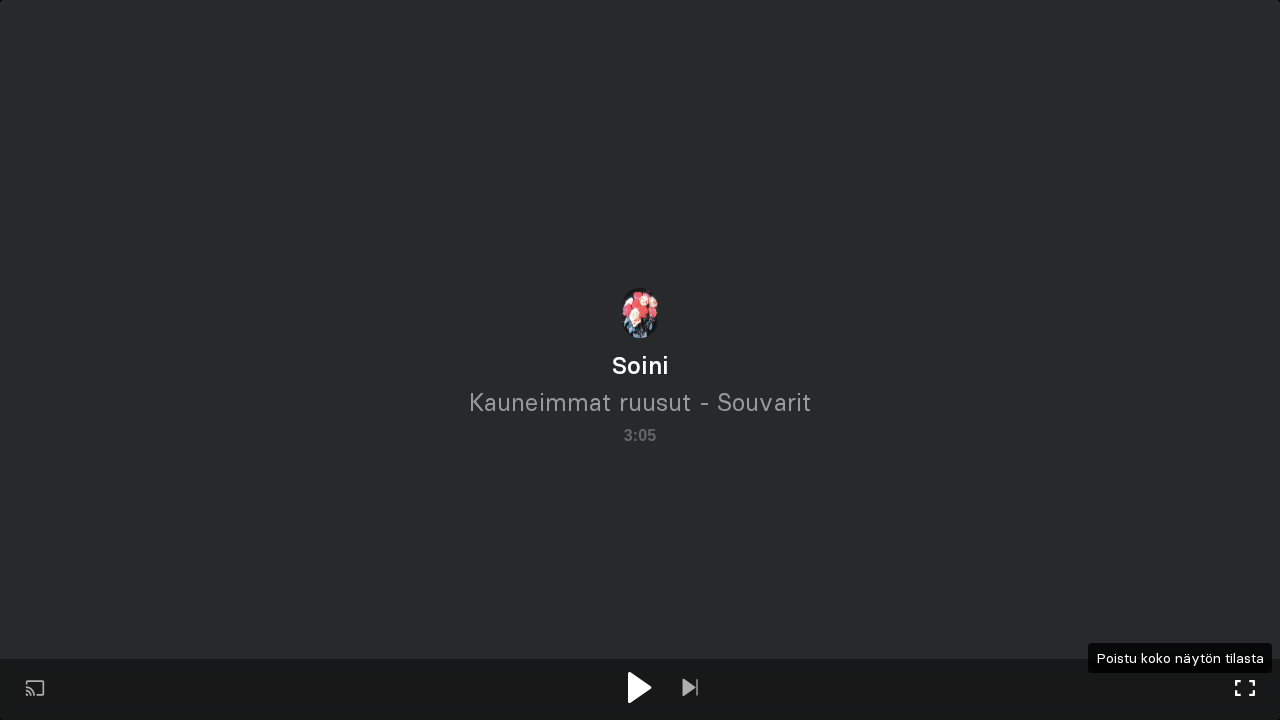 click at bounding box center [1245, 688] 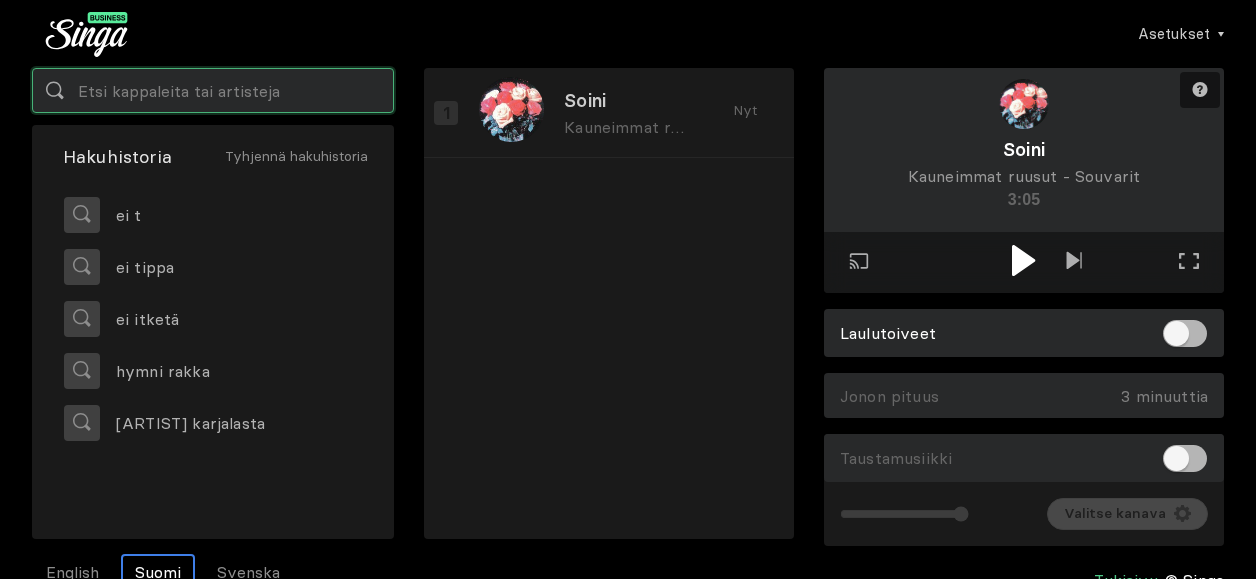 click at bounding box center [213, 90] 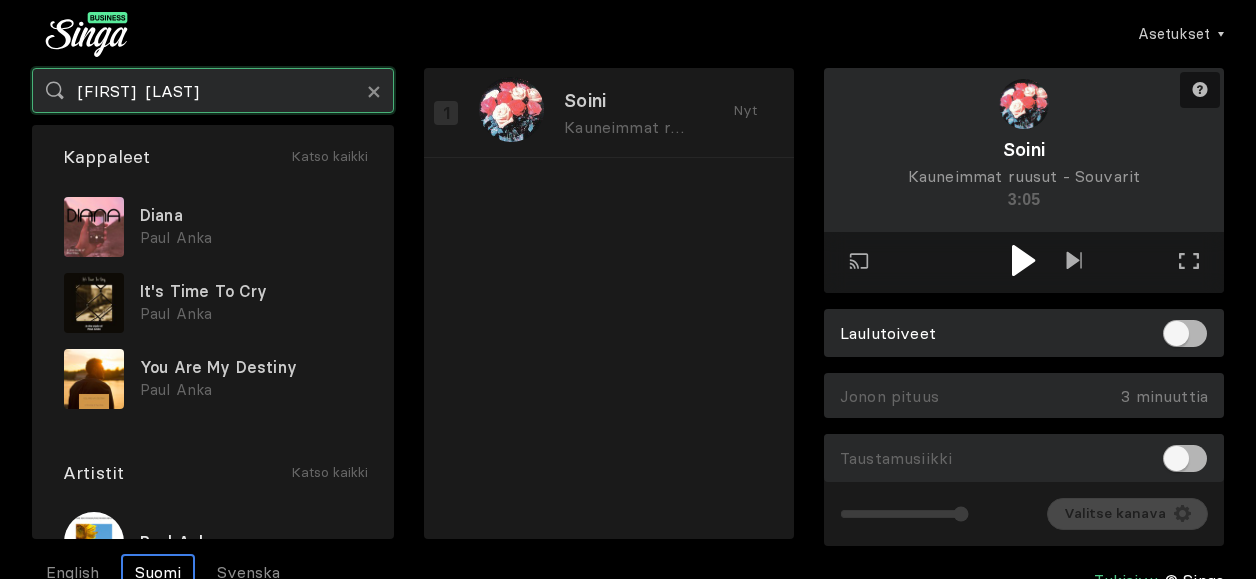 type on "[FIRST]  [LAST]" 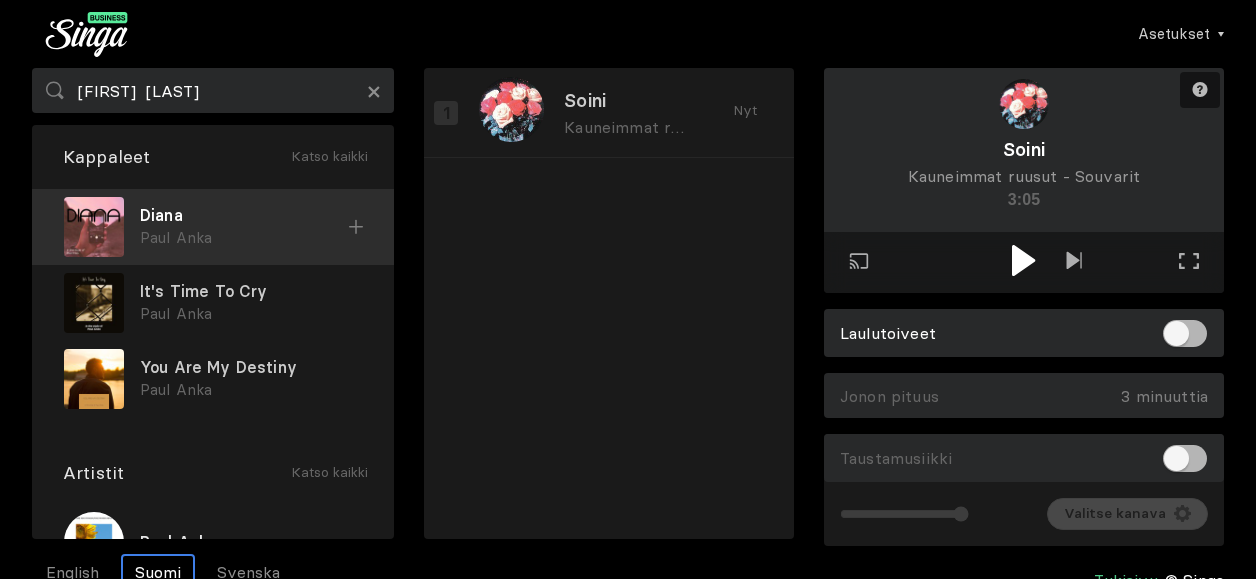 click on "Diana" at bounding box center [244, 215] 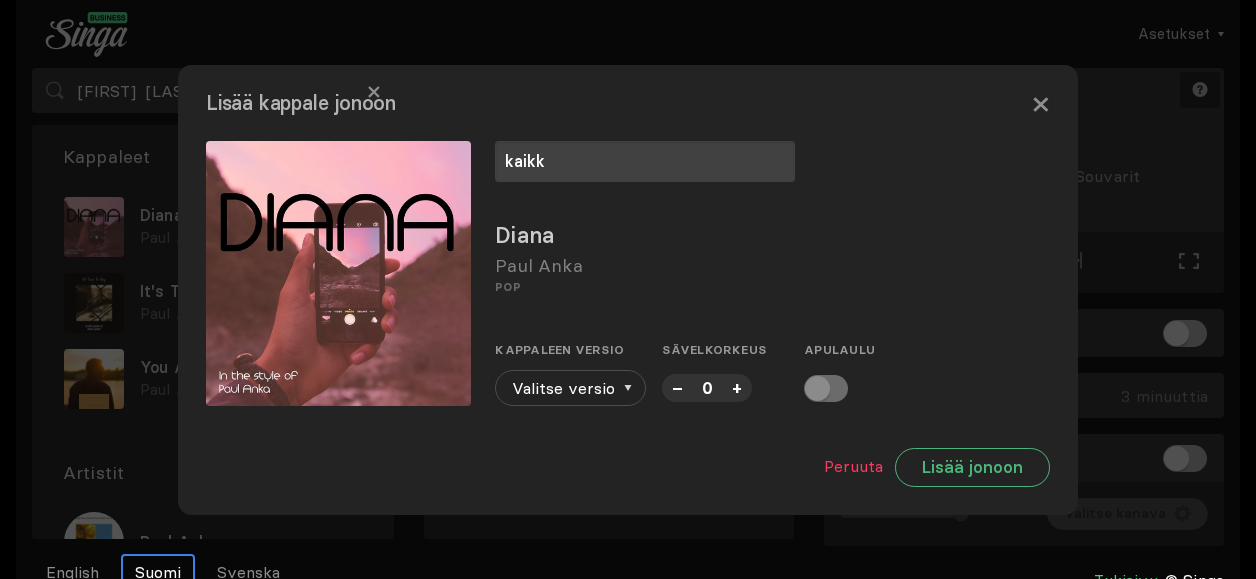 type on "kaikk" 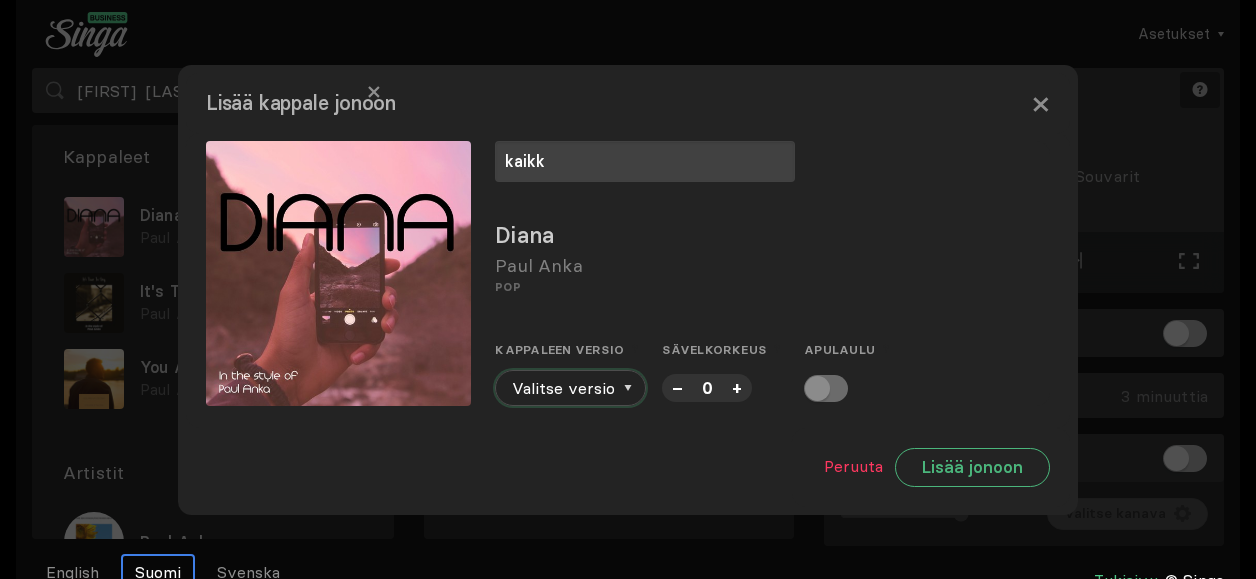 click on "Valitse versio" at bounding box center (570, 388) 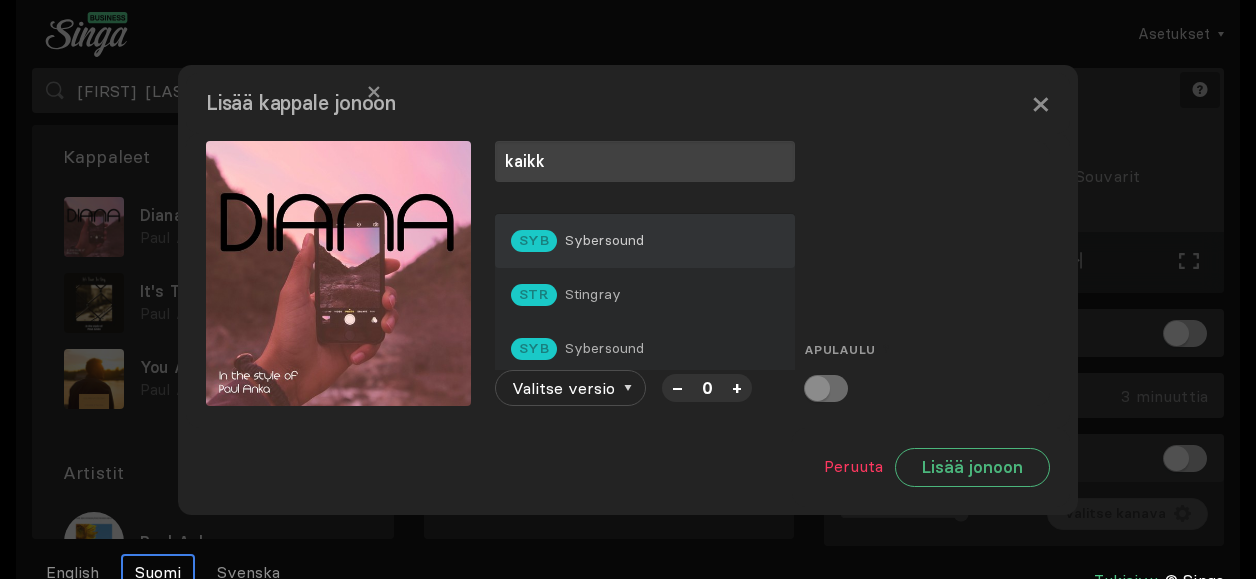 click on "SYB" at bounding box center (533, 241) 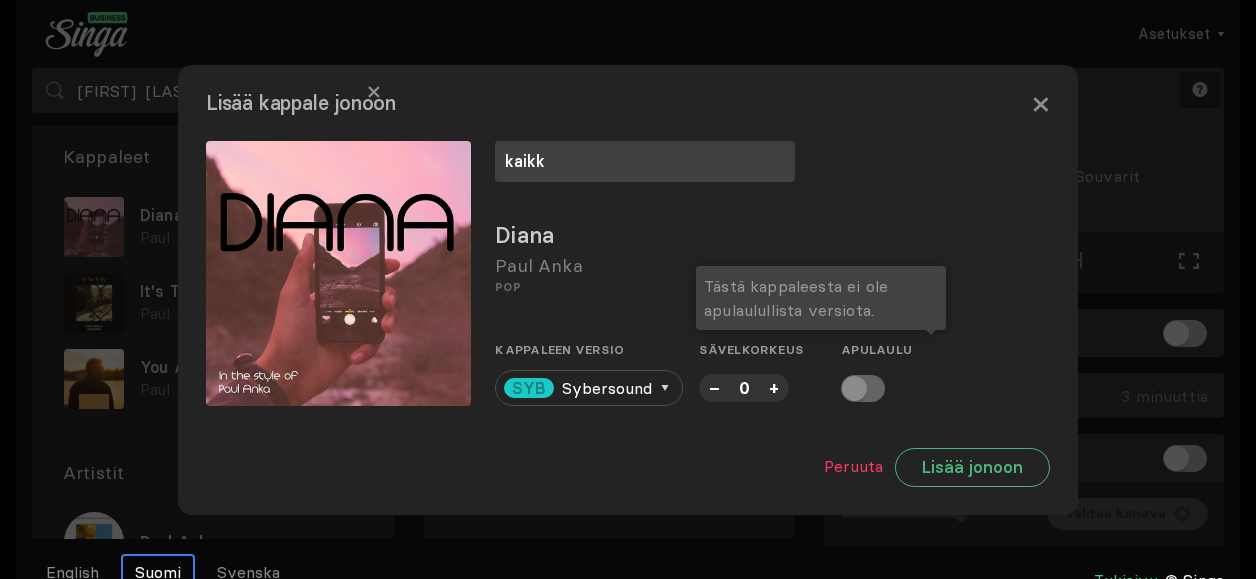 click at bounding box center (863, 388) 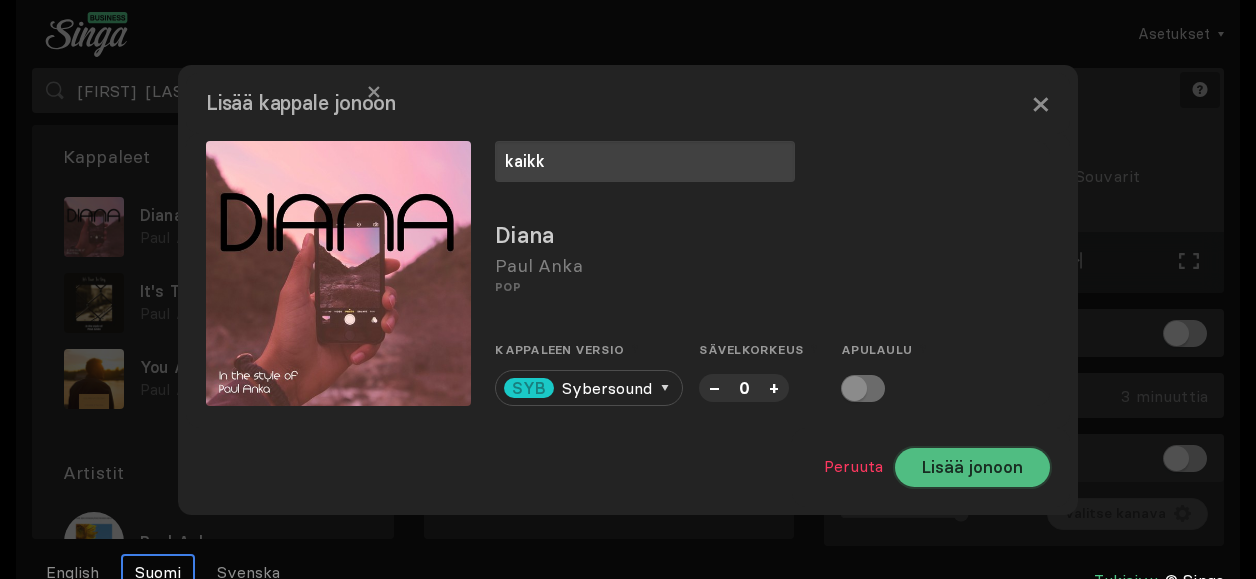 click on "Lisää jonoon" at bounding box center (972, 467) 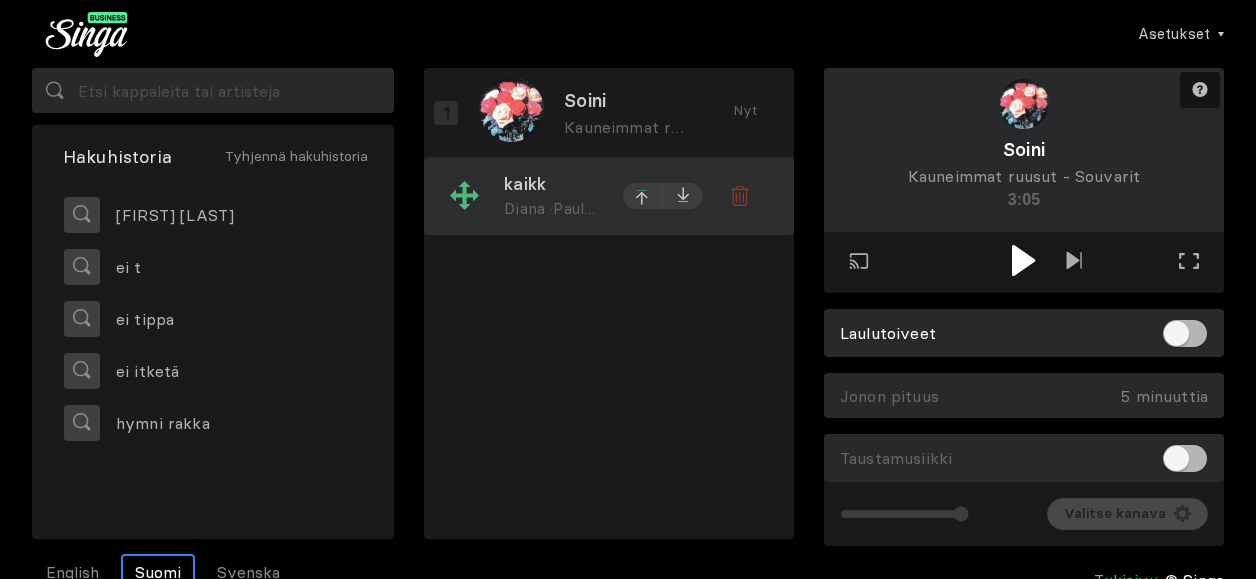 click at bounding box center [643, 198] 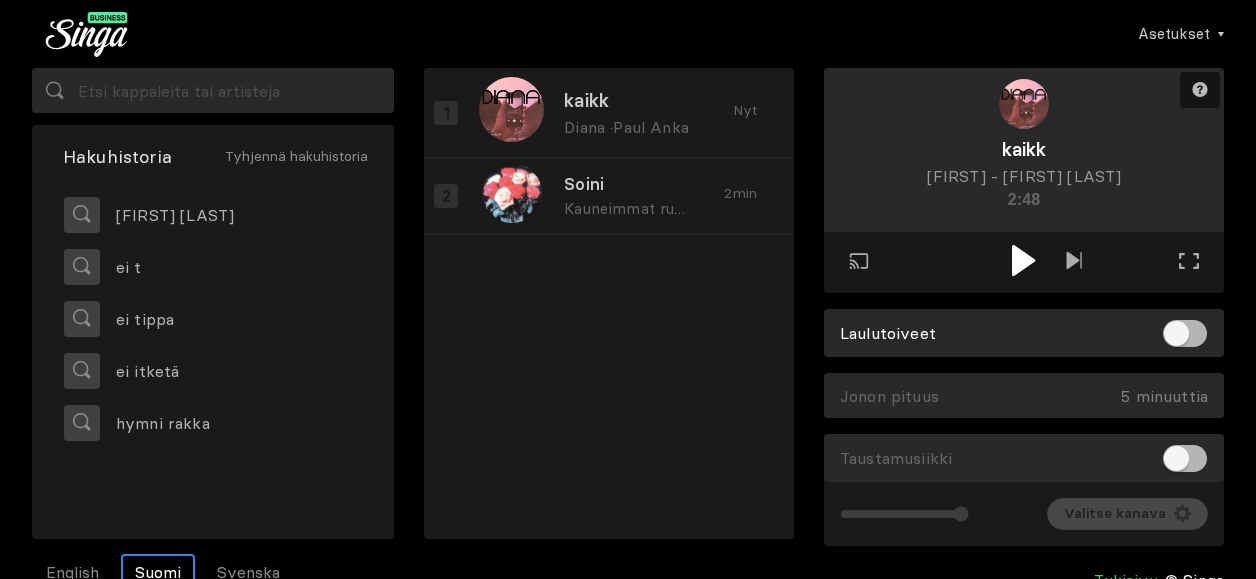 click at bounding box center (1024, 260) 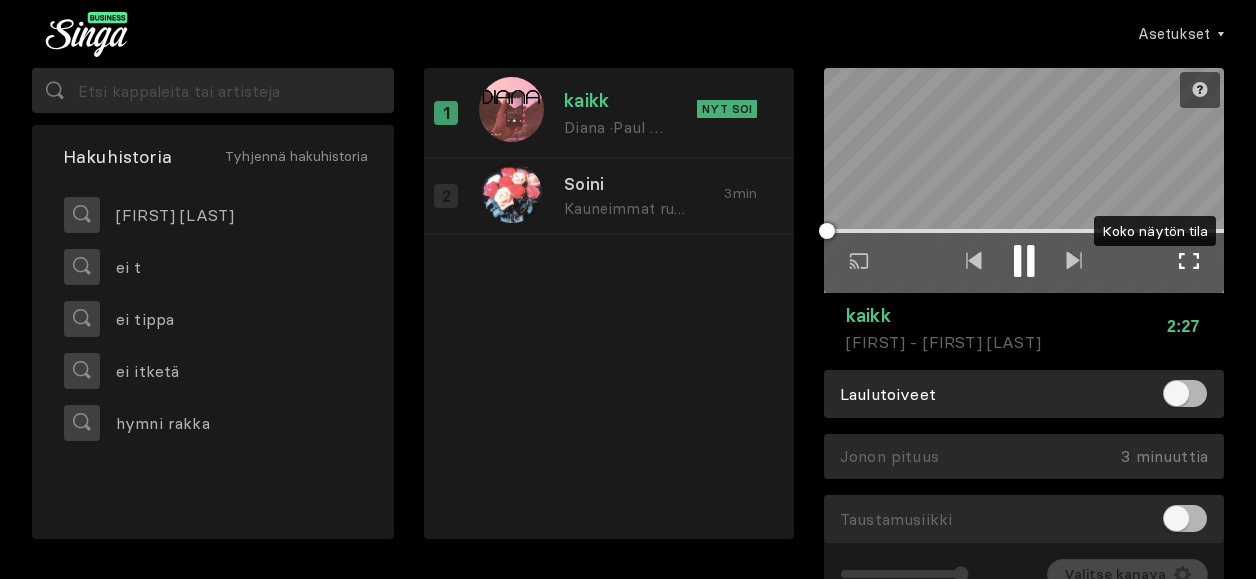 click at bounding box center [1189, 261] 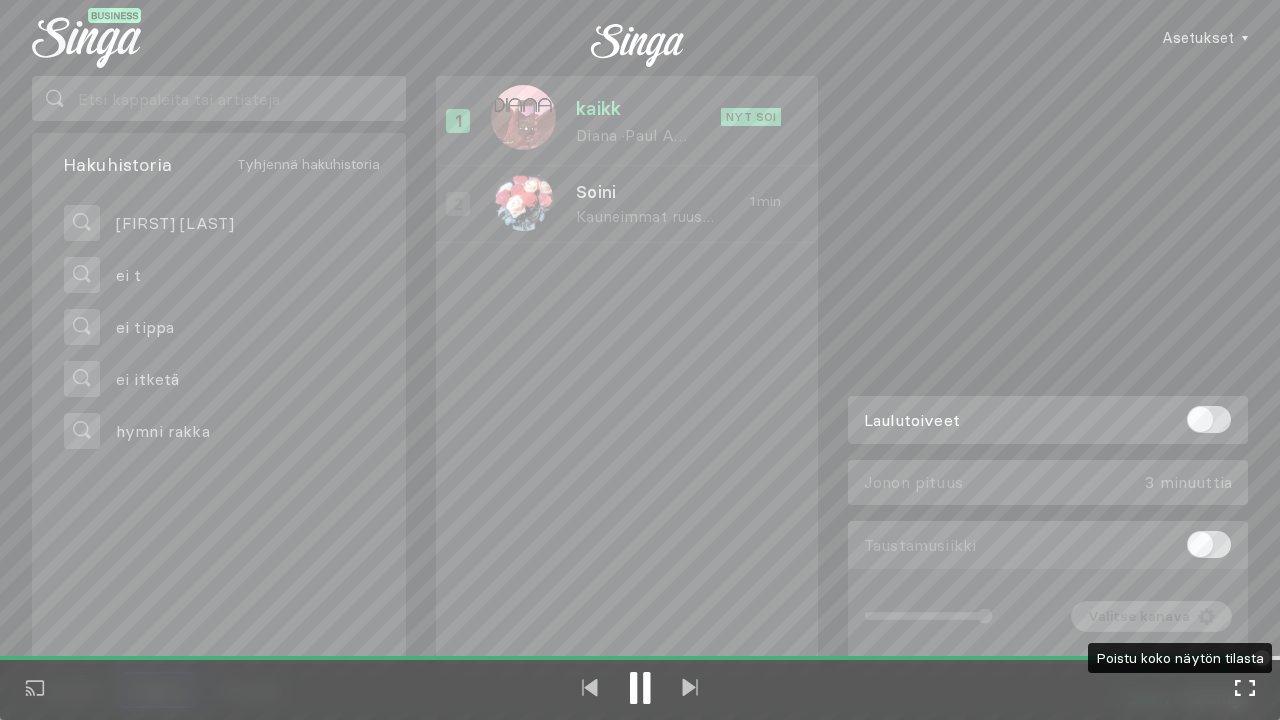click at bounding box center [1245, 688] 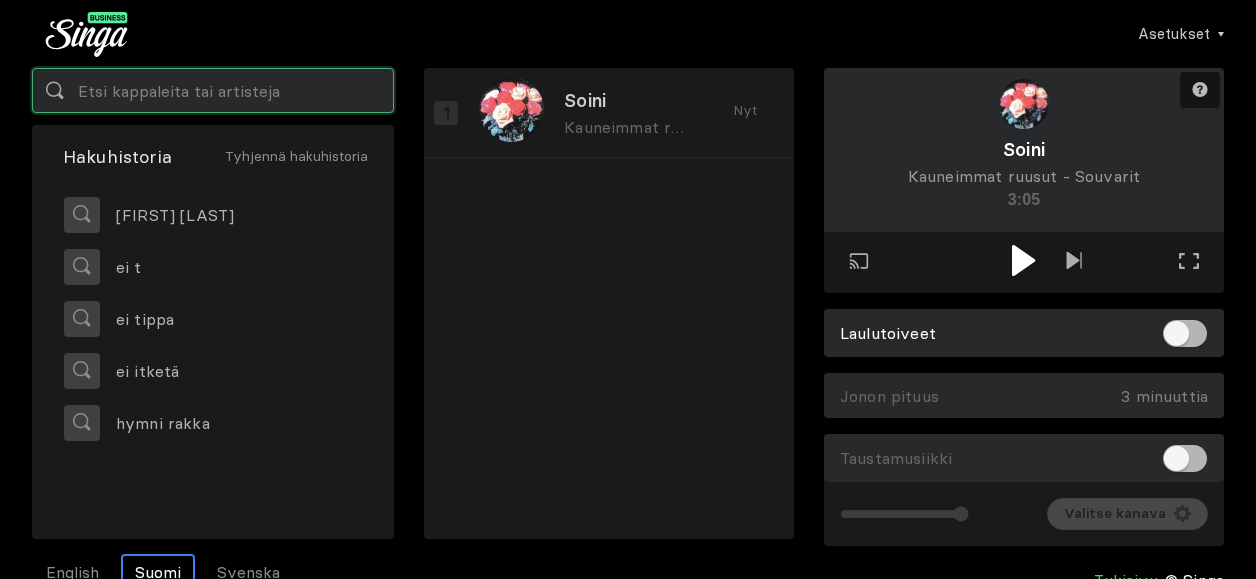 click at bounding box center [213, 90] 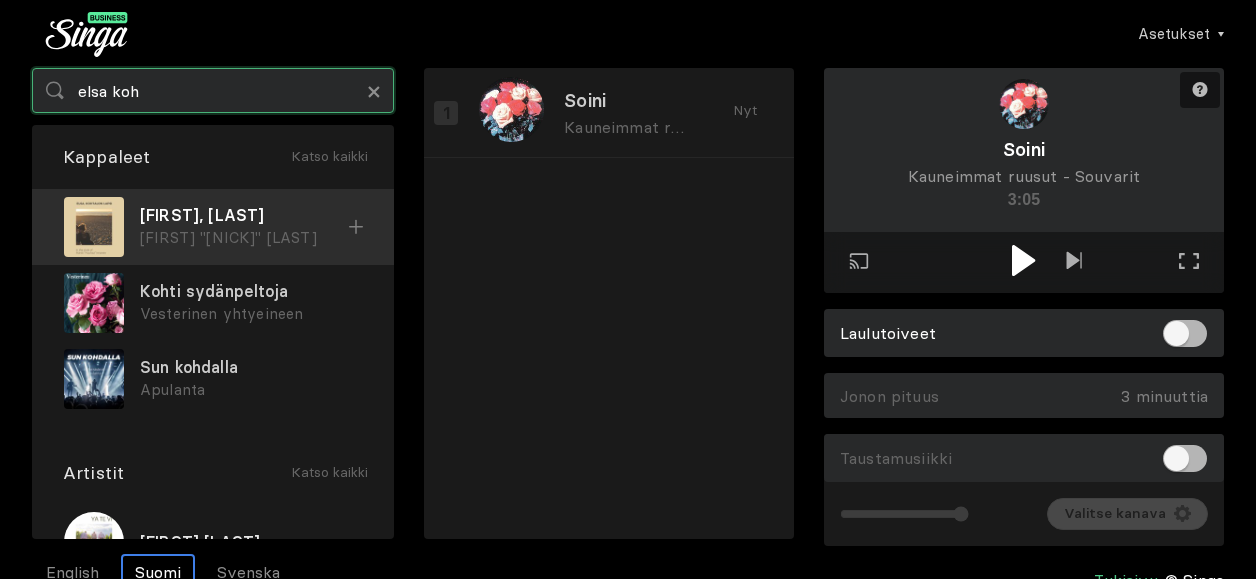 type on "elsa koh" 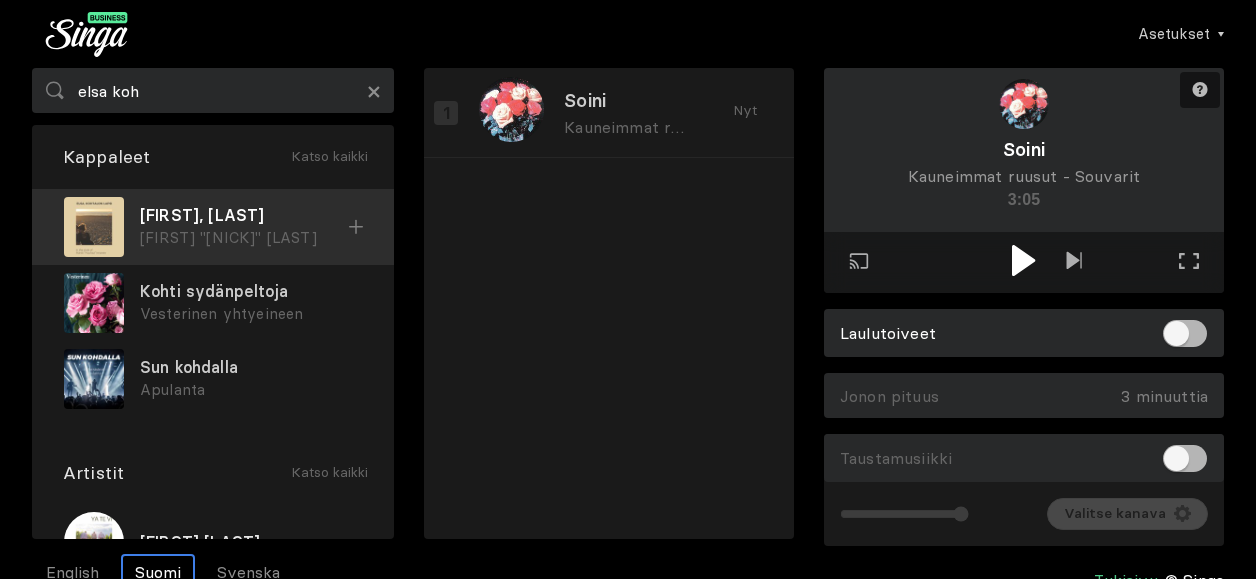 click at bounding box center (94, 227) 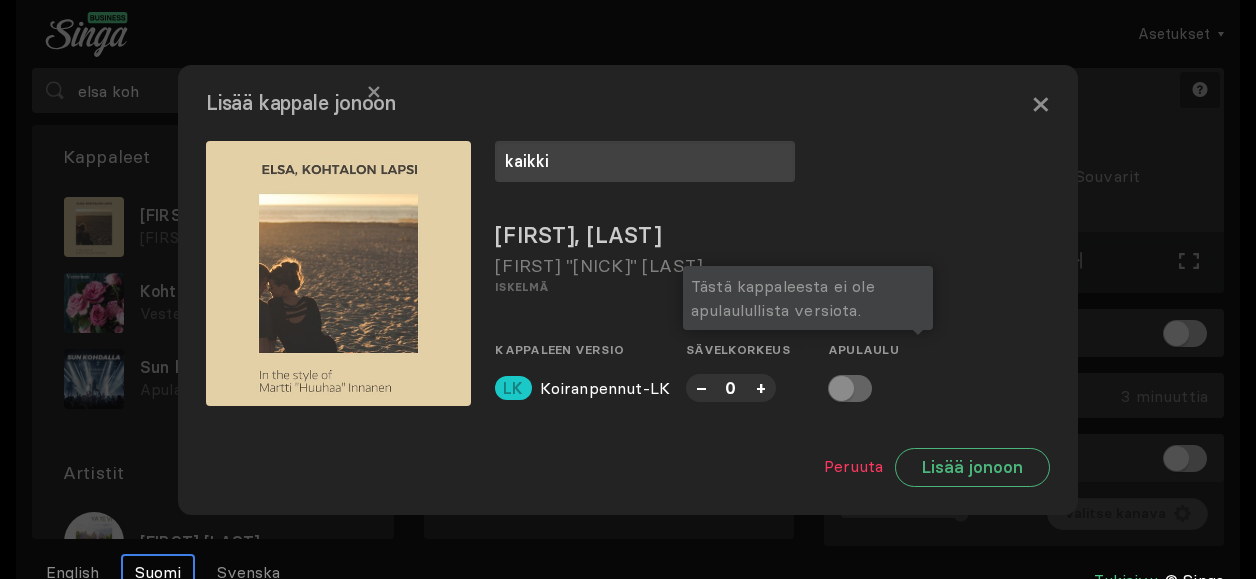 type on "kaikki" 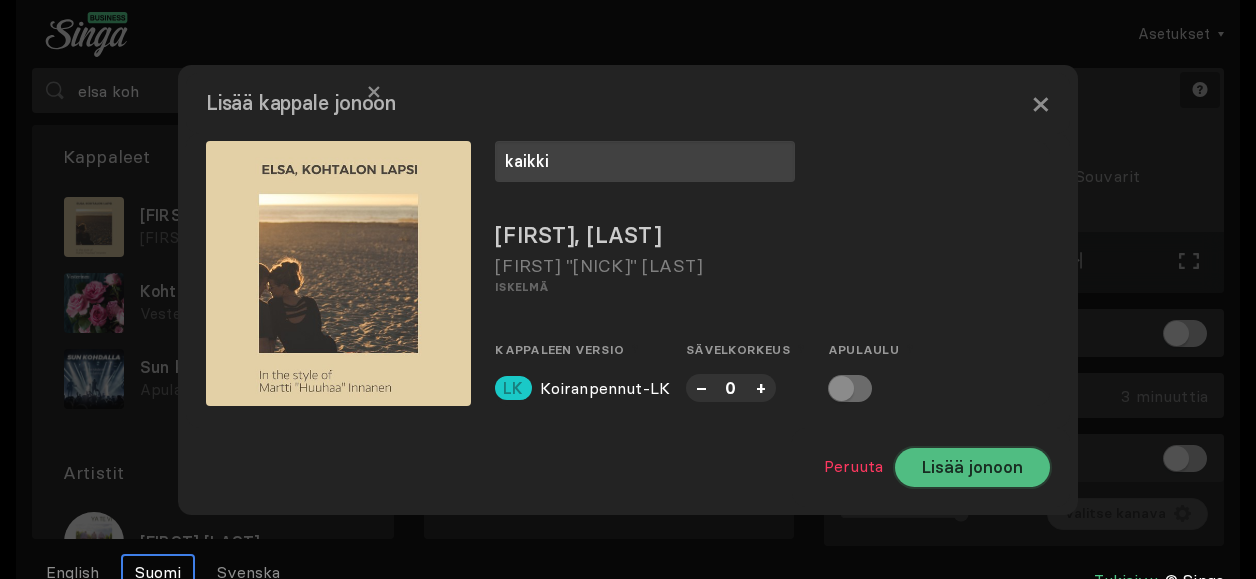 click on "Lisää jonoon" at bounding box center (972, 467) 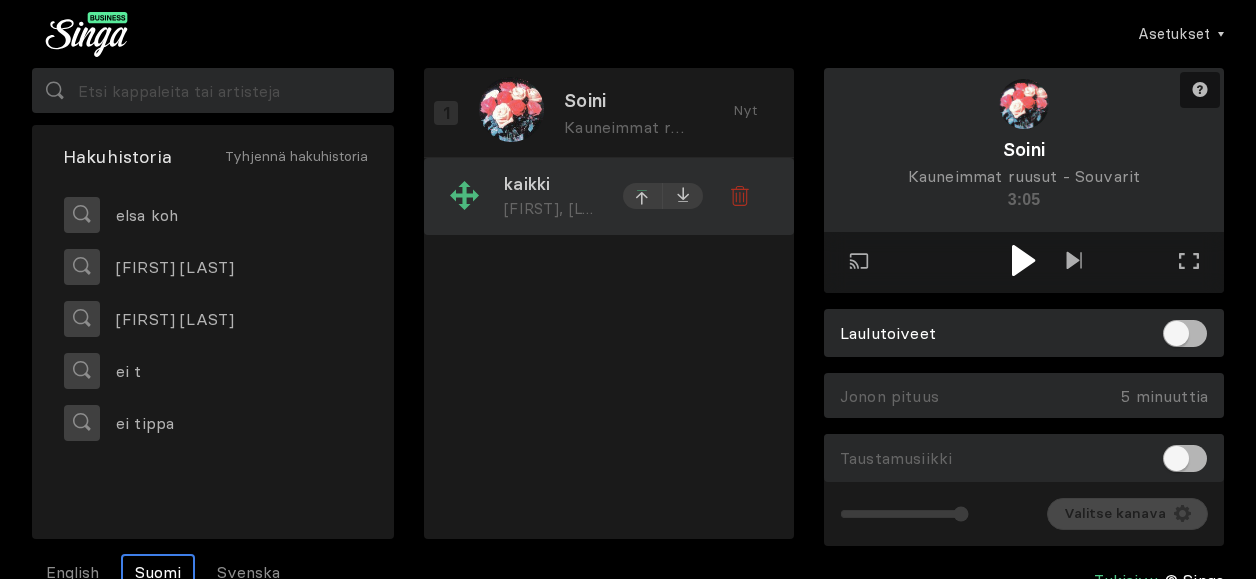 click at bounding box center [643, 198] 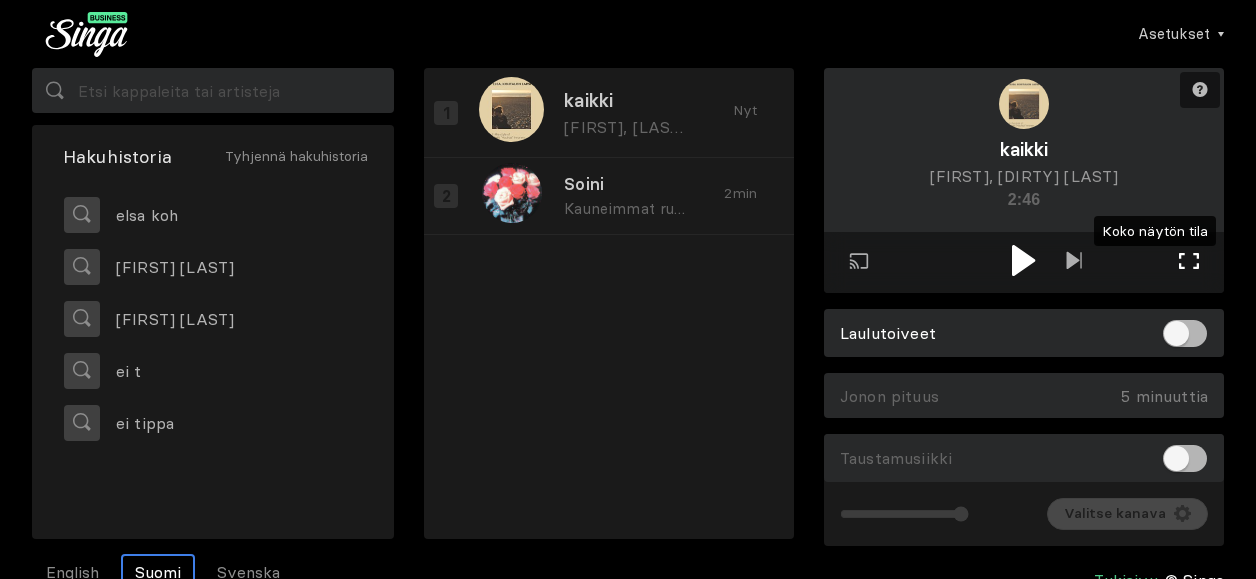 click at bounding box center [1189, 261] 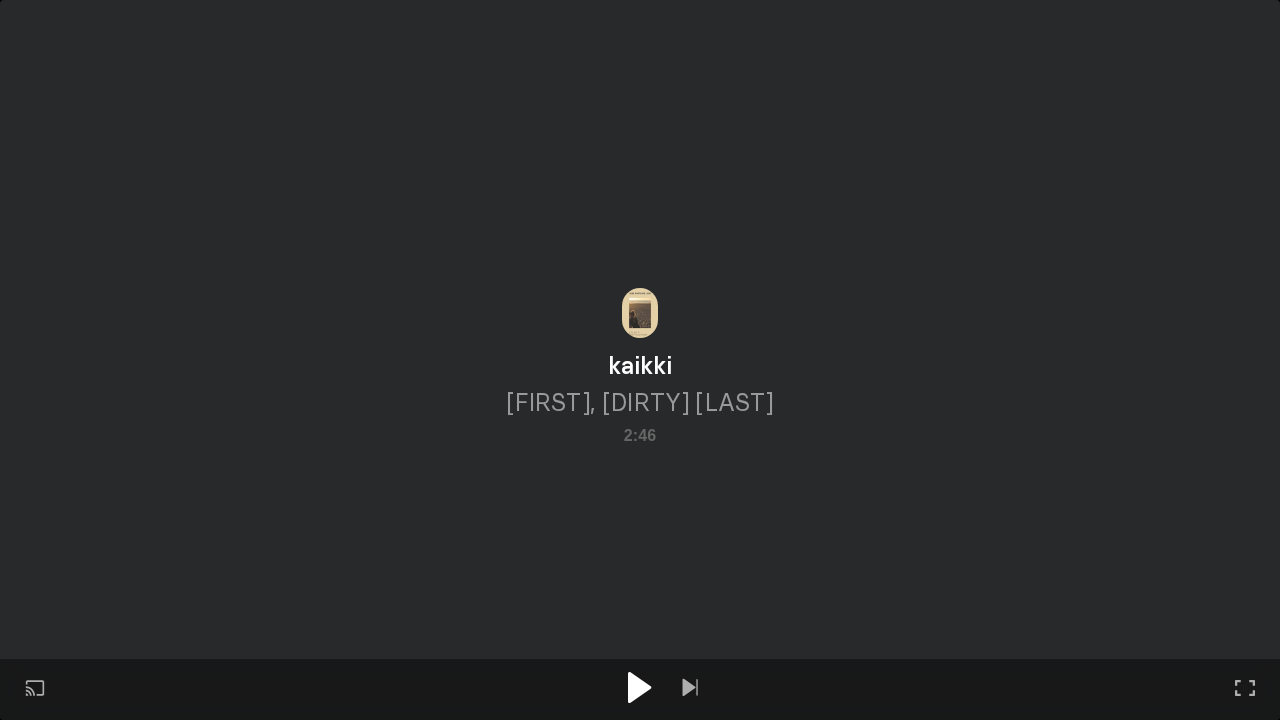 click at bounding box center [639, 687] 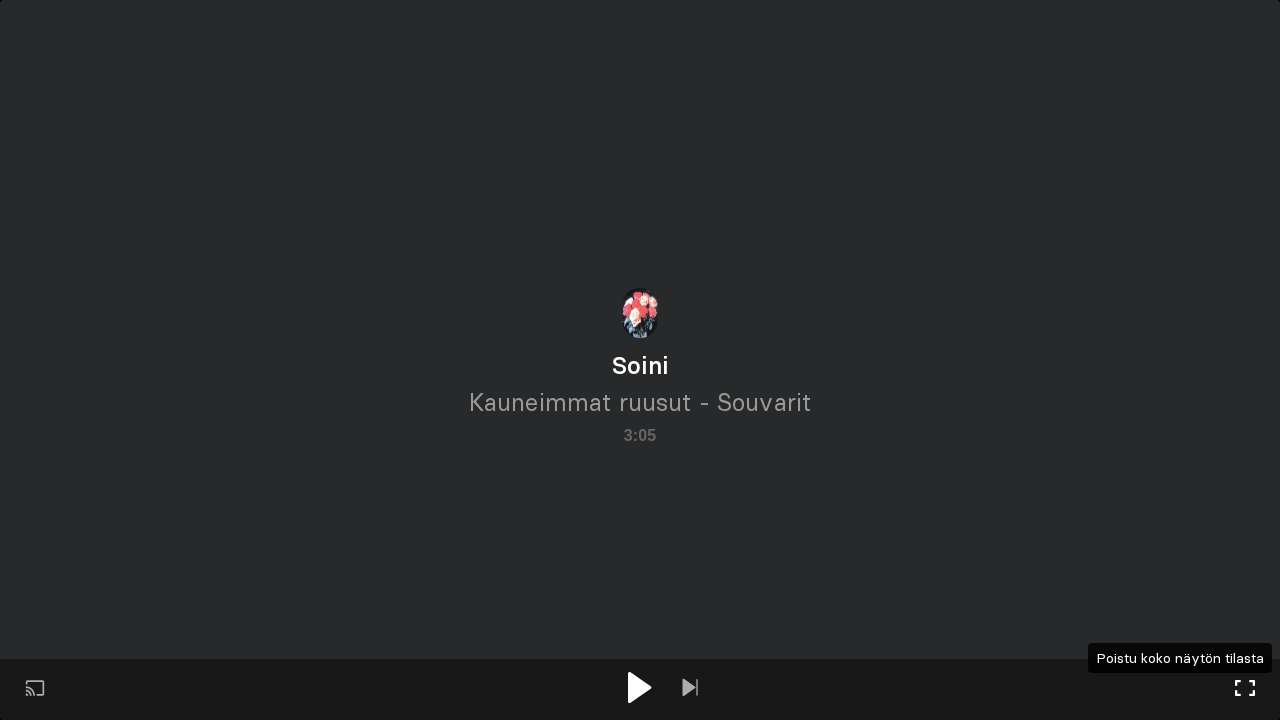 click at bounding box center (1245, 688) 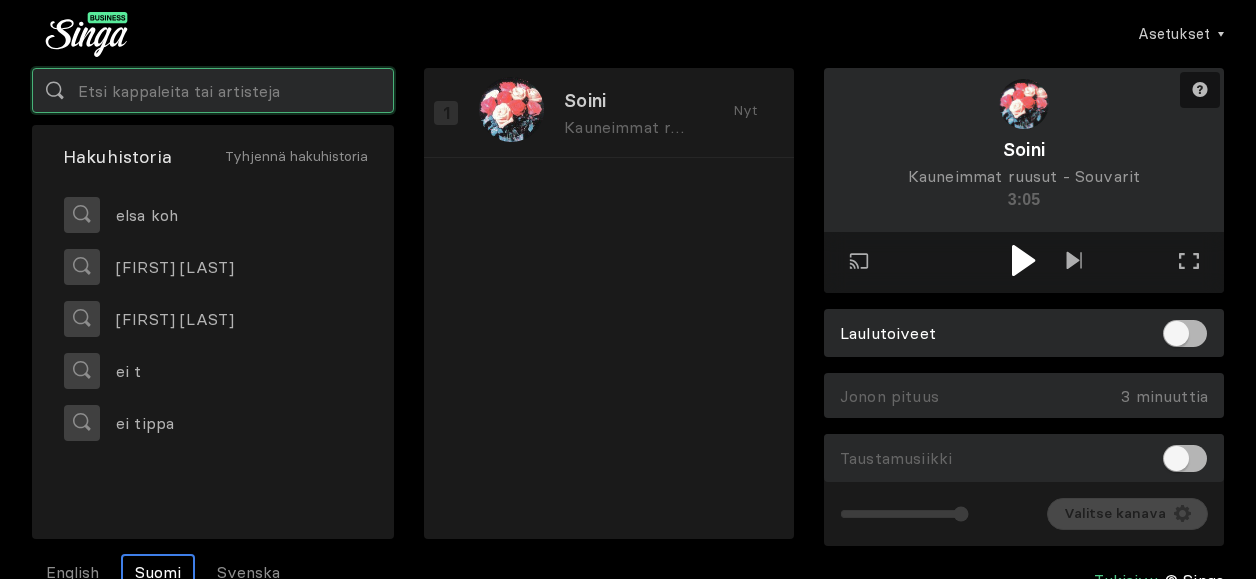 click at bounding box center (213, 90) 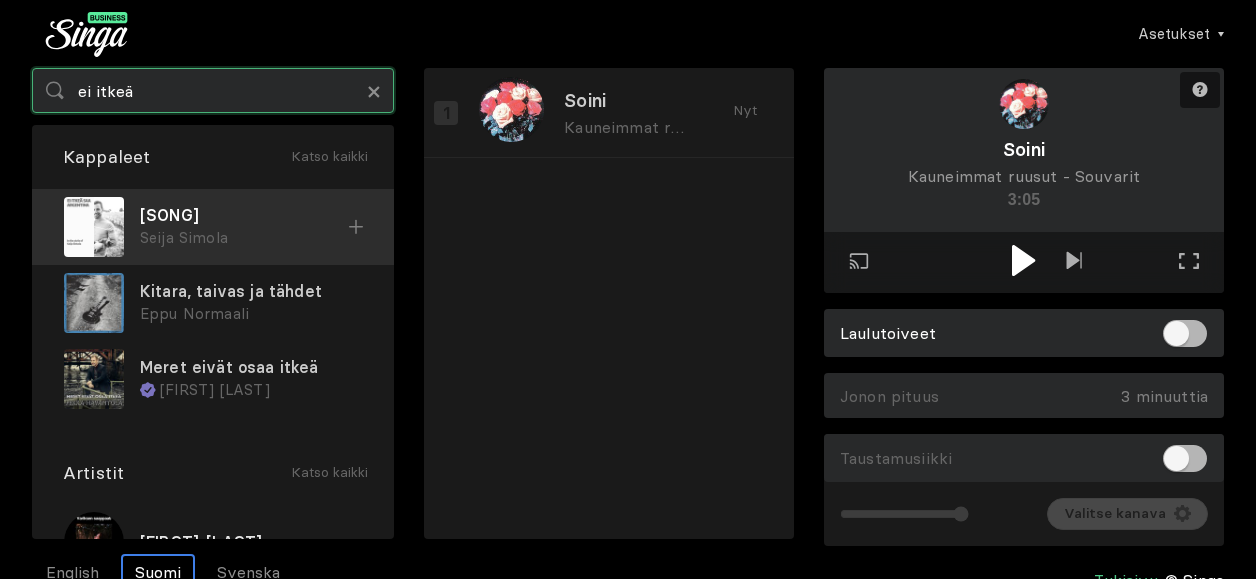 type on "ei itkeä" 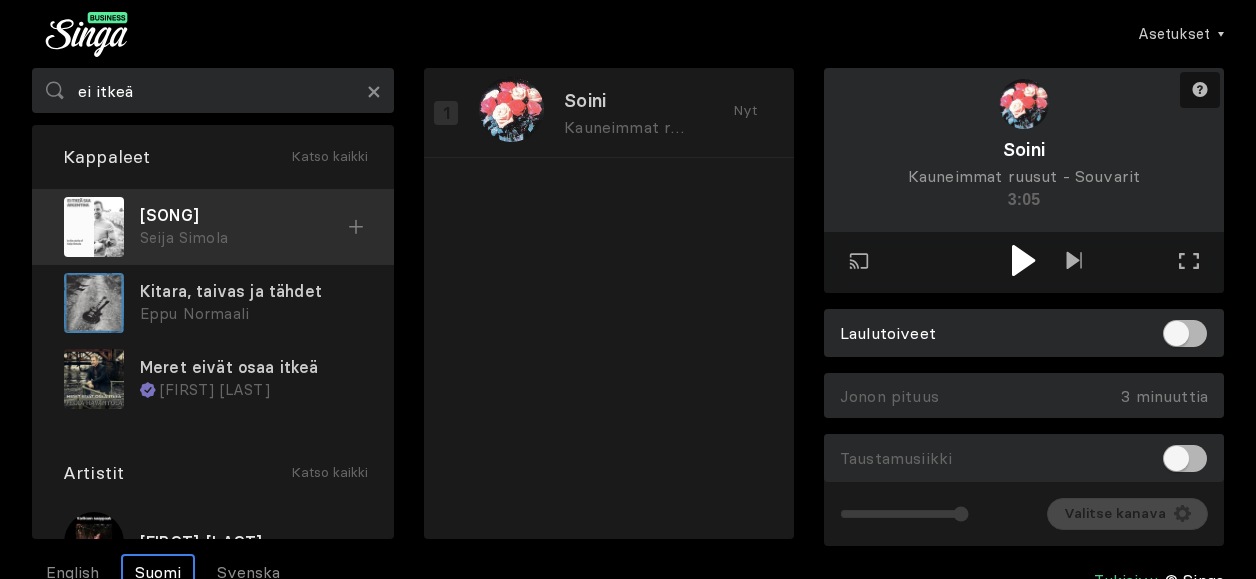 click at bounding box center [94, 227] 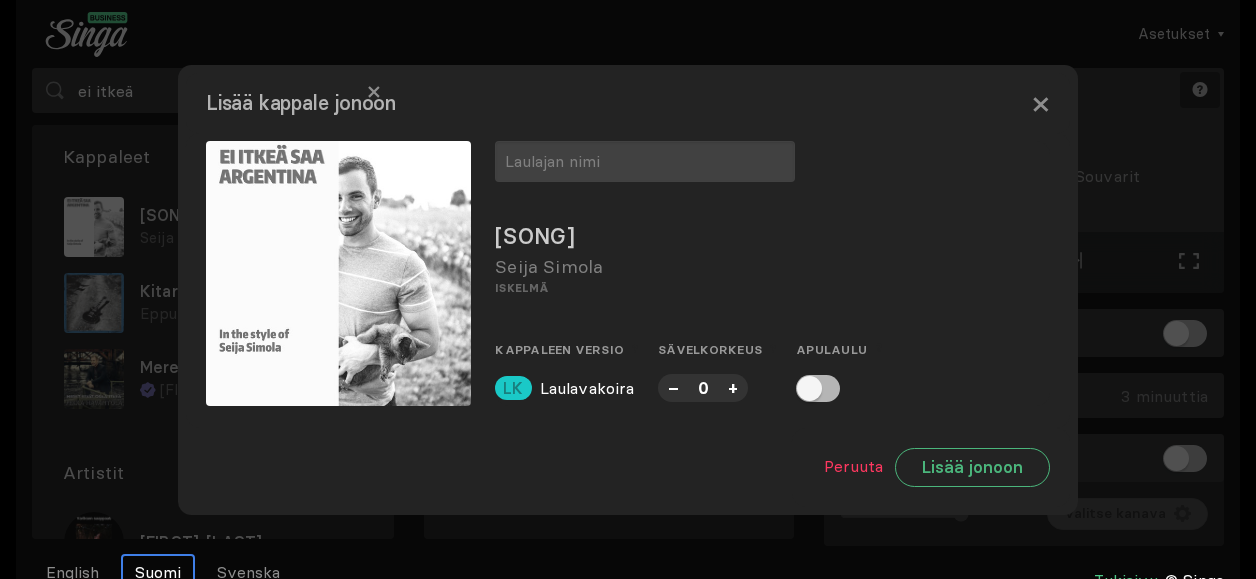 click on "–" at bounding box center [673, 387] 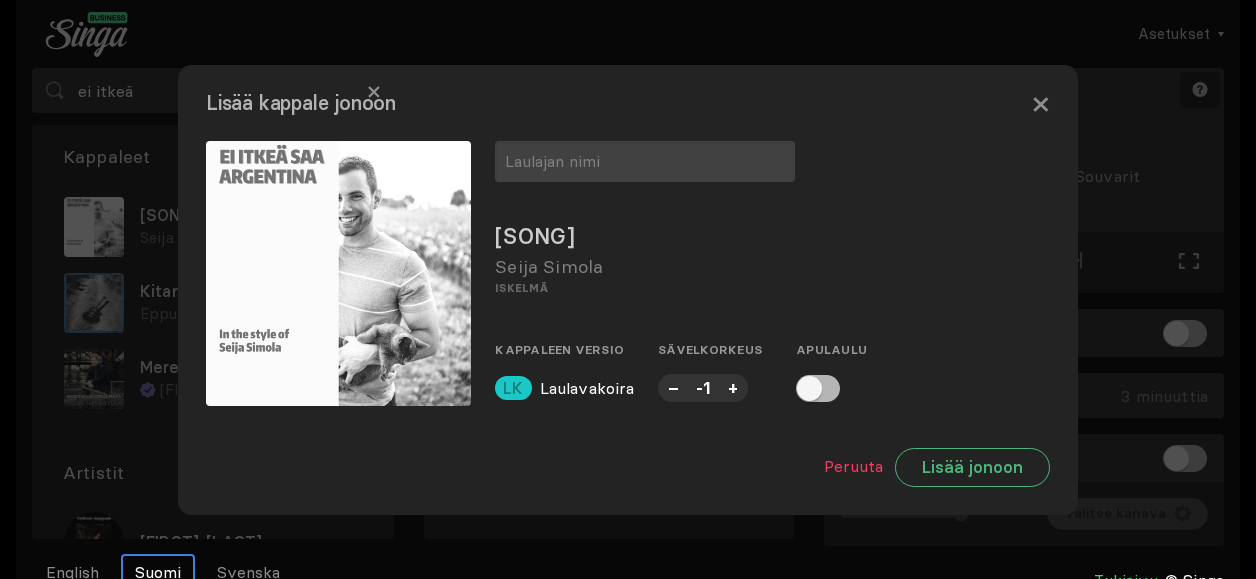 click on "–" at bounding box center (673, 387) 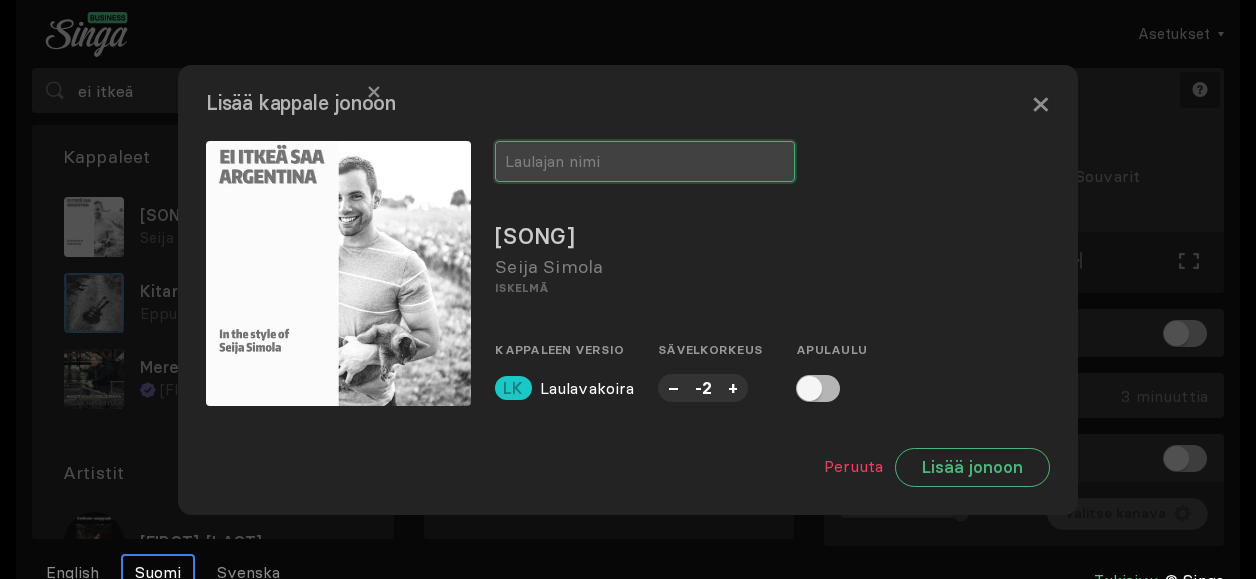 click at bounding box center [645, 161] 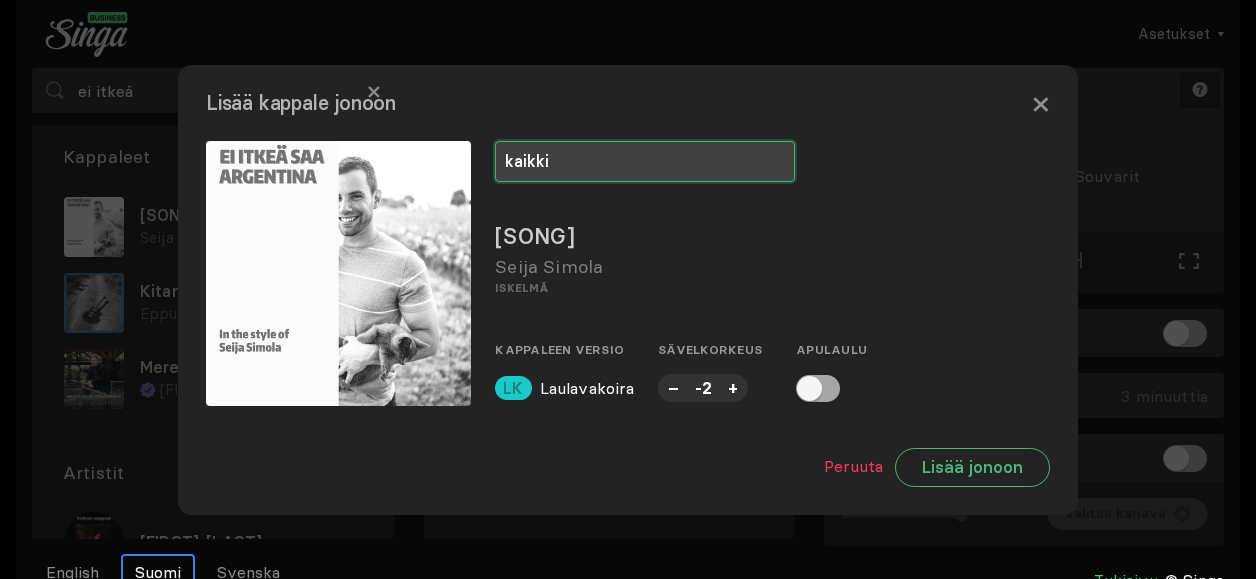 type on "kaikki" 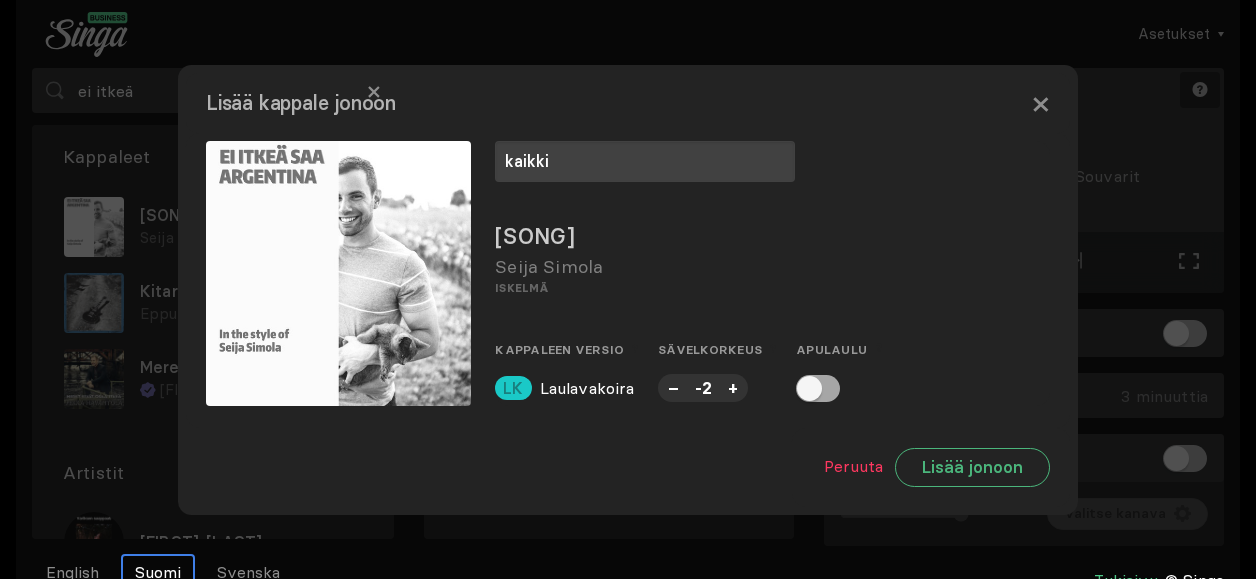 click at bounding box center [818, 388] 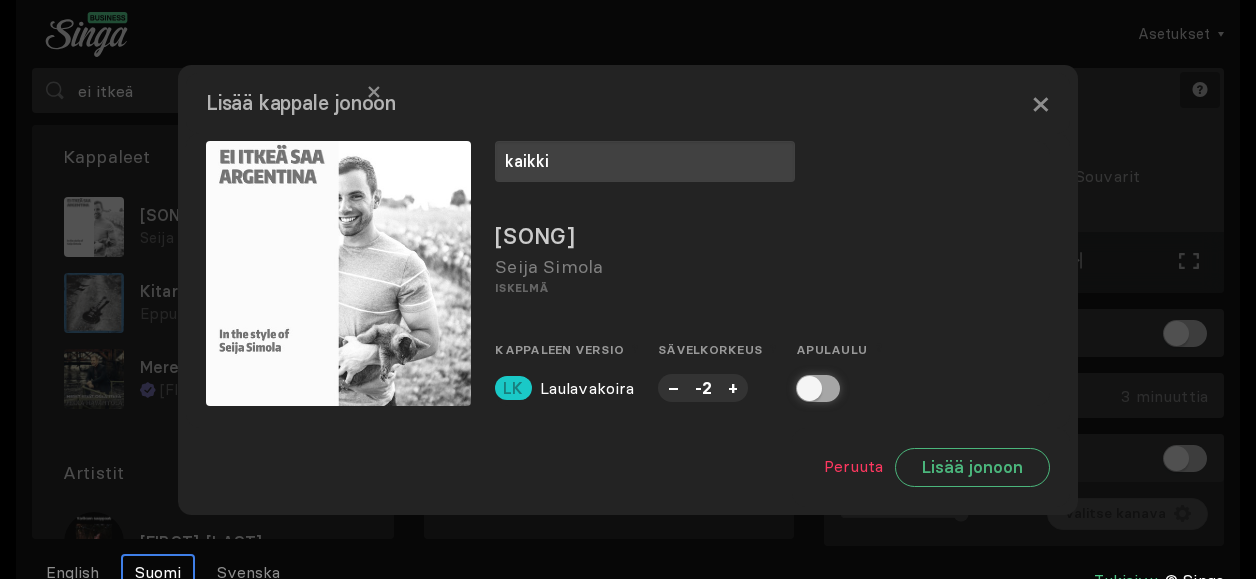 click at bounding box center [802, 388] 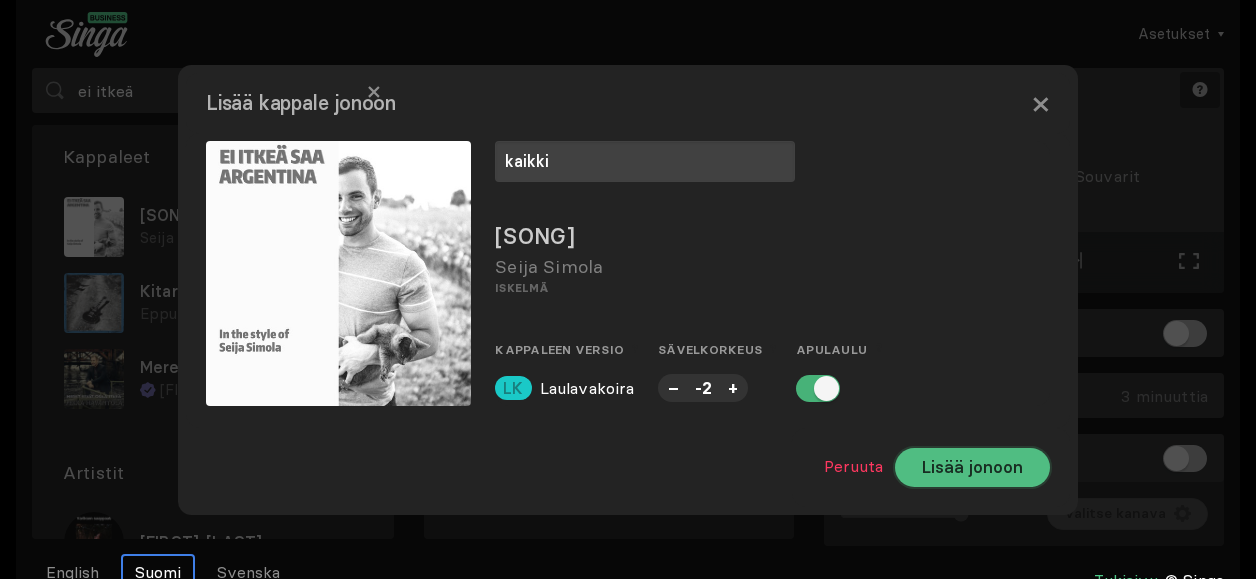 click on "Lisää jonoon" at bounding box center [972, 467] 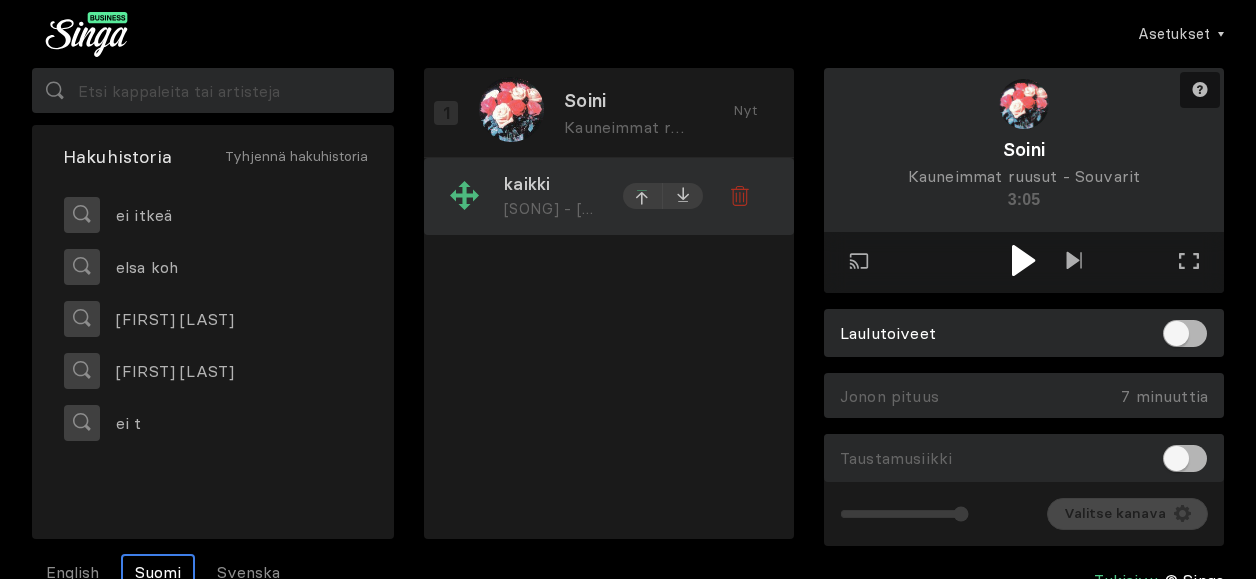 click at bounding box center [643, 196] 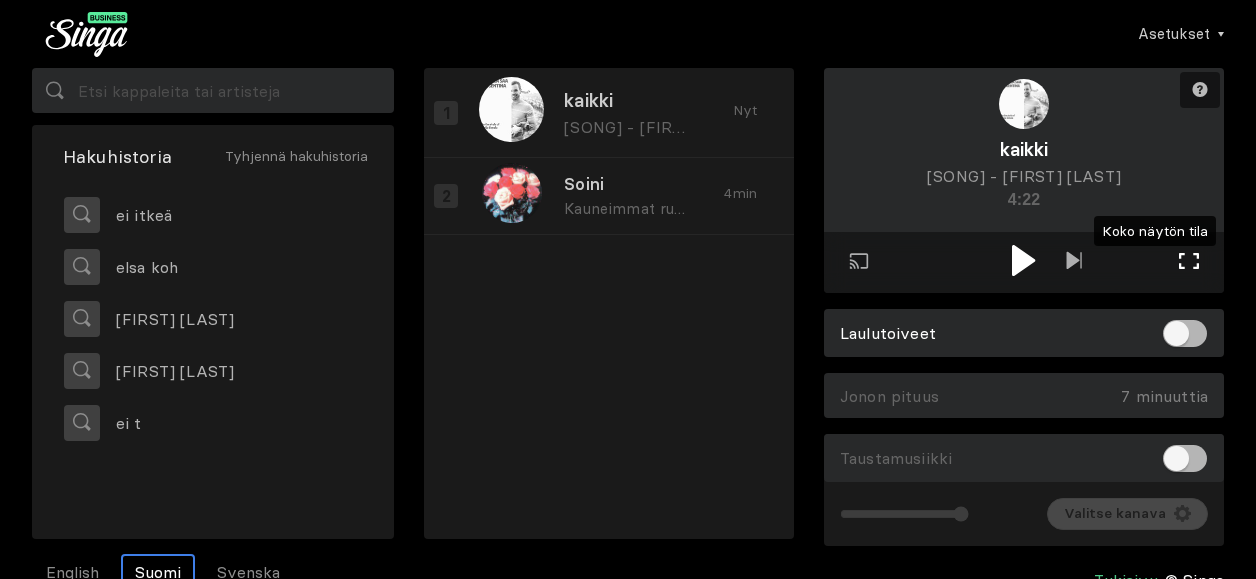 click at bounding box center (1189, 261) 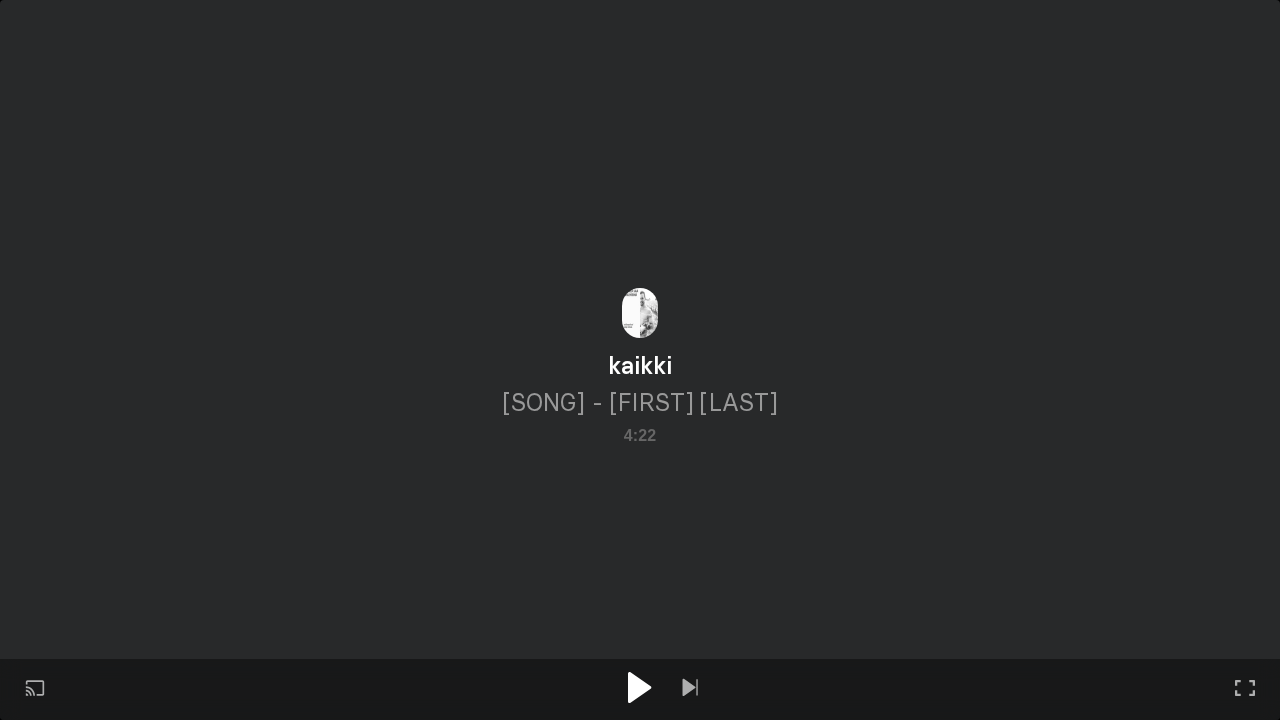 click at bounding box center [639, 687] 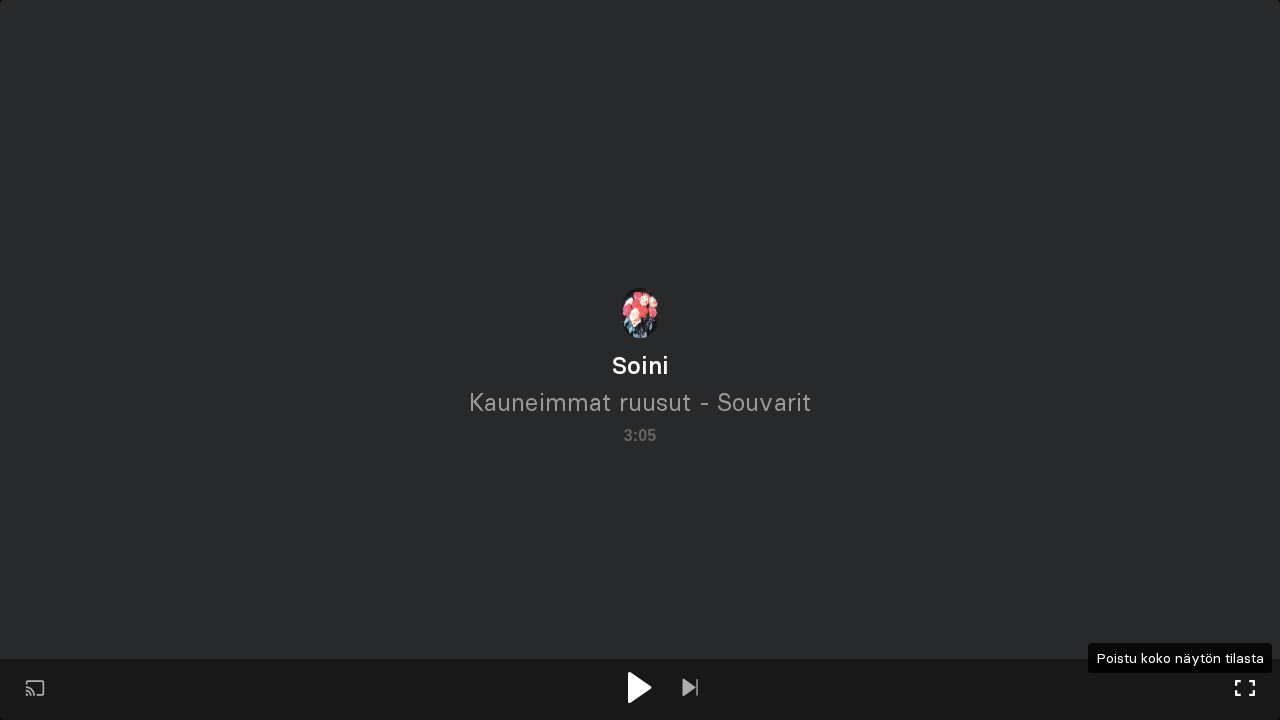 click at bounding box center [1245, 688] 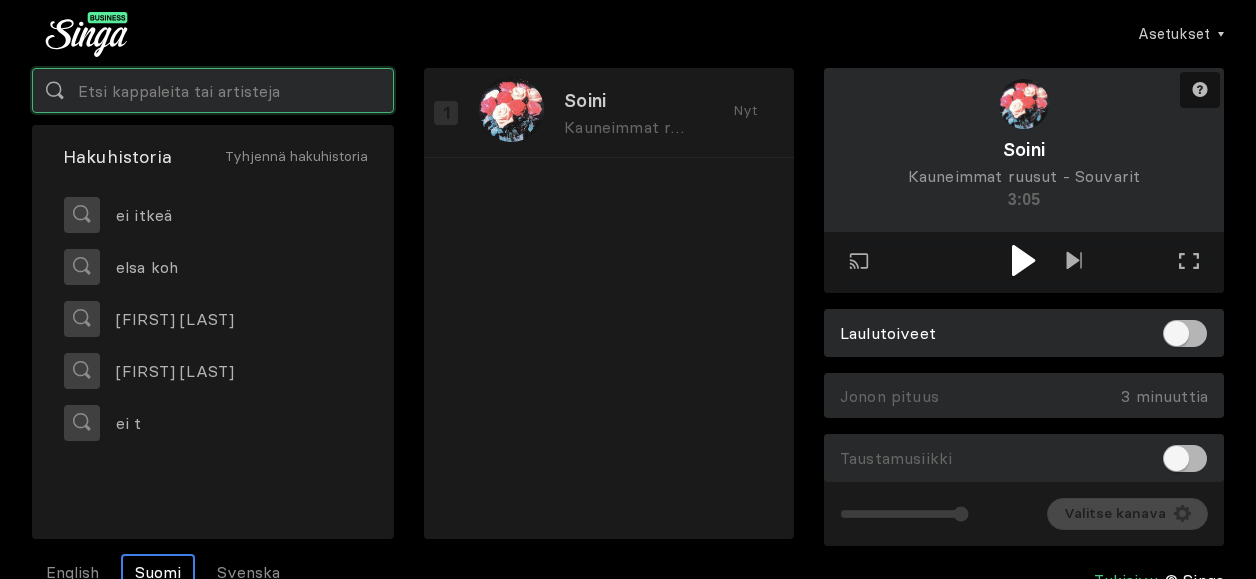 click at bounding box center [213, 90] 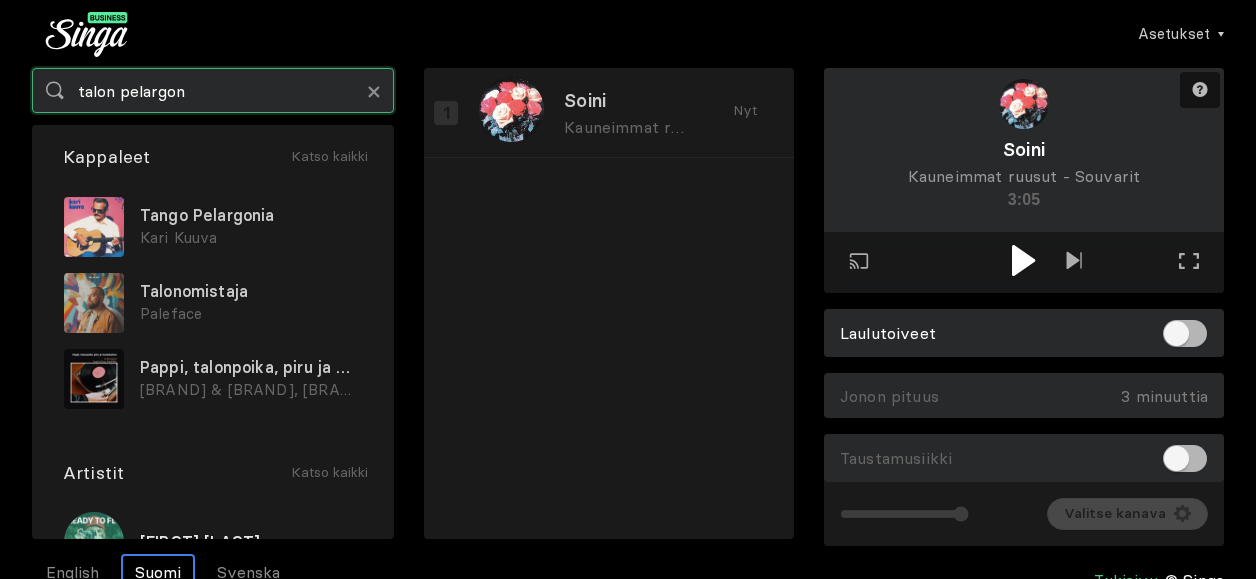 click on "talon pelargon" at bounding box center [213, 90] 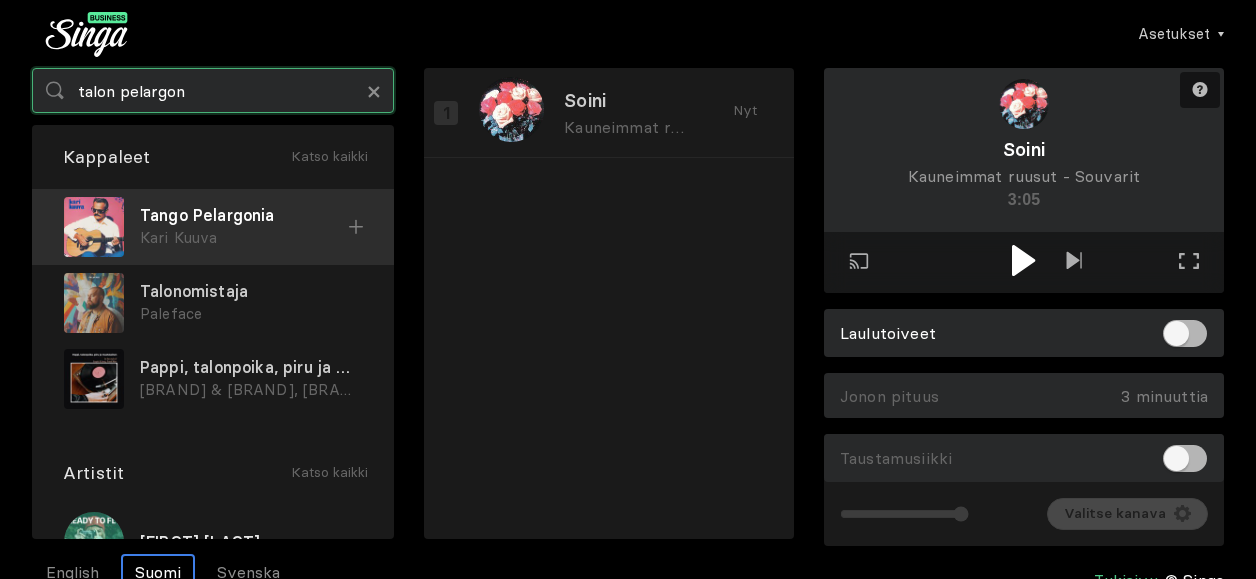 type on "talon pelargon" 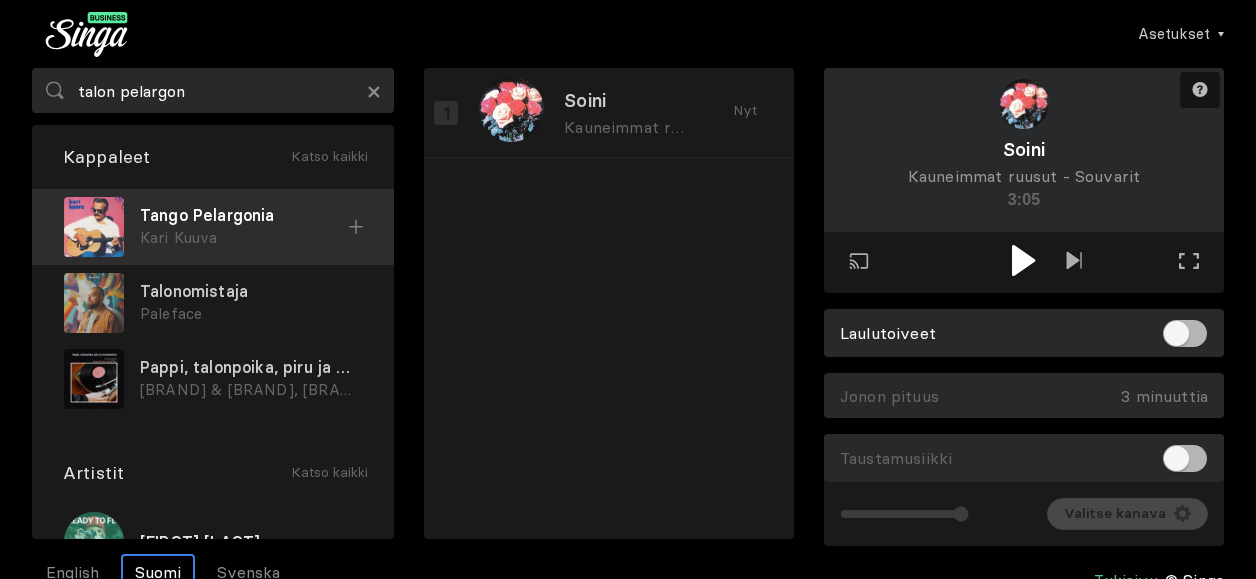 click at bounding box center [94, 227] 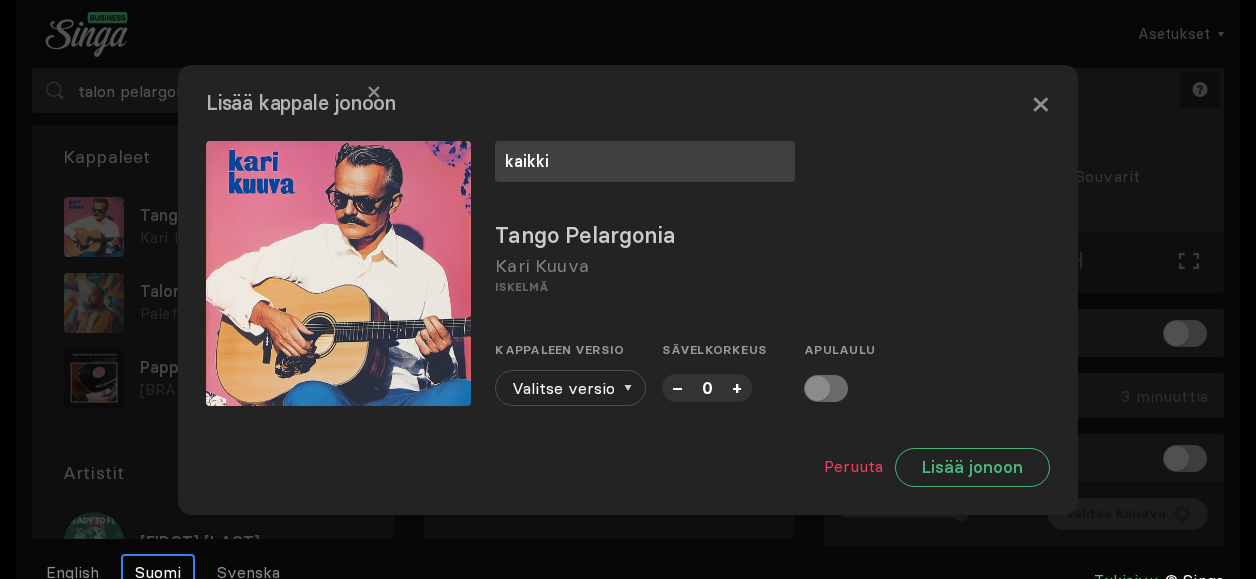 type on "kaikki" 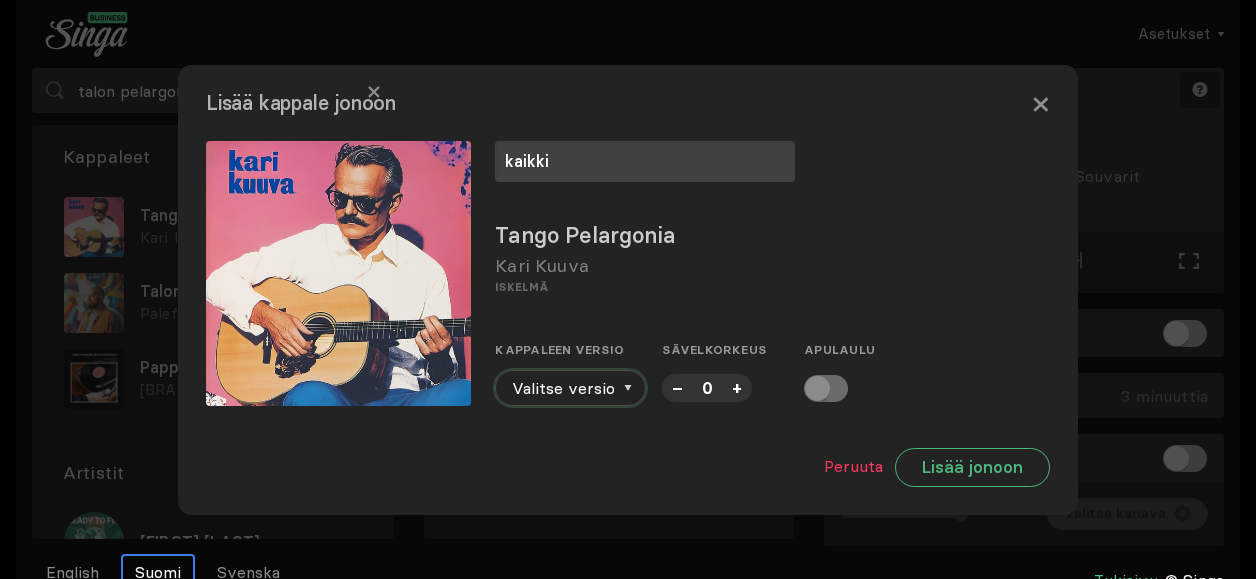 click on "Valitse versio" at bounding box center (570, 388) 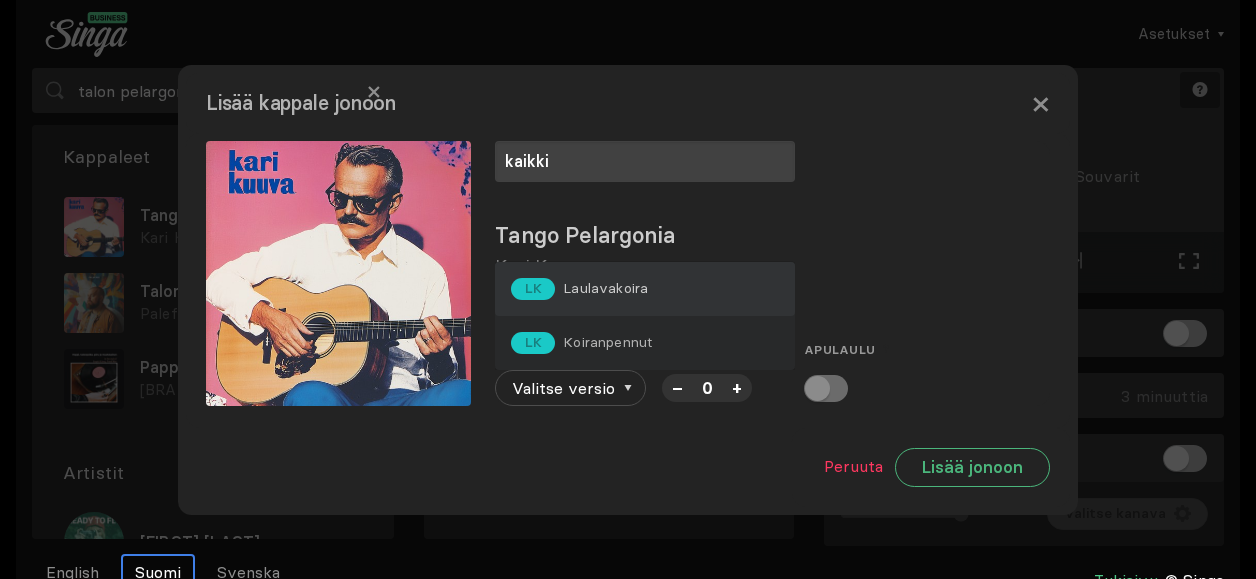 click on "Laulavakoira" at bounding box center (605, 288) 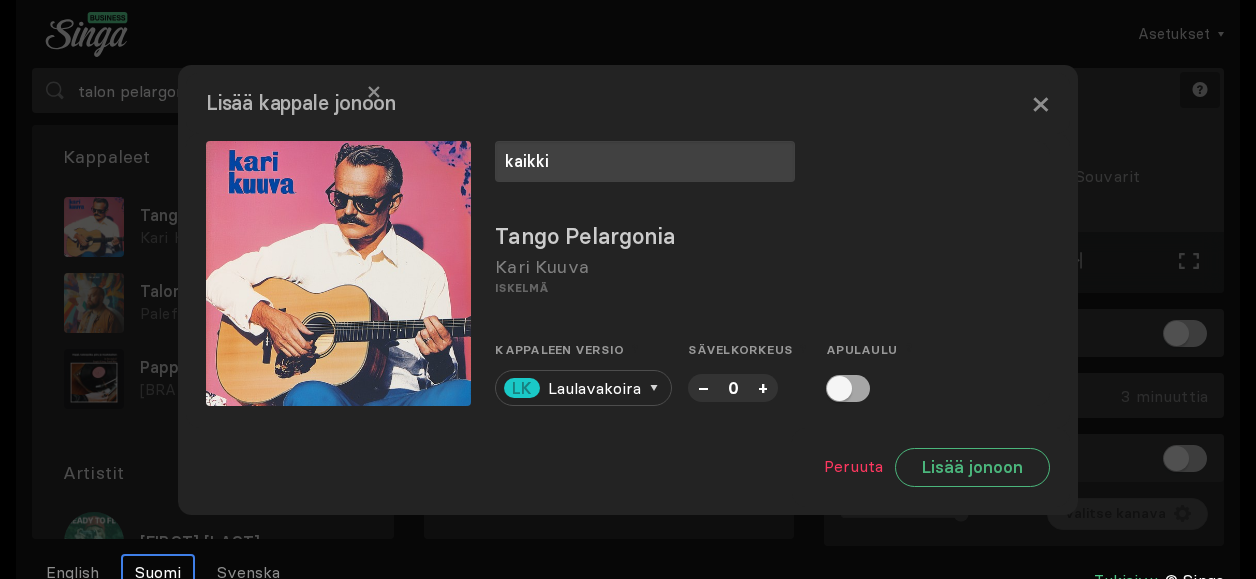 click at bounding box center [848, 388] 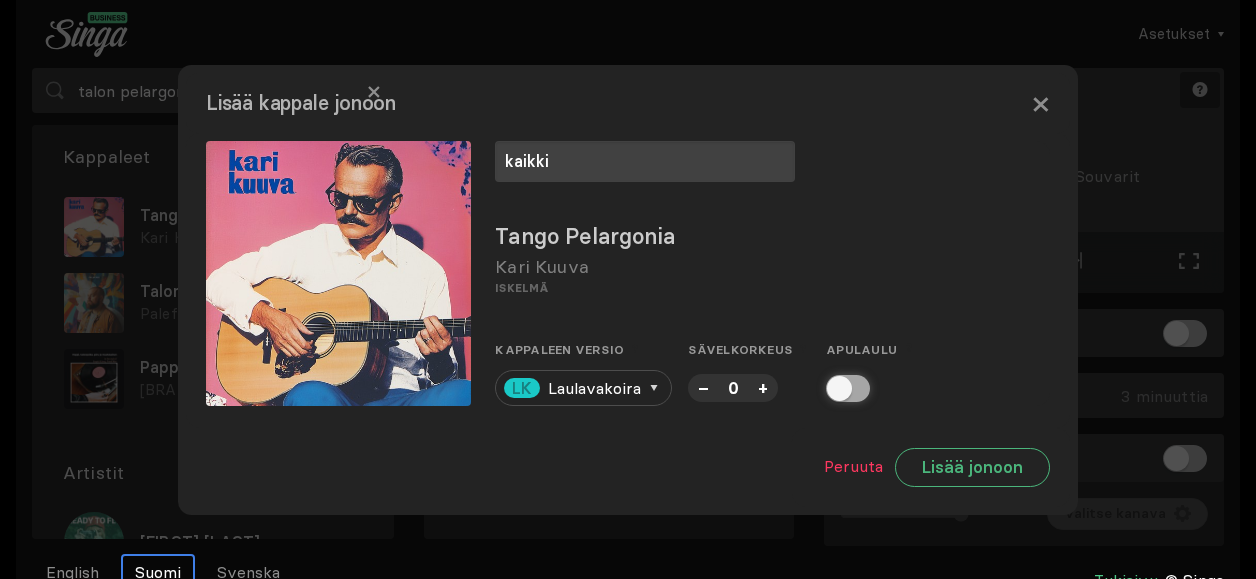 checkbox on "true" 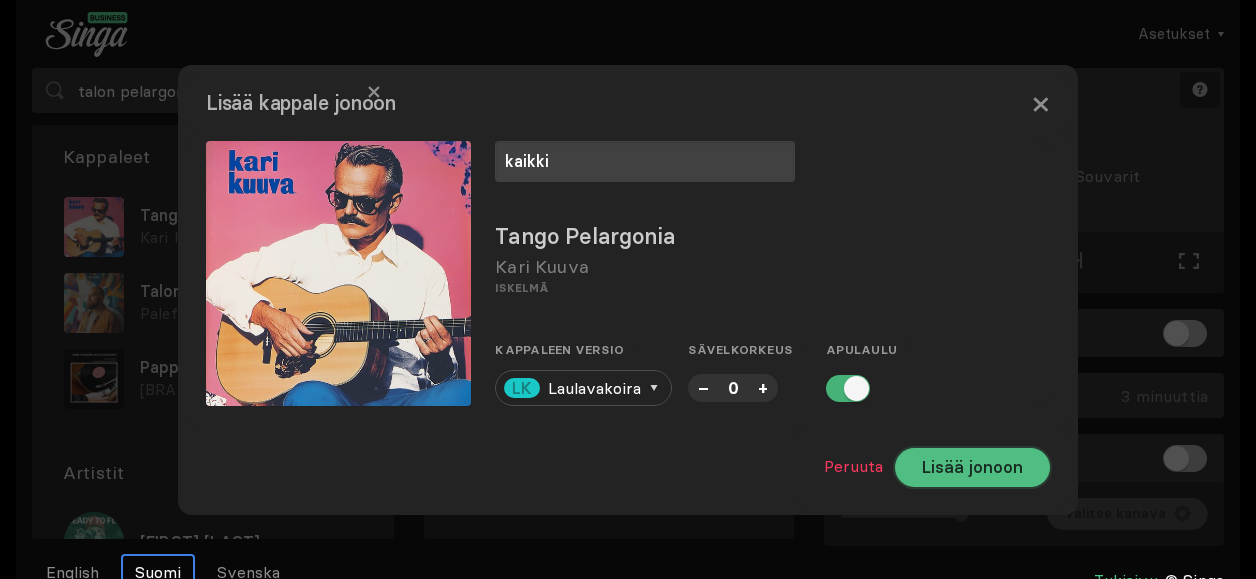 click on "Lisää jonoon" at bounding box center [972, 467] 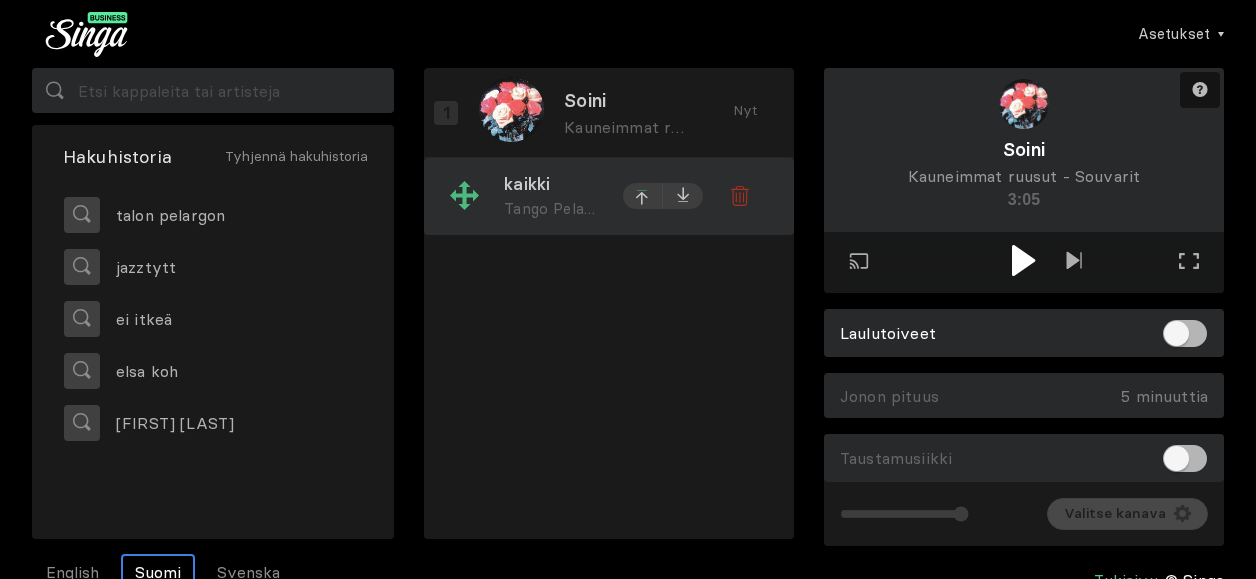 click at bounding box center (643, 199) 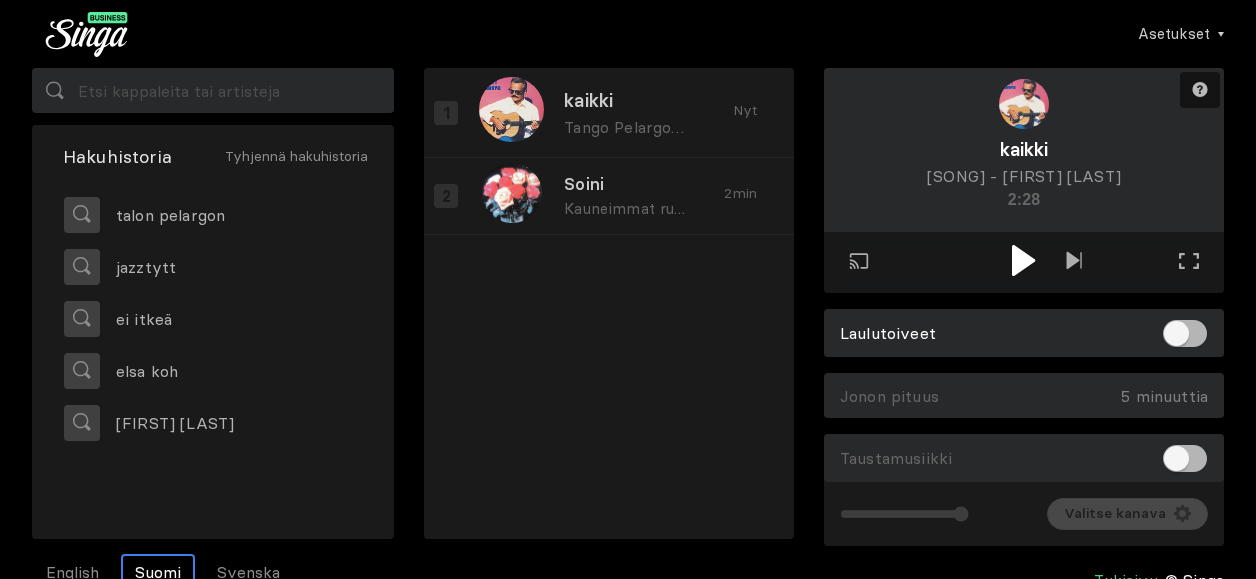 click at bounding box center [1023, 260] 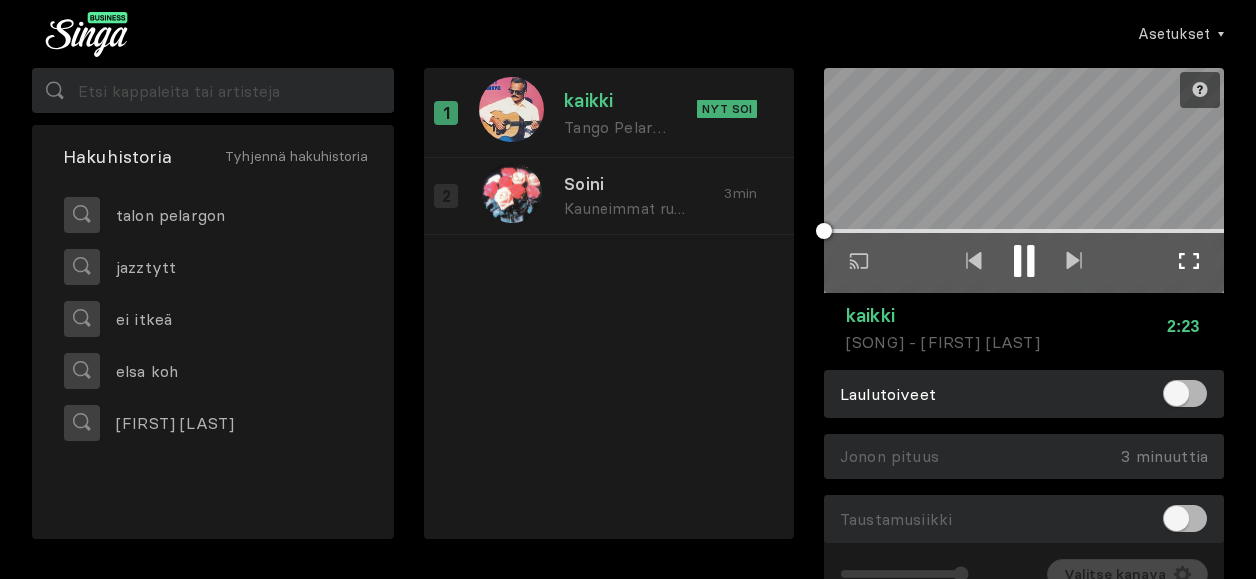 click on "Koko näytön tila Poistu koko näytön tilasta" at bounding box center (1189, 262) 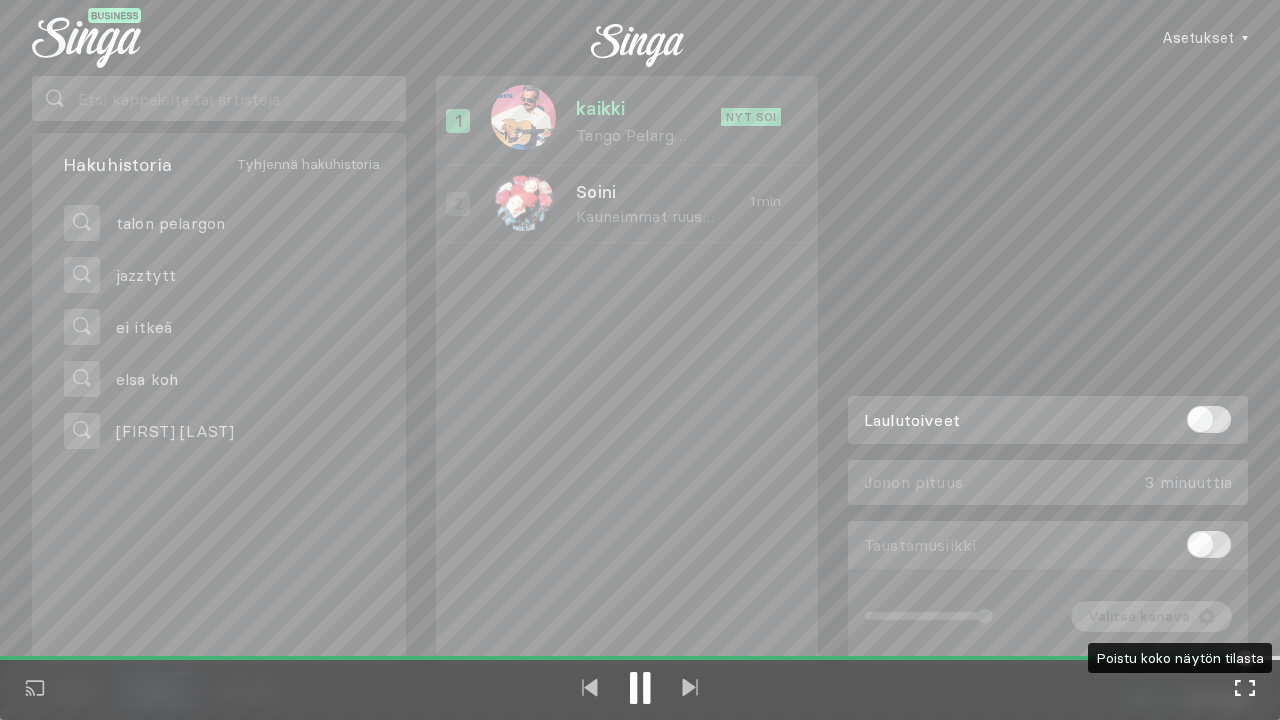 click at bounding box center [1245, 688] 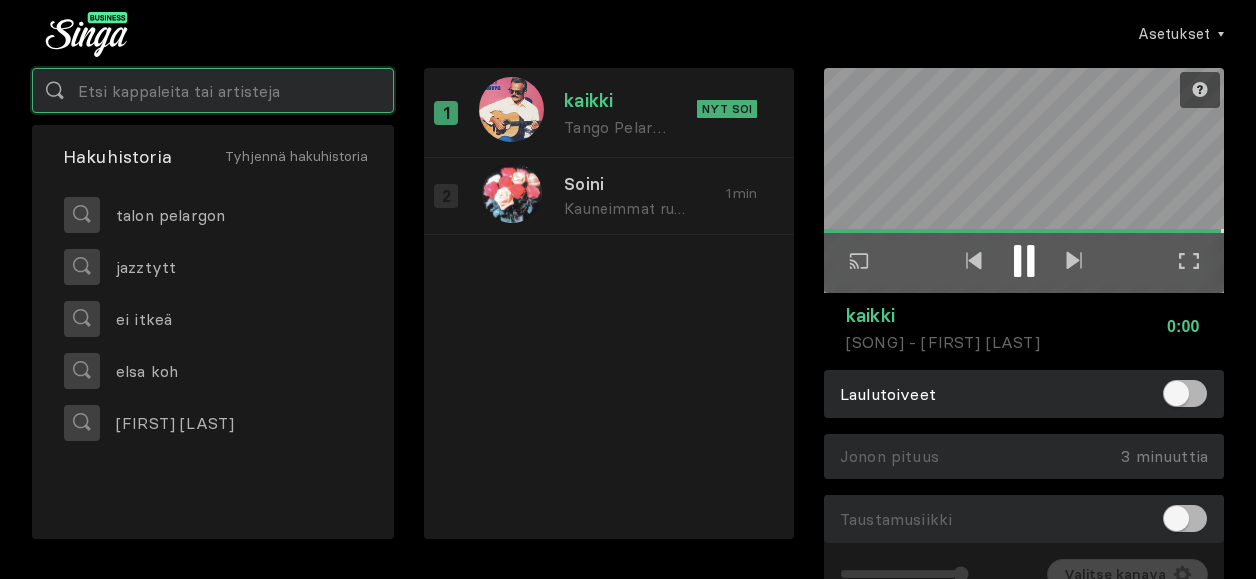 click at bounding box center [213, 90] 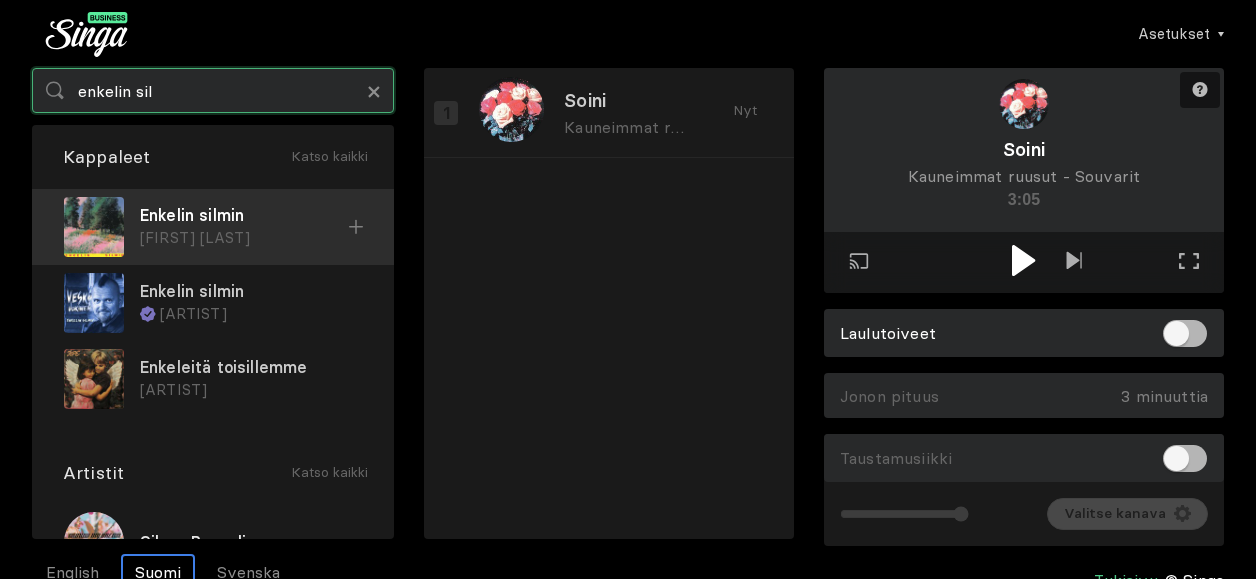 type on "enkelin sil" 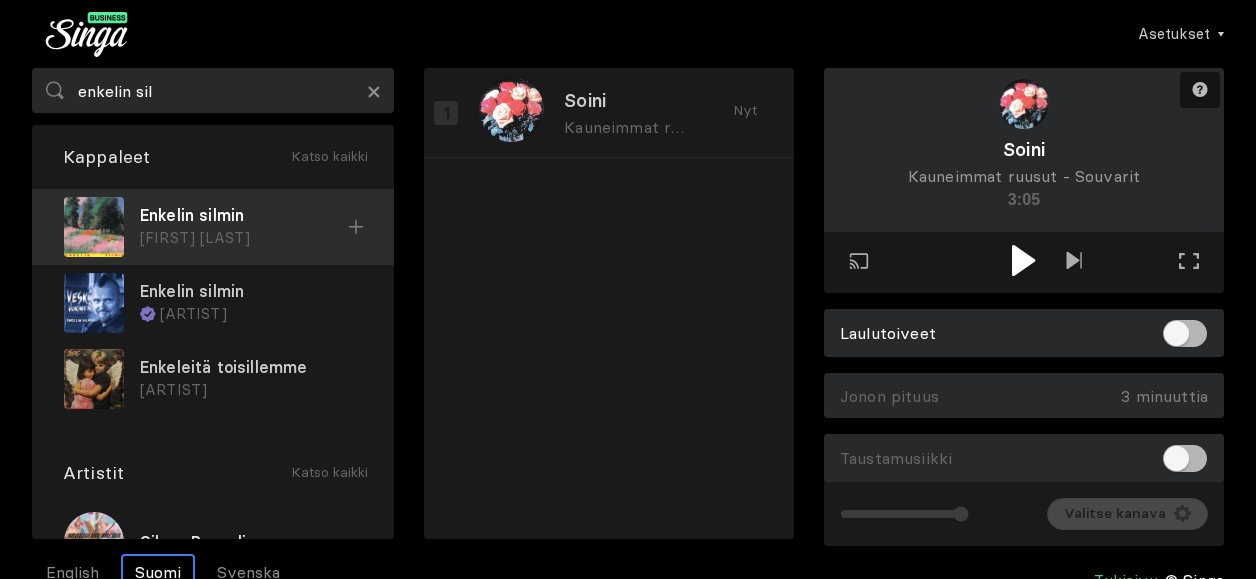 click on "[FIRST] [LAST]" at bounding box center [244, 238] 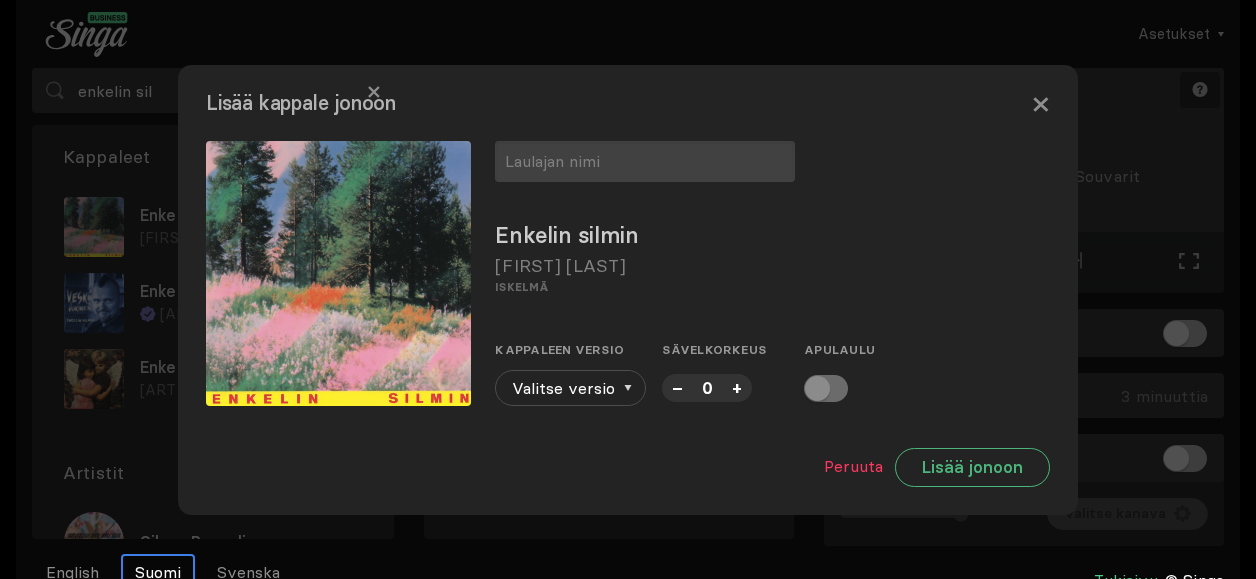 click on "–" at bounding box center [677, 387] 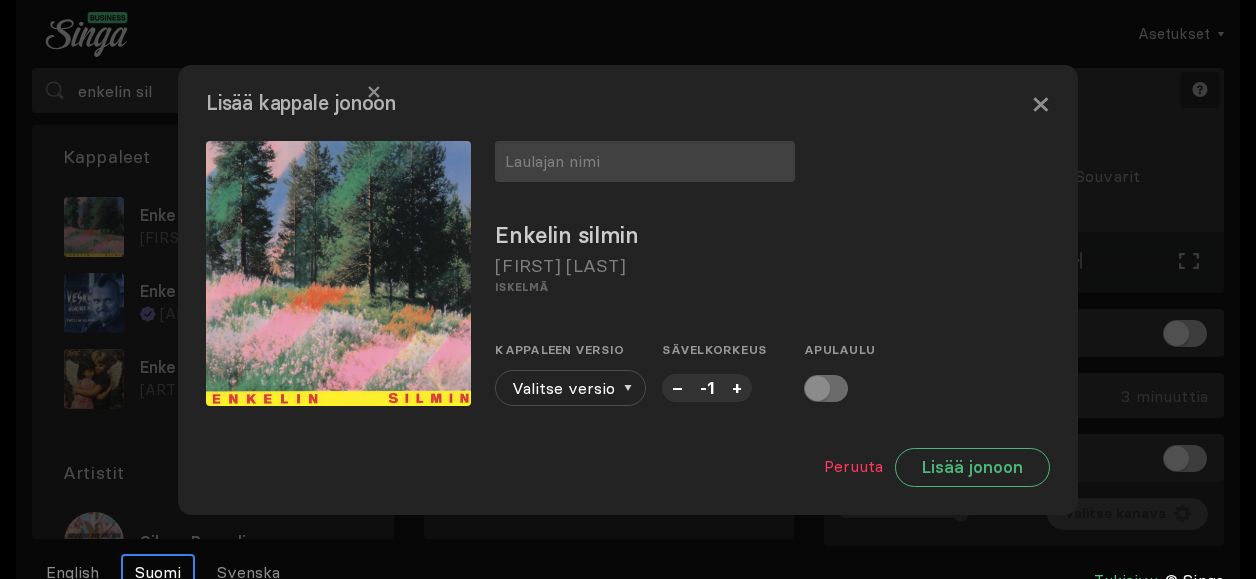 click on "–" at bounding box center (677, 387) 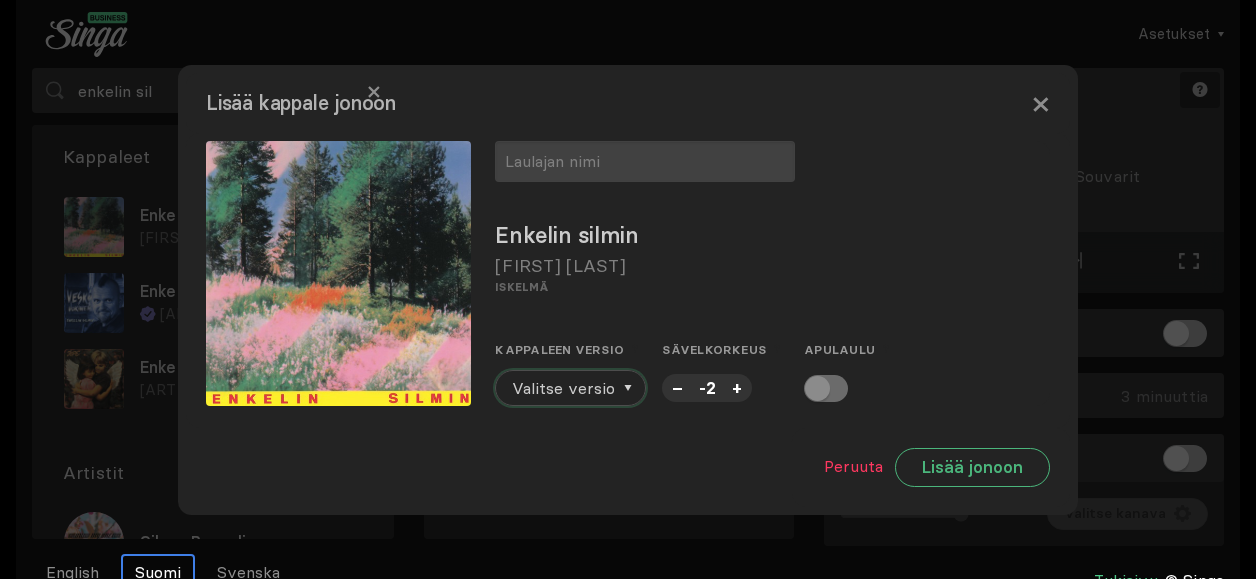 click on "Valitse versio" at bounding box center (563, 388) 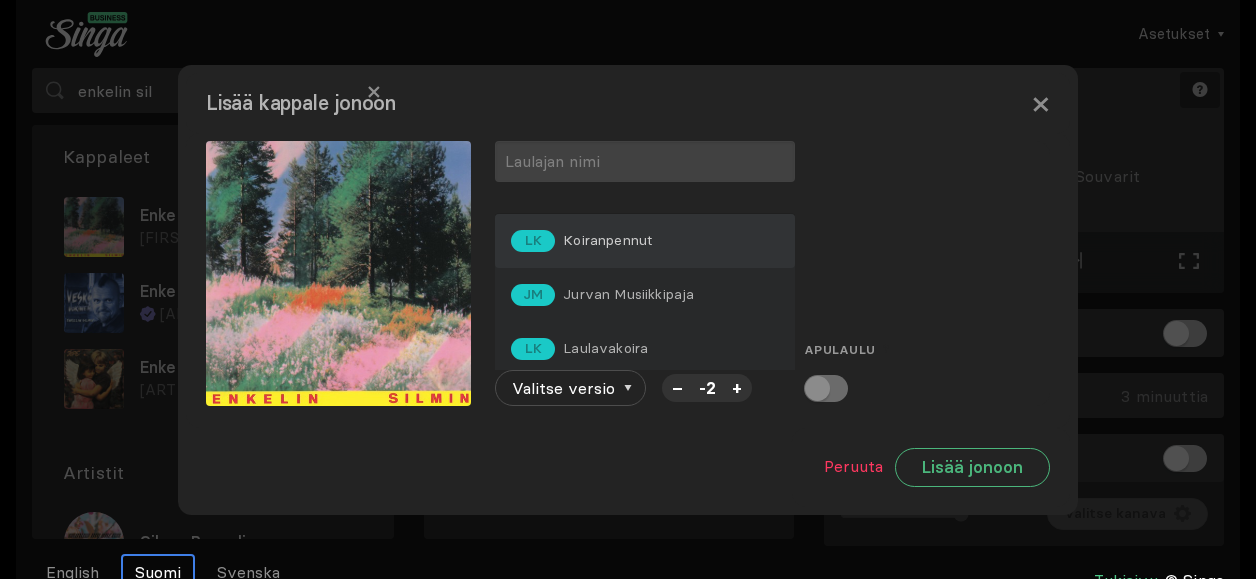 click on "Koiranpennut" at bounding box center (607, 240) 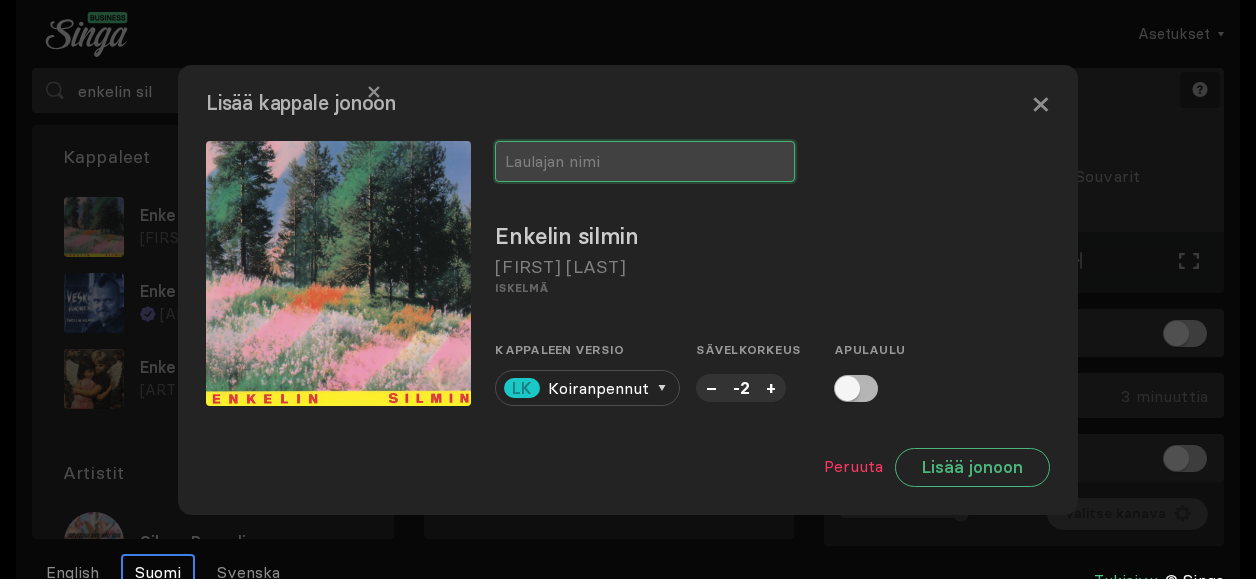 click at bounding box center [645, 161] 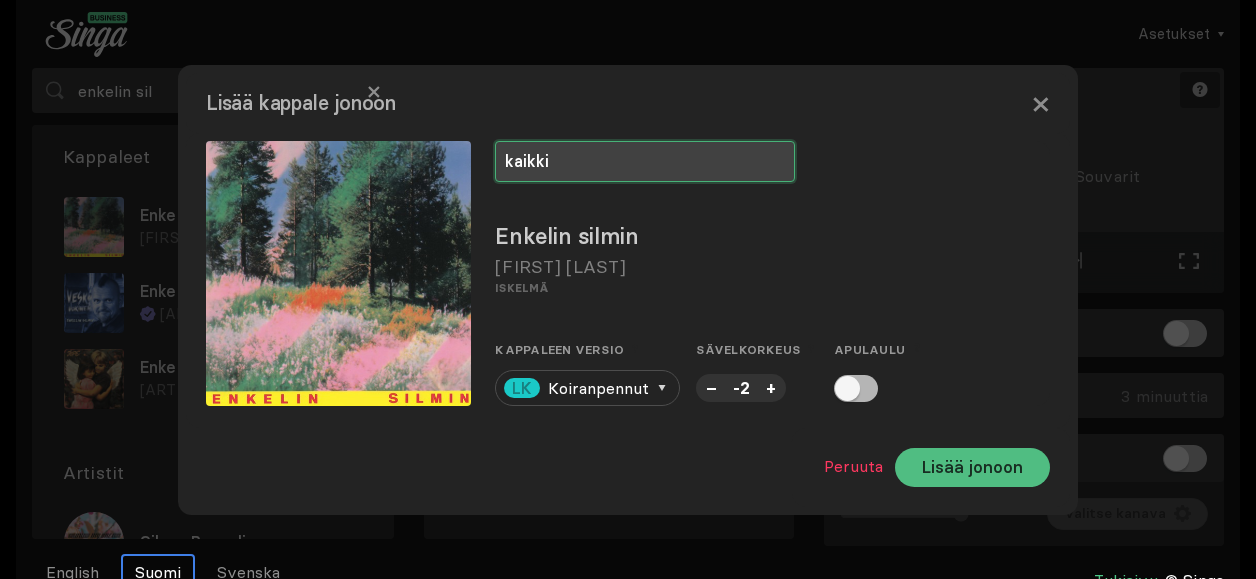 type on "kaikki" 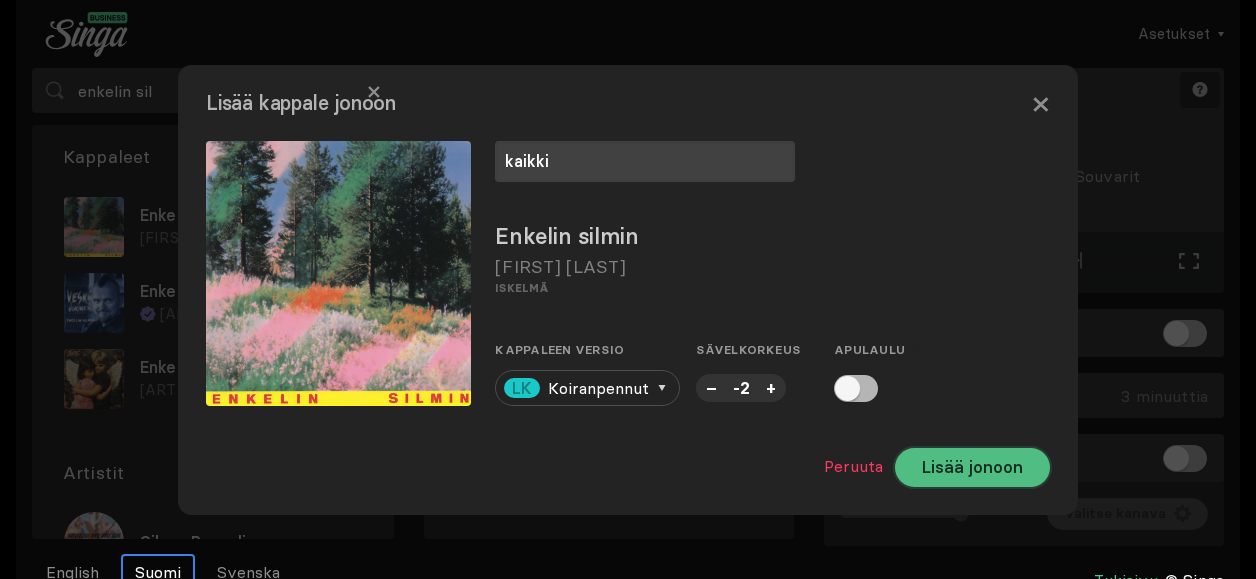 click on "Lisää jonoon" at bounding box center [972, 467] 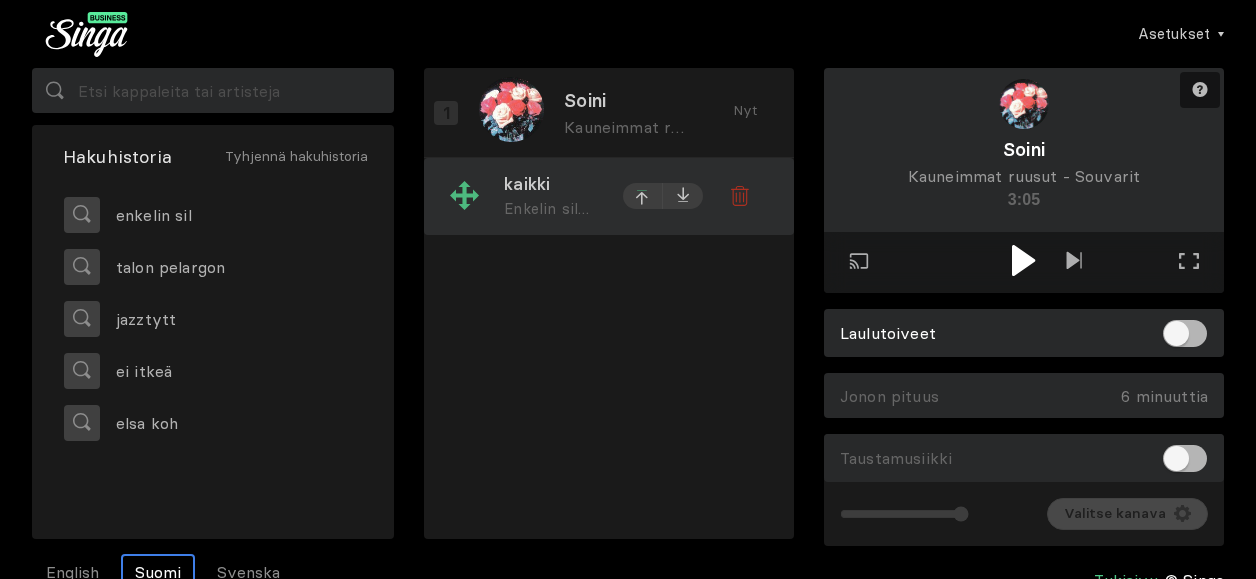 click at bounding box center [643, 115] 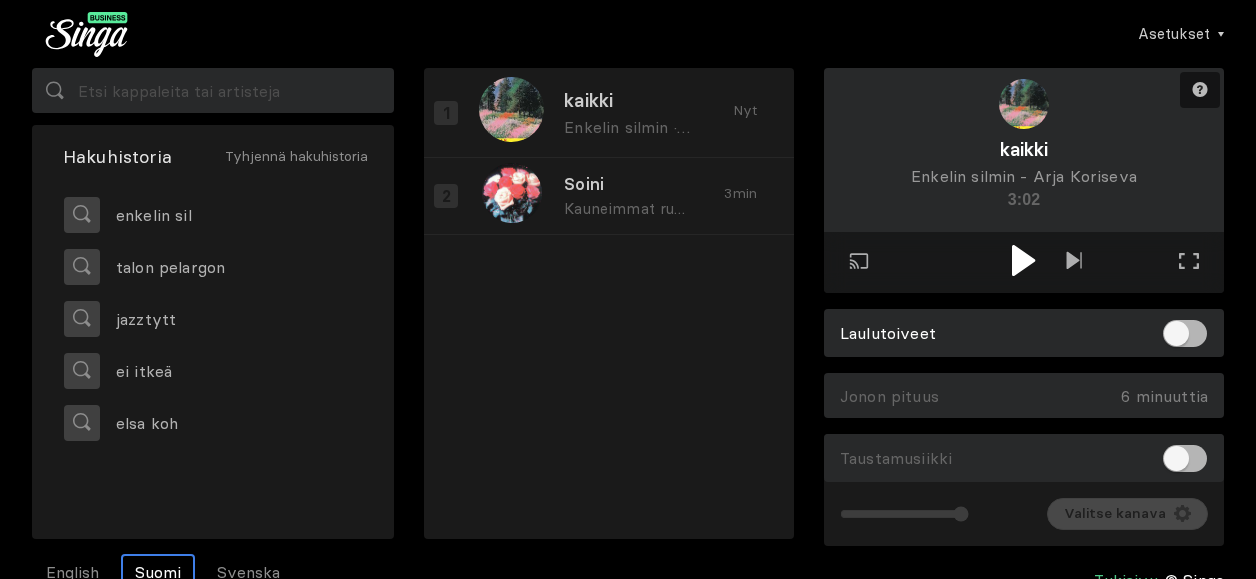 click at bounding box center (1023, 260) 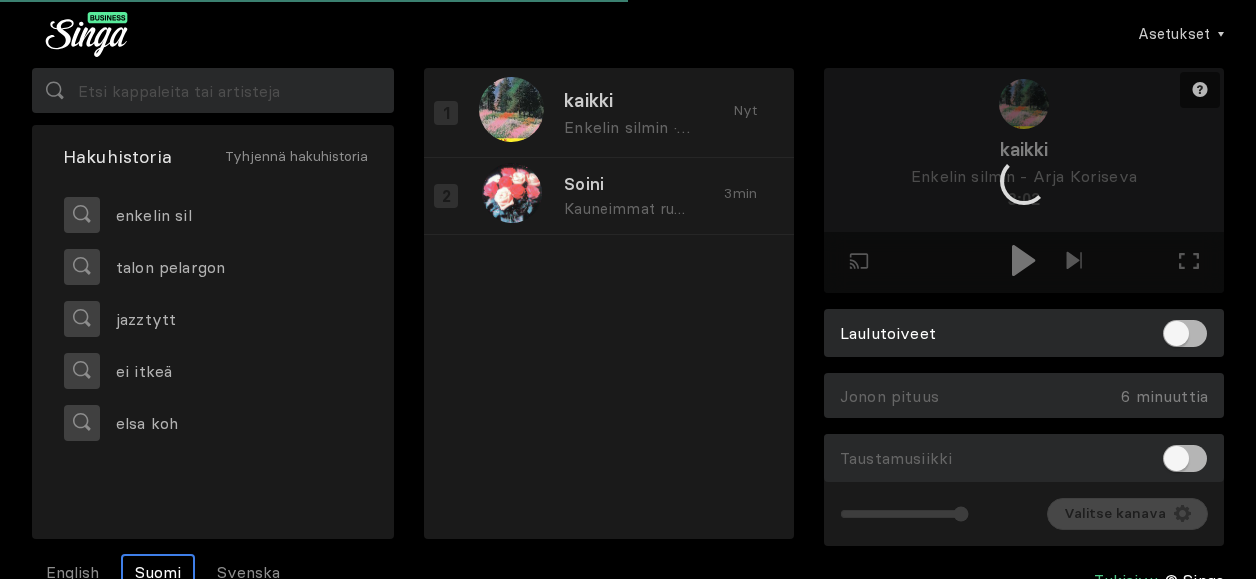 click at bounding box center (1024, 180) 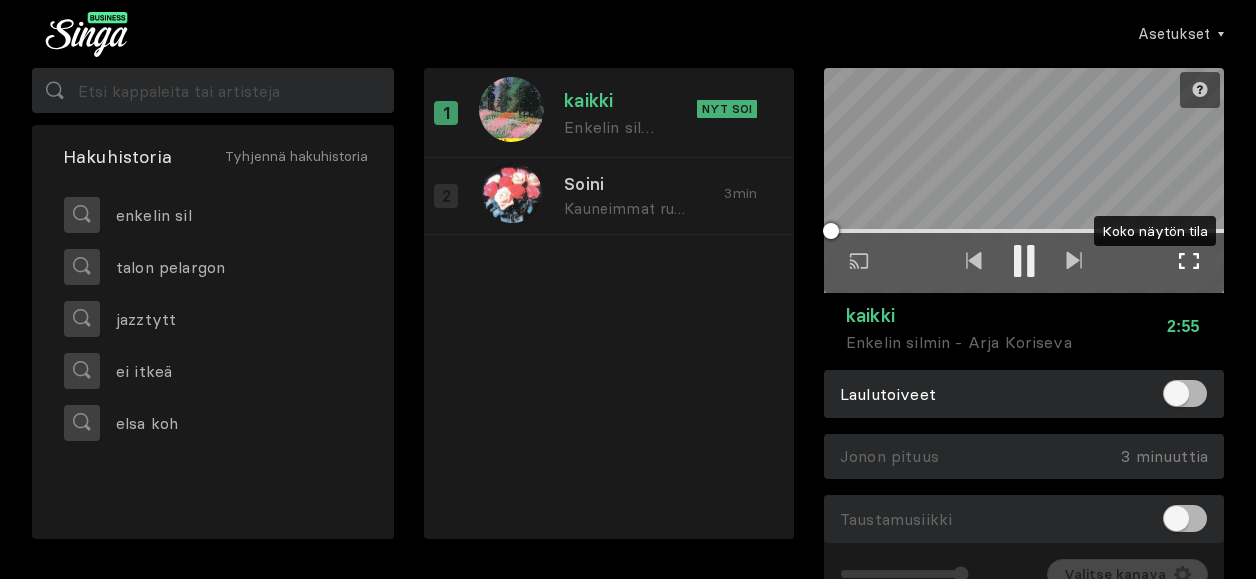 click at bounding box center (1189, 261) 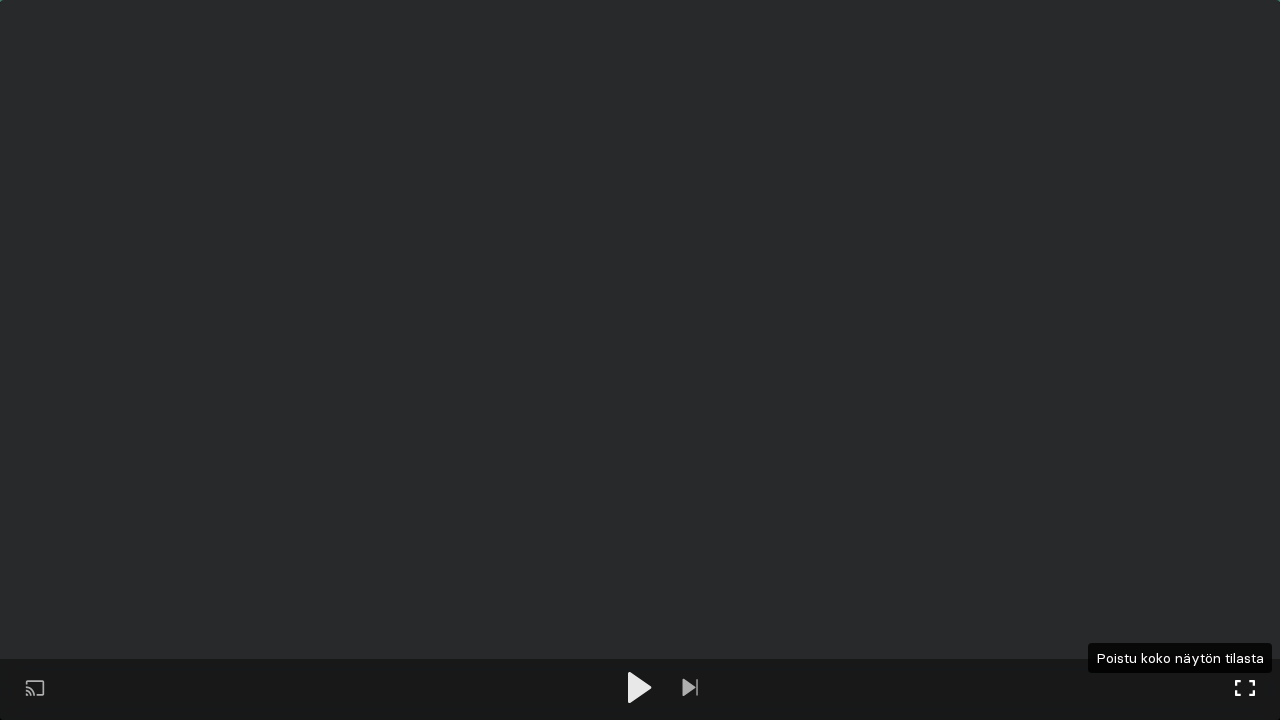 click on "Koko näytön tila Poistu koko näytön tilasta" at bounding box center [1245, 690] 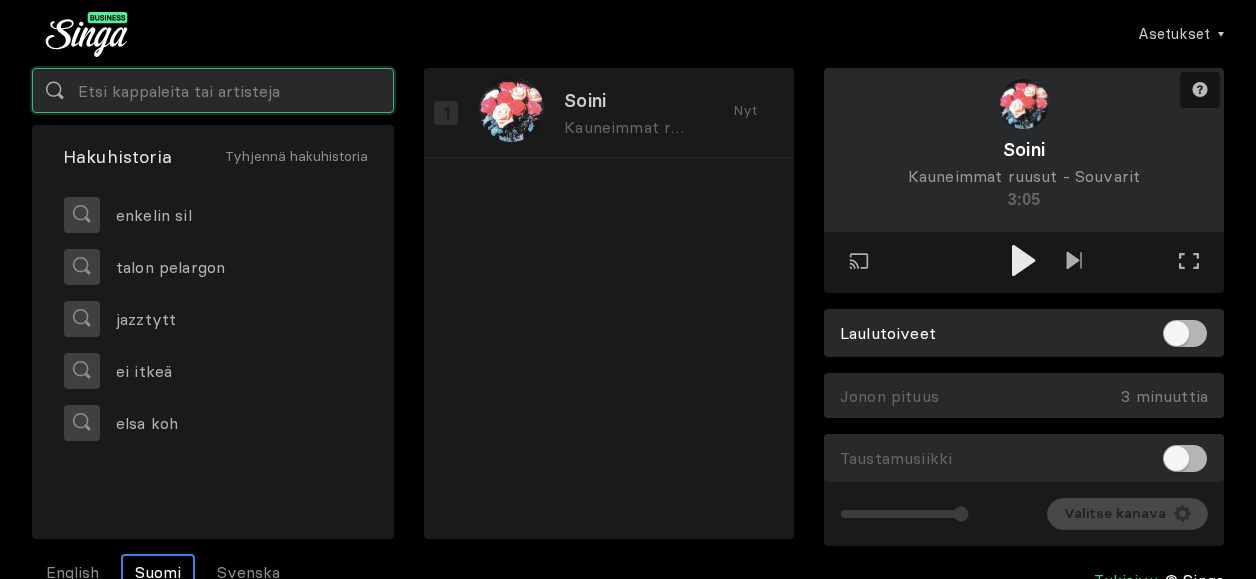click at bounding box center [213, 90] 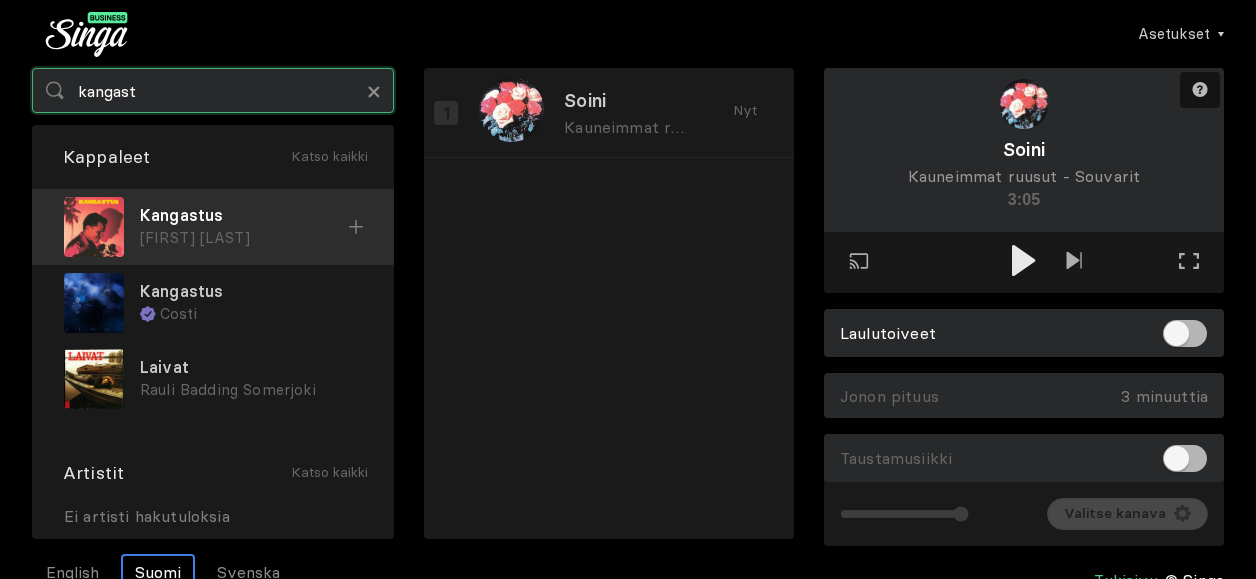 type on "kangast" 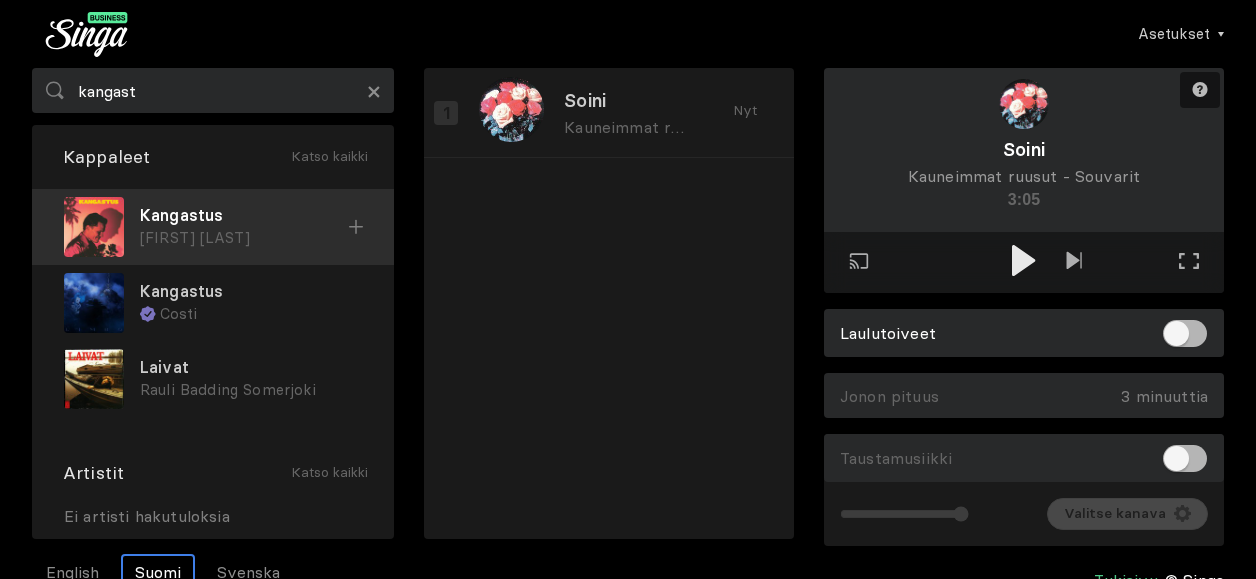 click at bounding box center [94, 227] 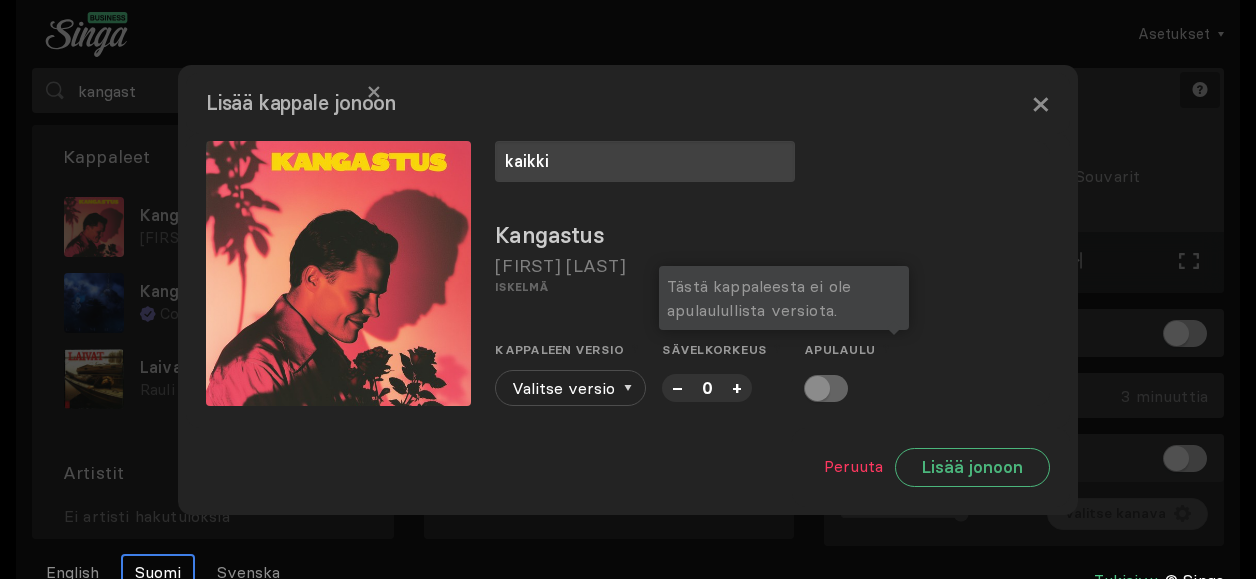 type on "kaikki" 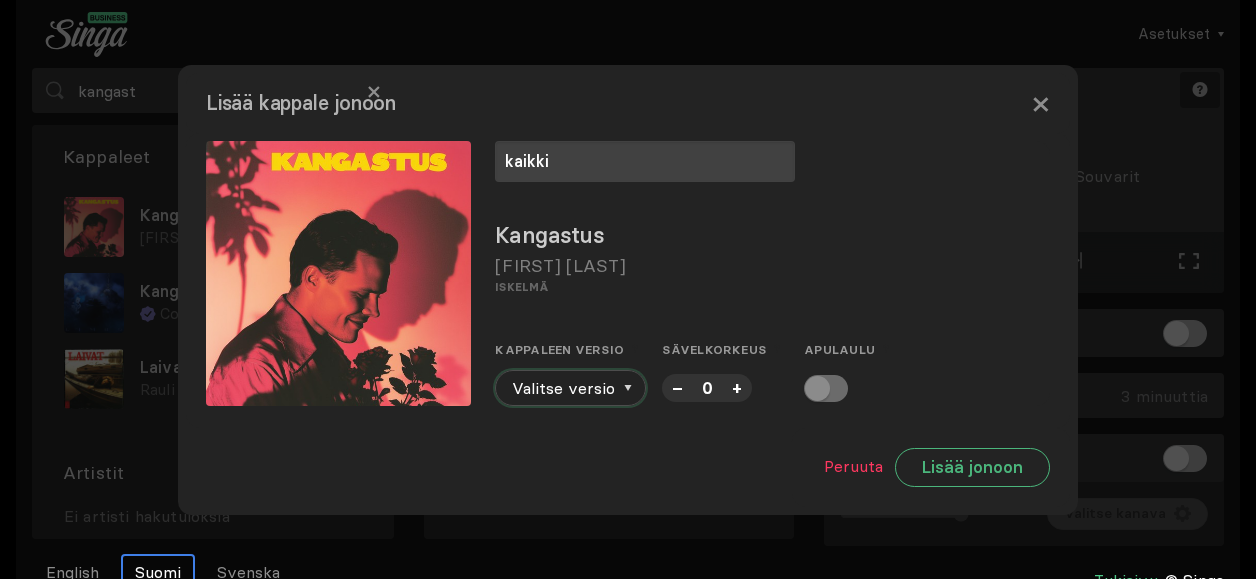click on "Valitse versio" at bounding box center [570, 388] 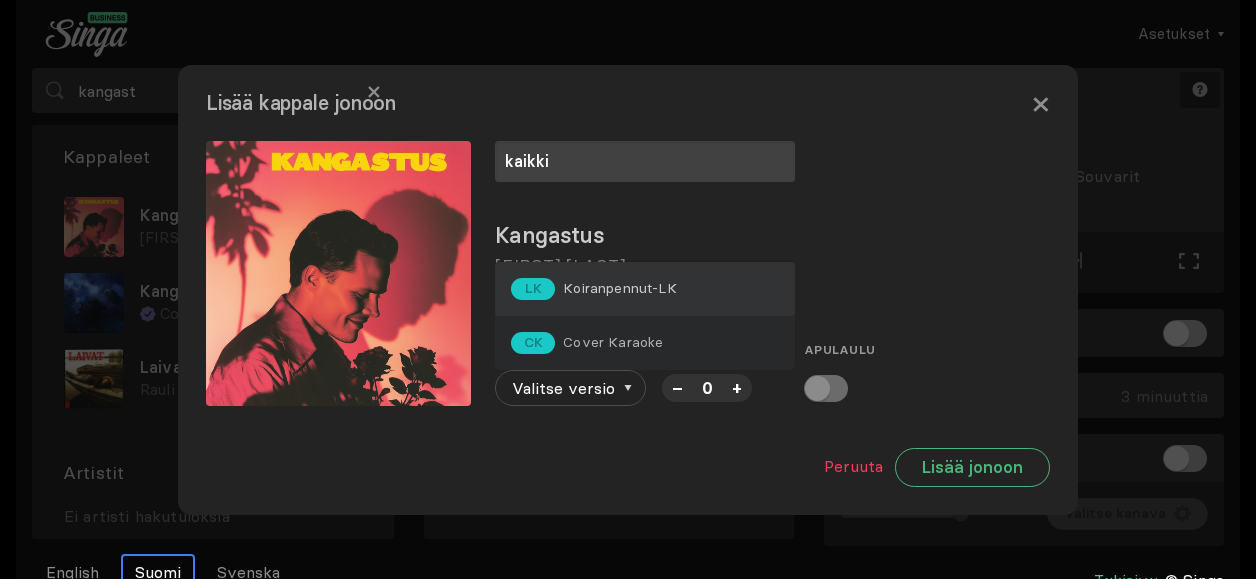 click on "Koiranpennut-LK" at bounding box center [619, 288] 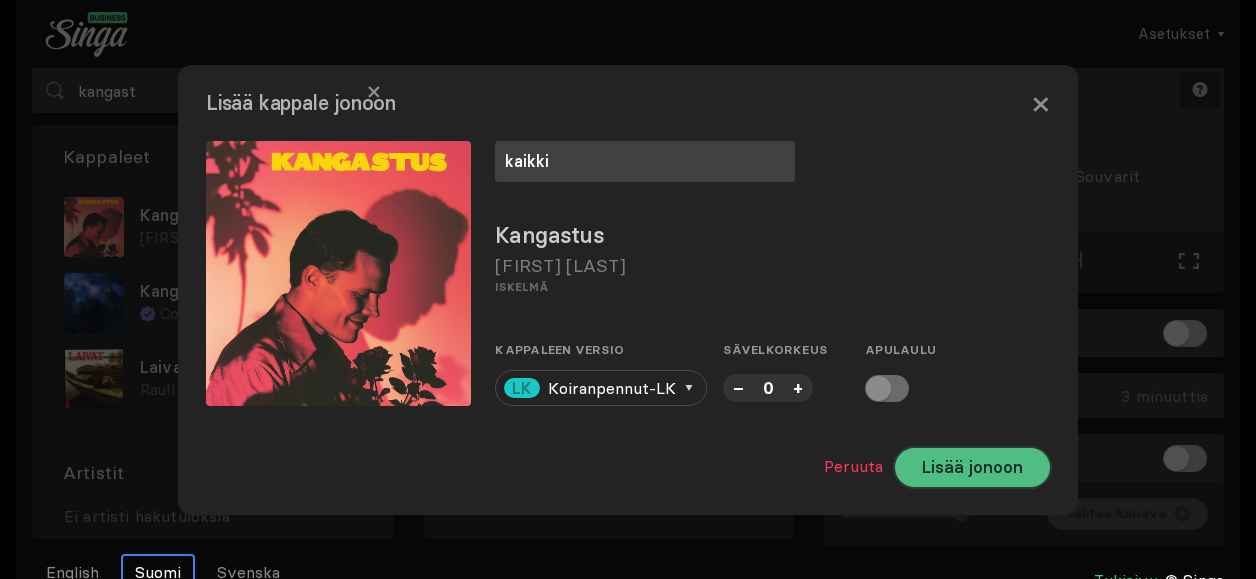 click on "Lisää jonoon" at bounding box center (972, 467) 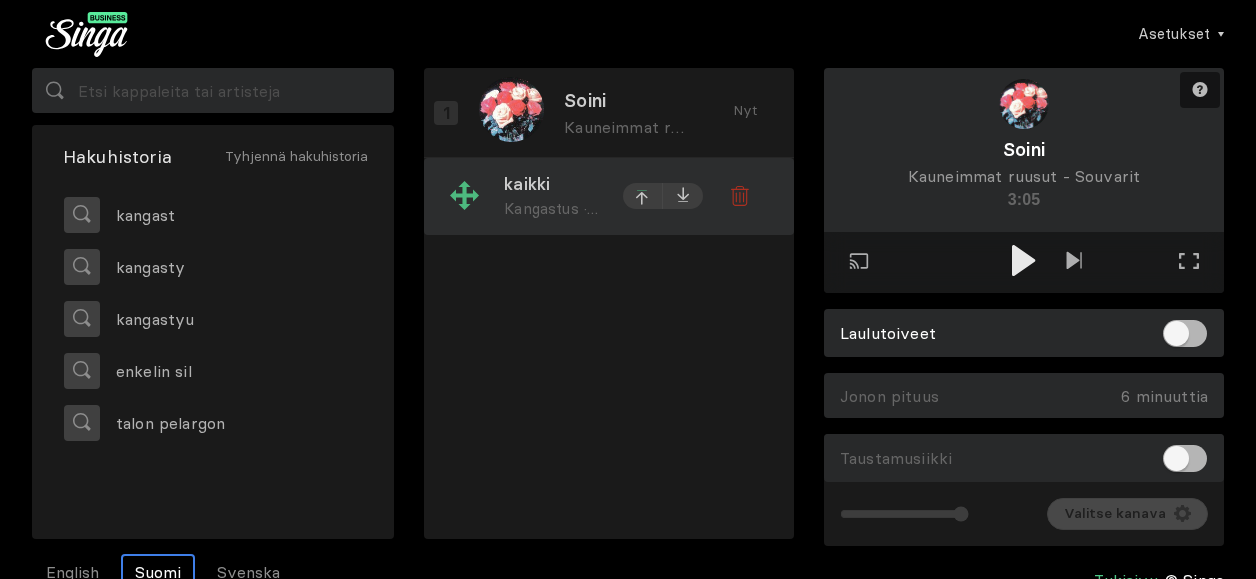 click at bounding box center (643, 198) 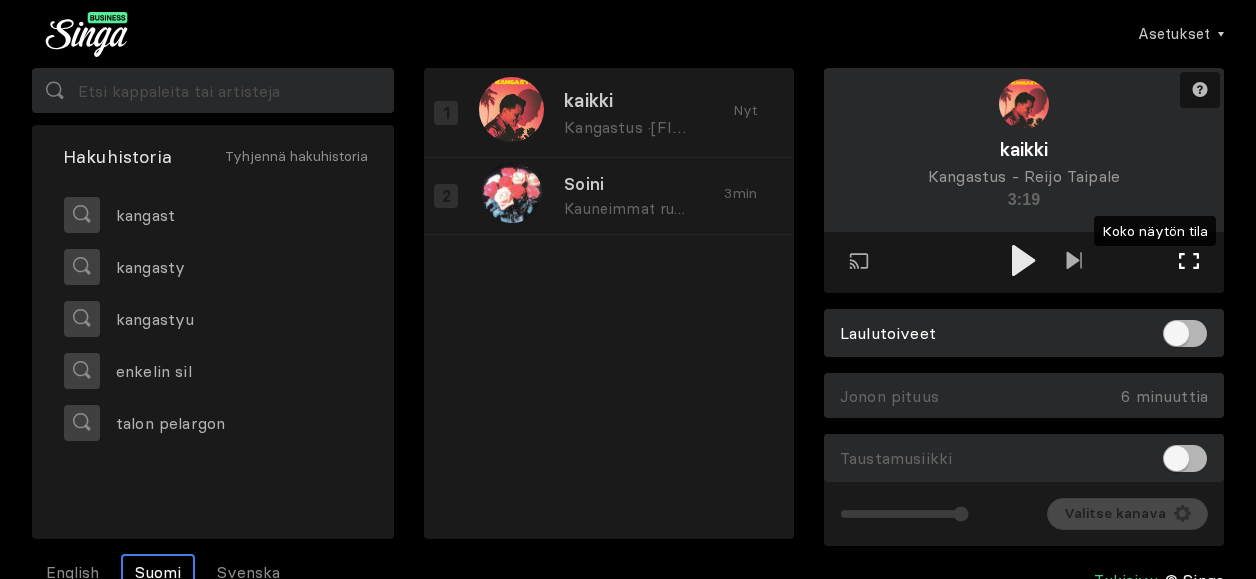 click at bounding box center [1189, 261] 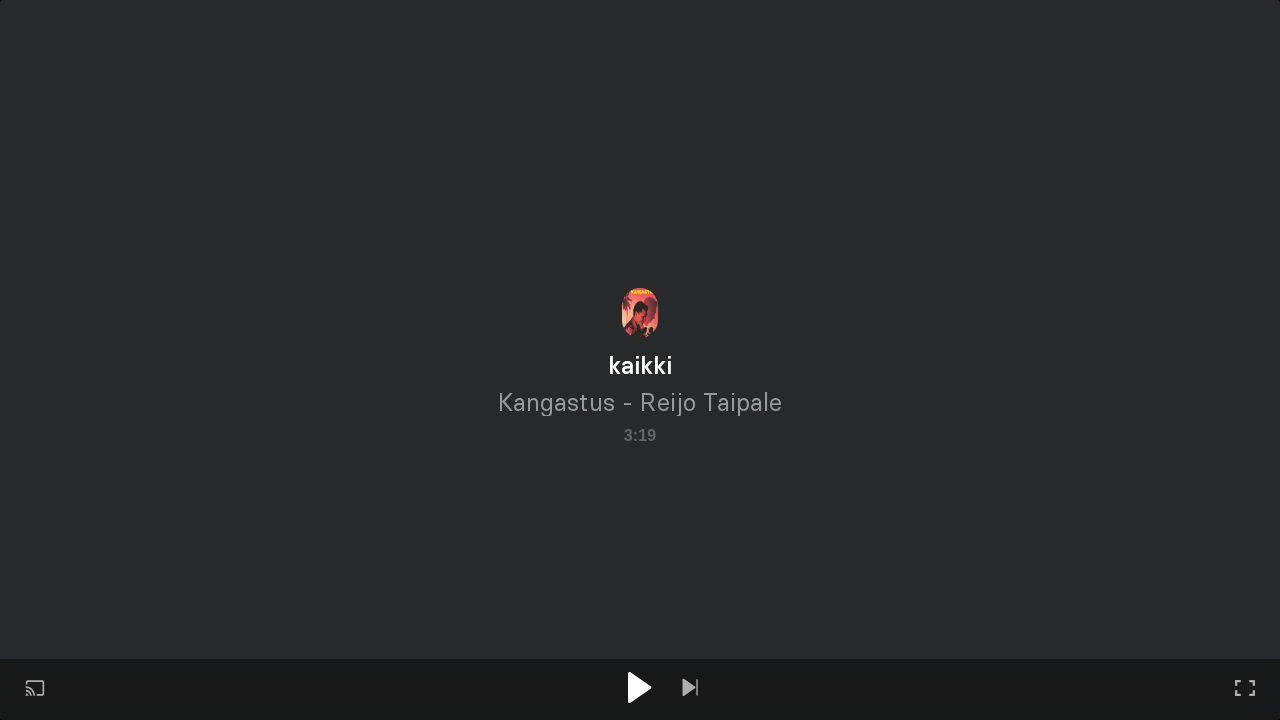 click at bounding box center (639, 687) 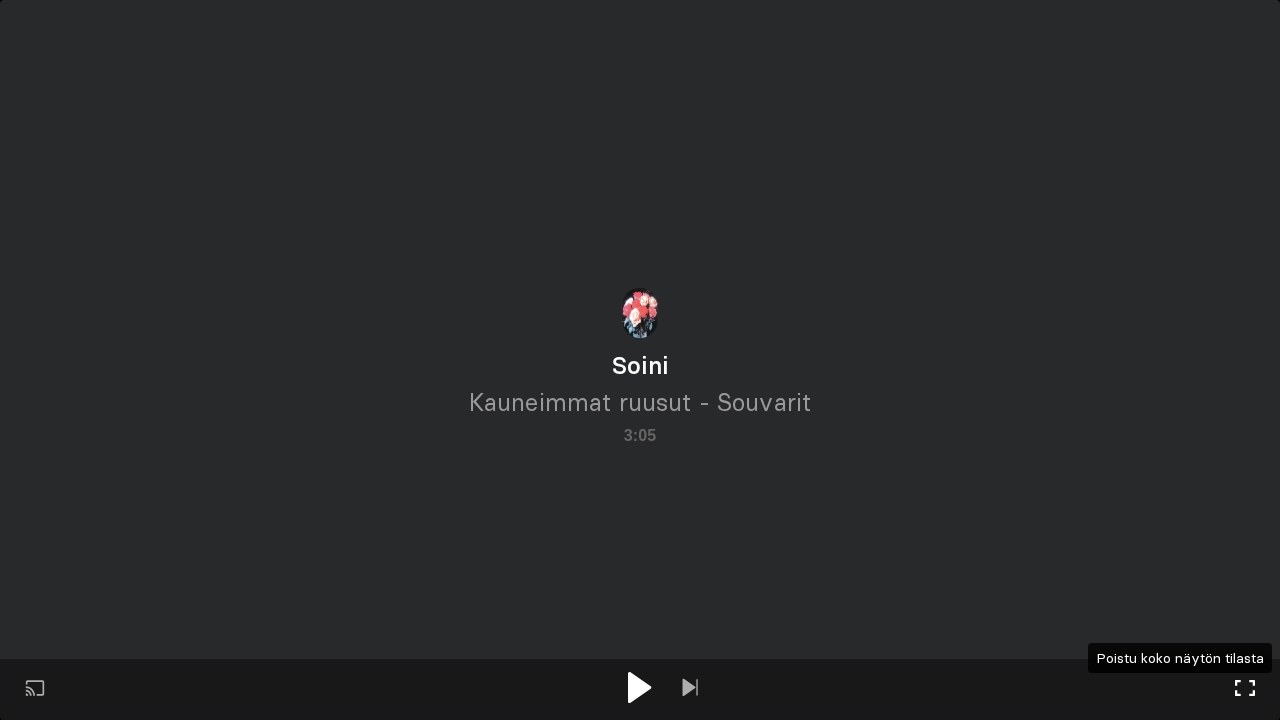 click at bounding box center (1245, 688) 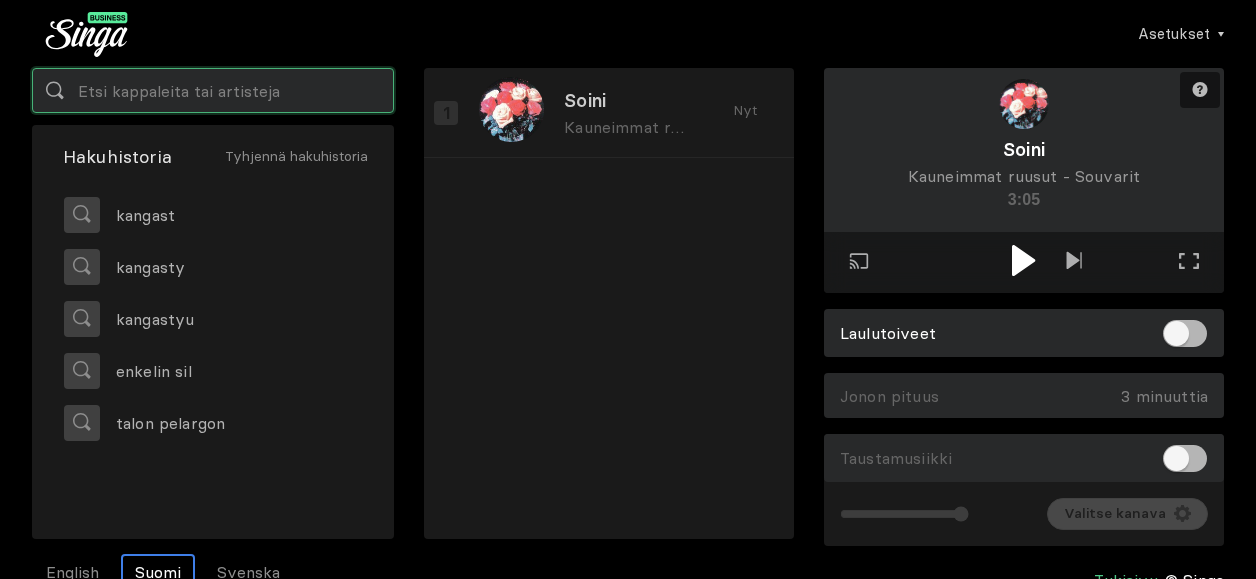 click at bounding box center [213, 90] 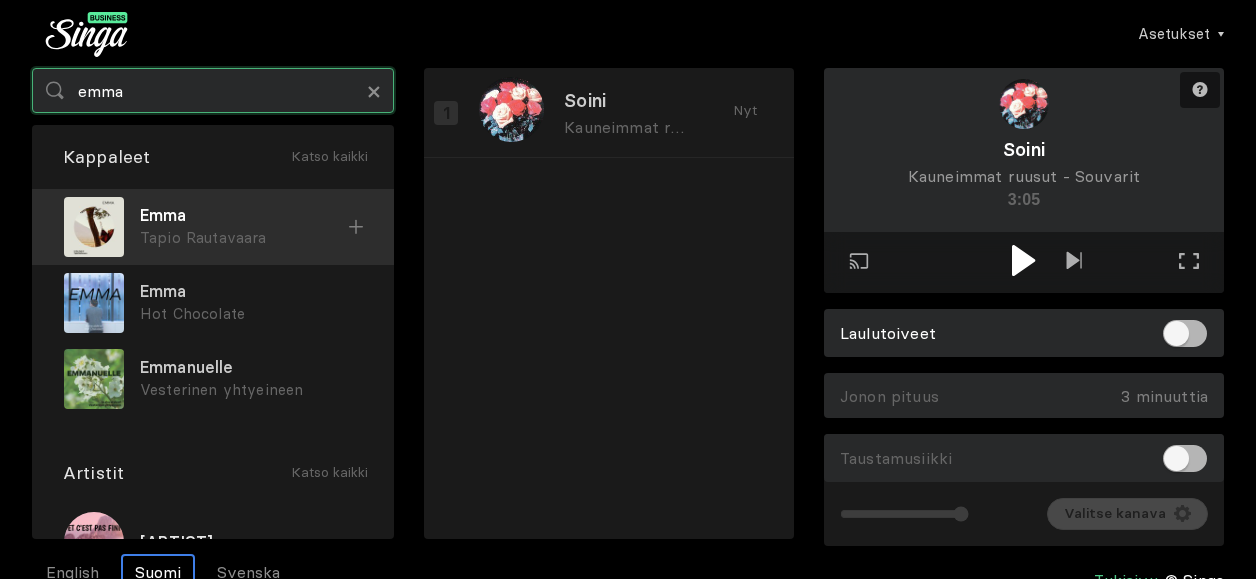type on "emma" 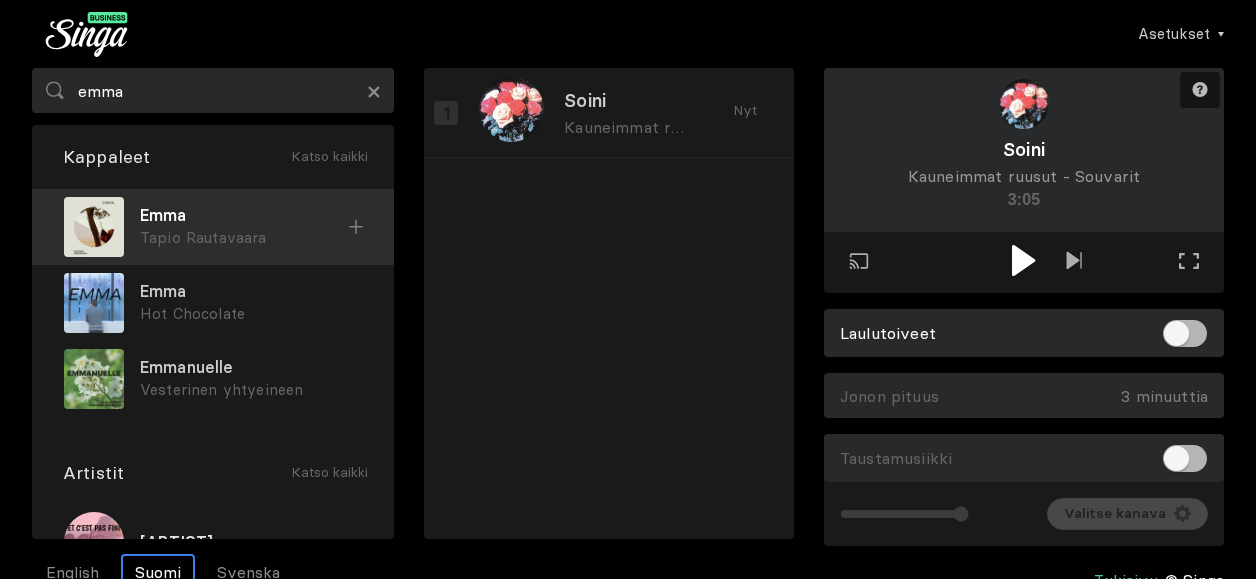 click on "Tapio Rautavaara" at bounding box center [244, 238] 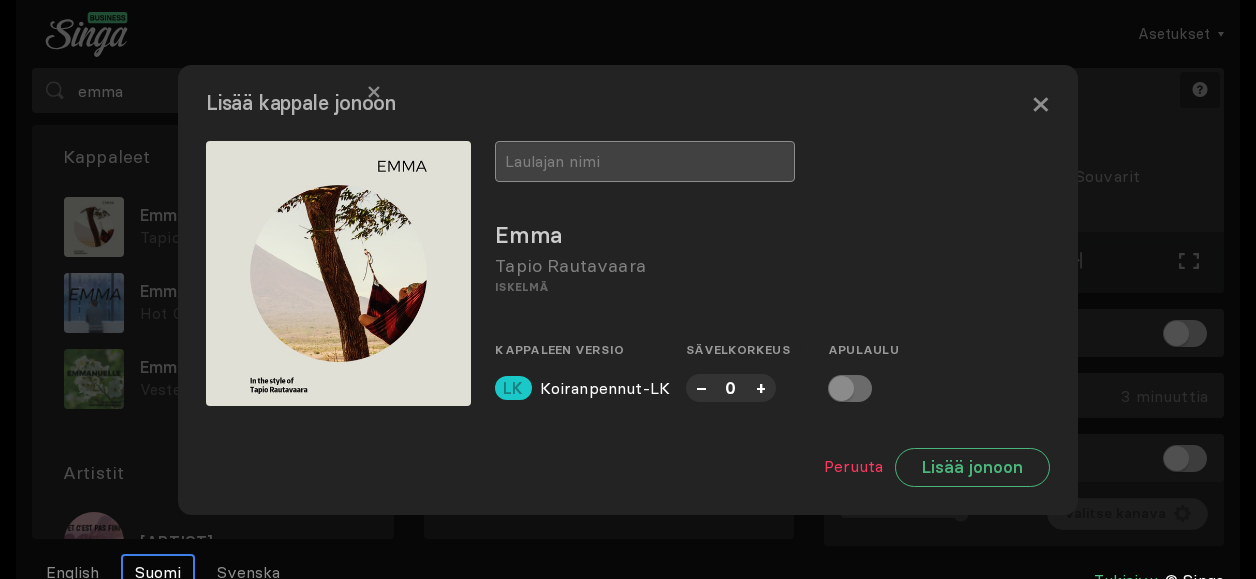 click at bounding box center (645, 161) 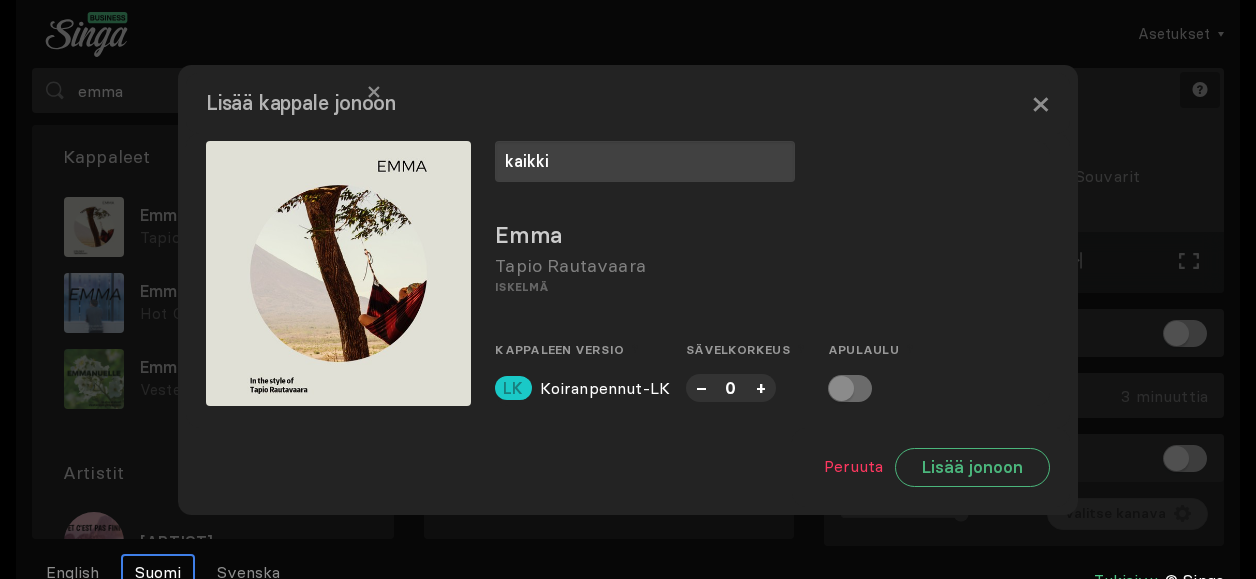 type on "kaikki" 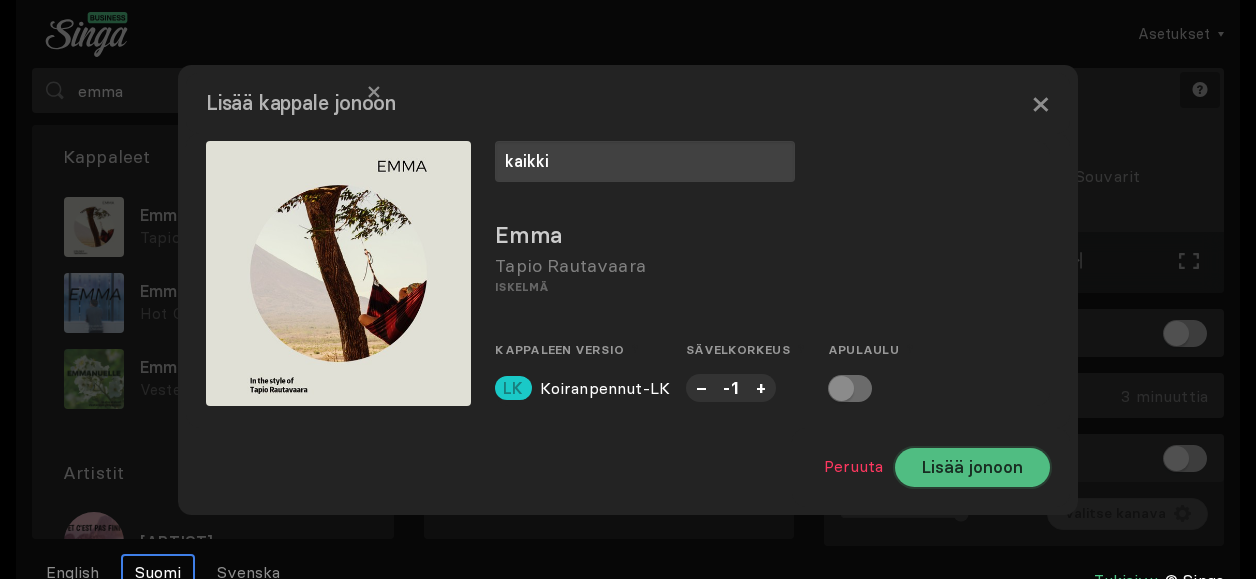 click on "Lisää jonoon" at bounding box center [972, 467] 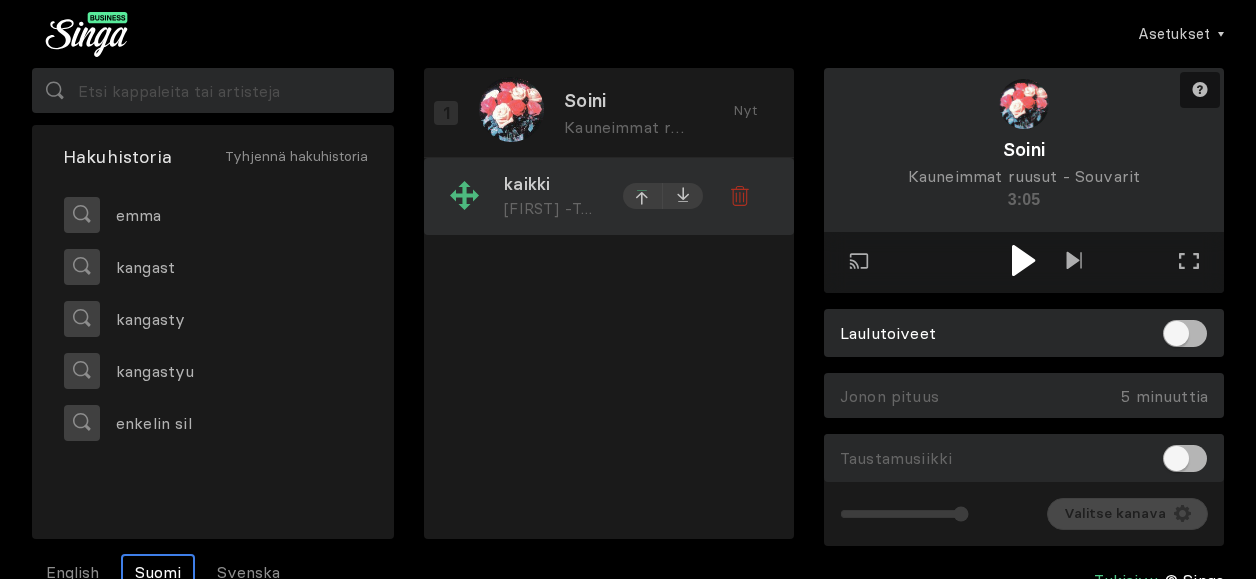 click at bounding box center (643, 198) 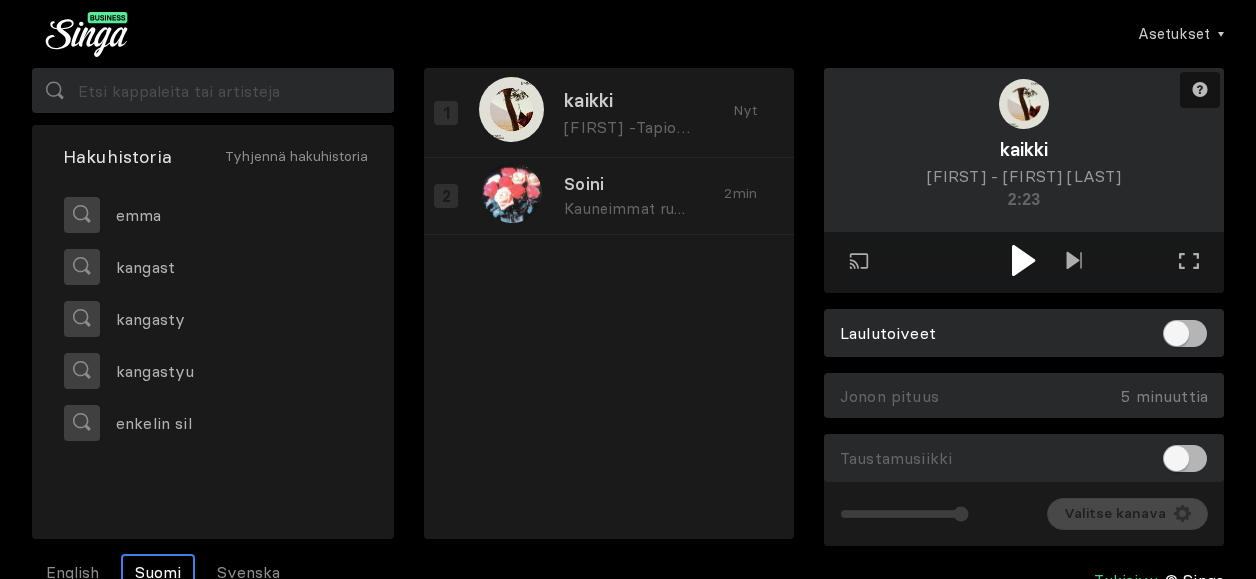 click at bounding box center (1023, 260) 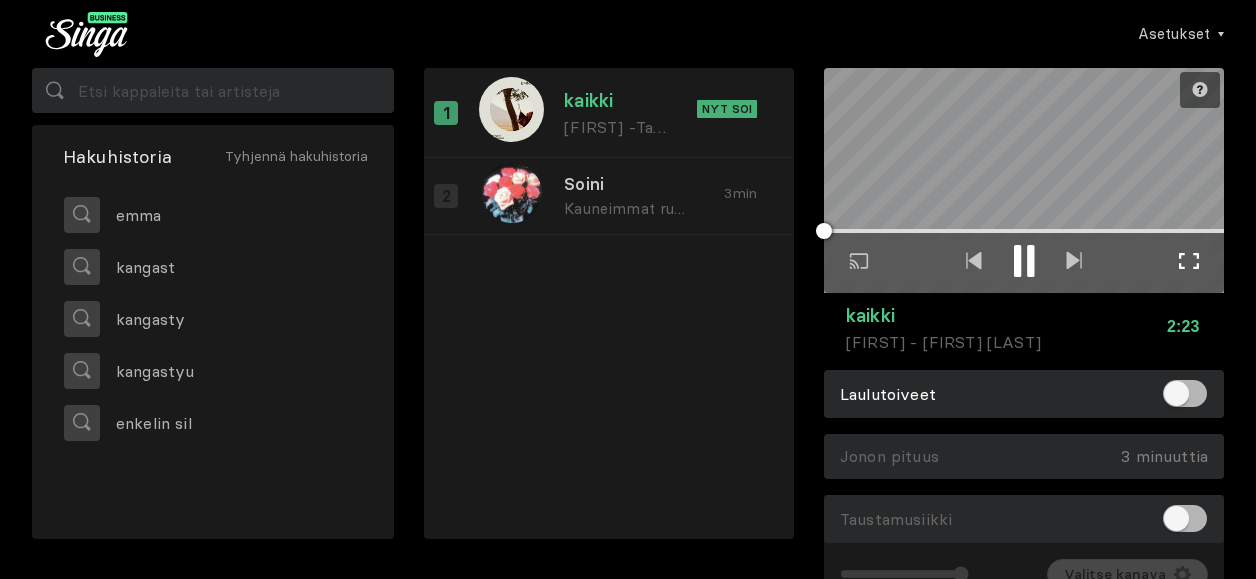 click on "Koko näytön tila Poistu koko näytön tilasta" at bounding box center [1189, 262] 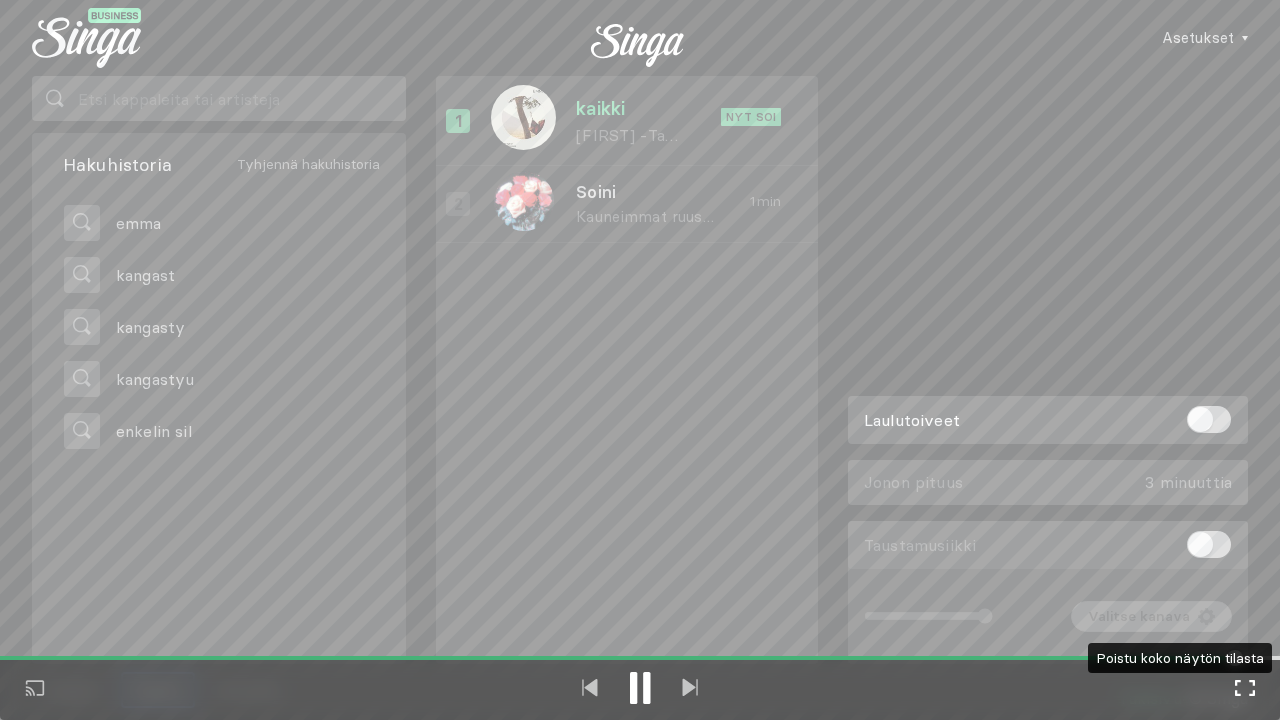 click at bounding box center [1245, 688] 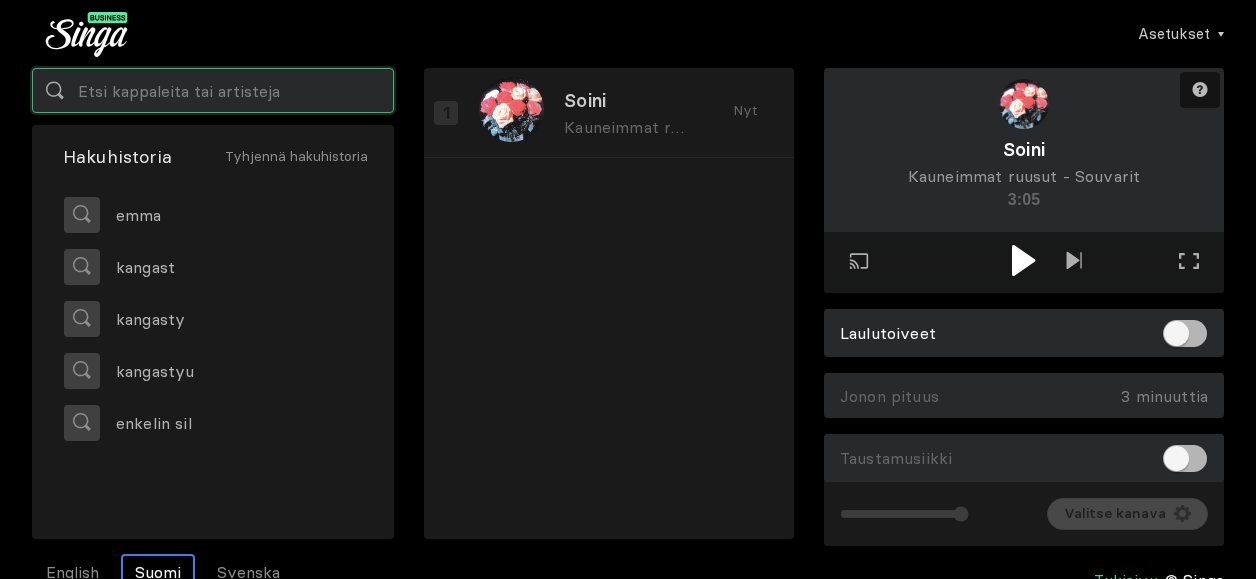 click at bounding box center [213, 90] 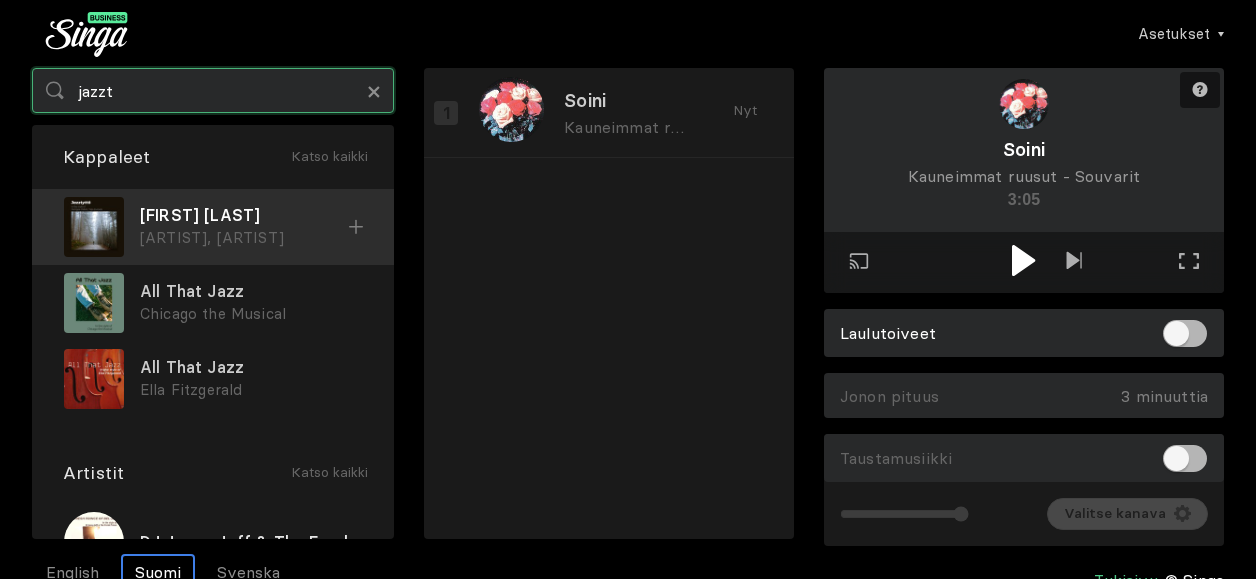 type on "jazzt" 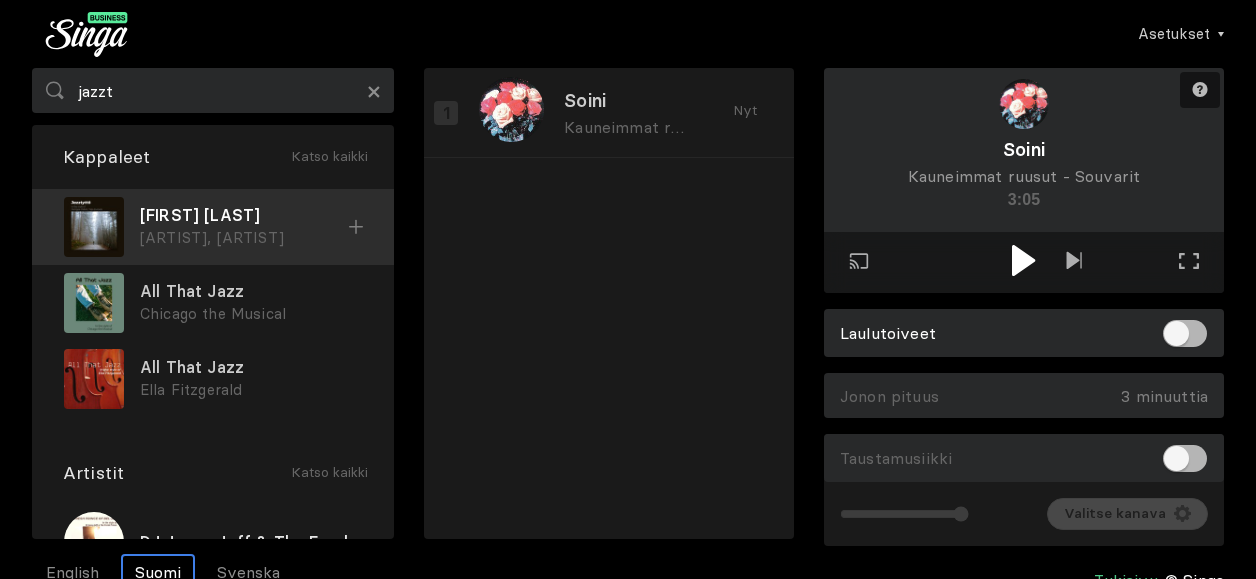 click on "[FIRST] [LAST]" at bounding box center [244, 215] 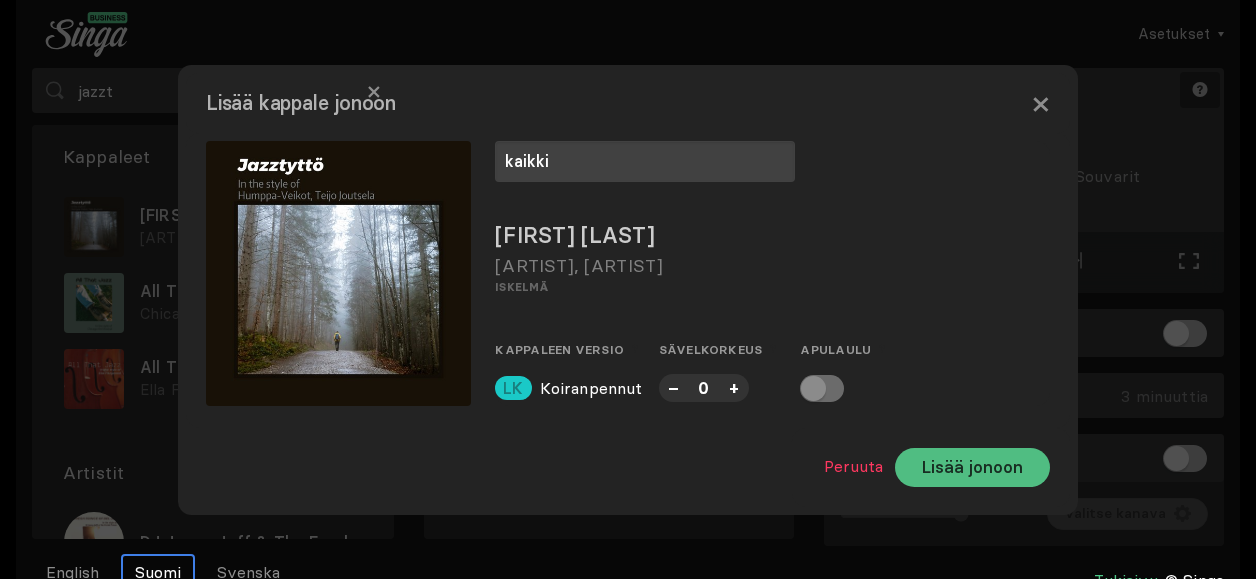 type on "kaikki" 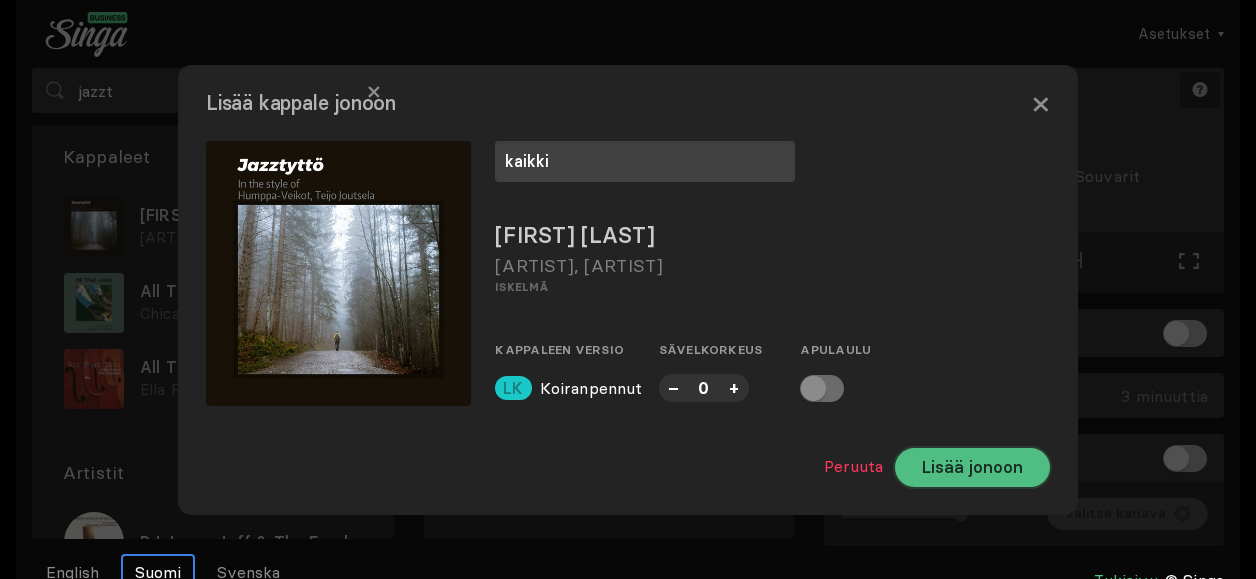 click on "Lisää jonoon" at bounding box center [972, 467] 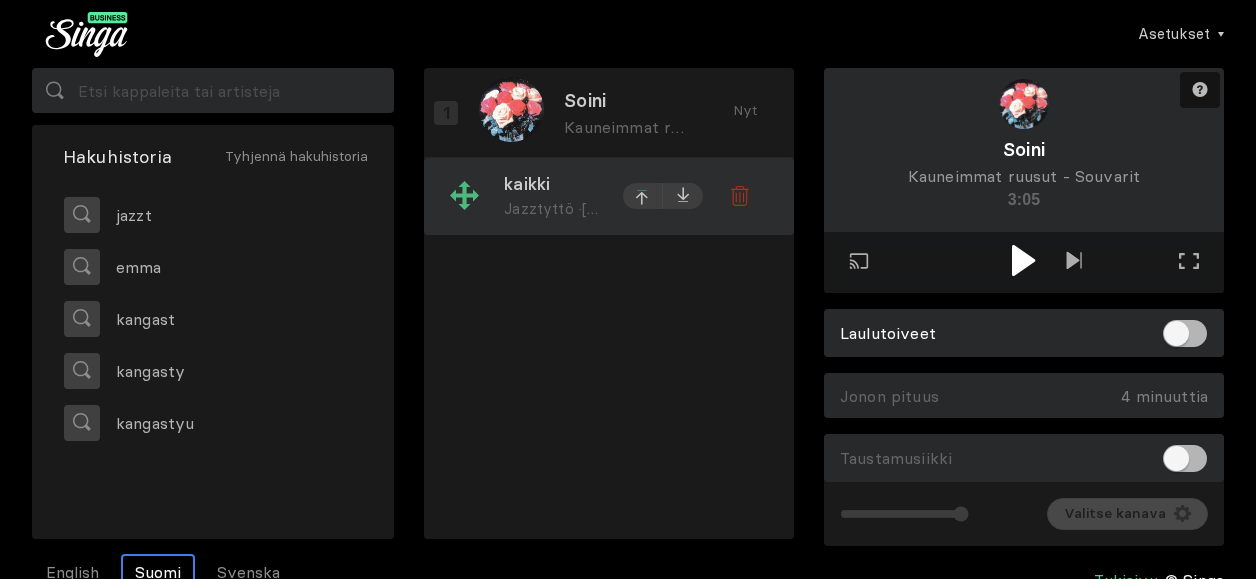 click at bounding box center [643, 199] 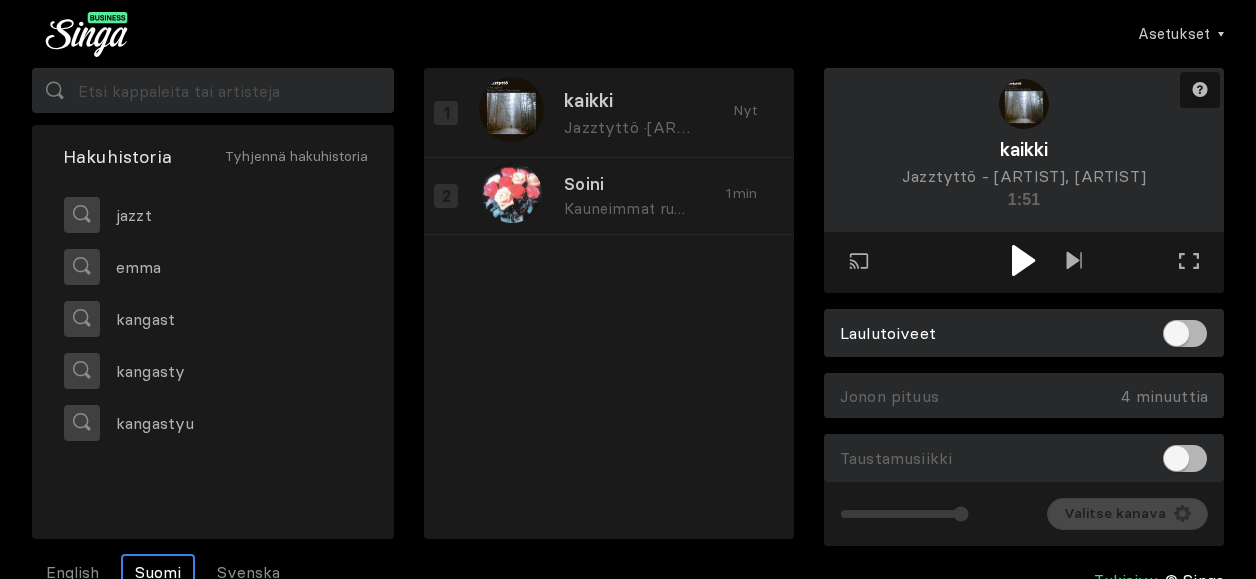 click at bounding box center [1024, 260] 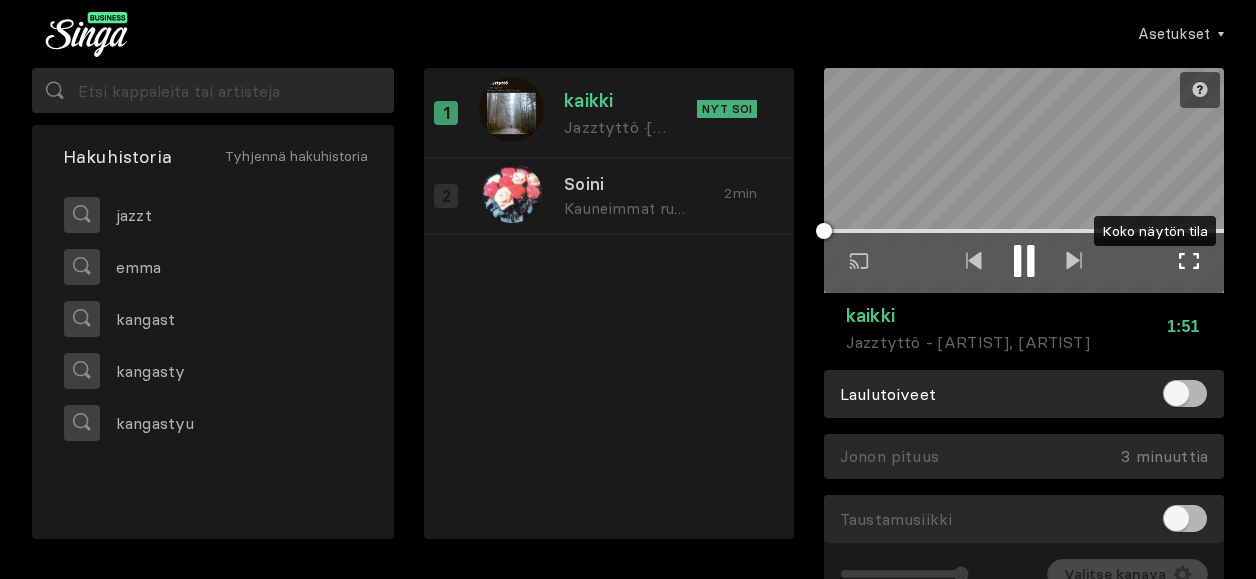 click at bounding box center [1189, 261] 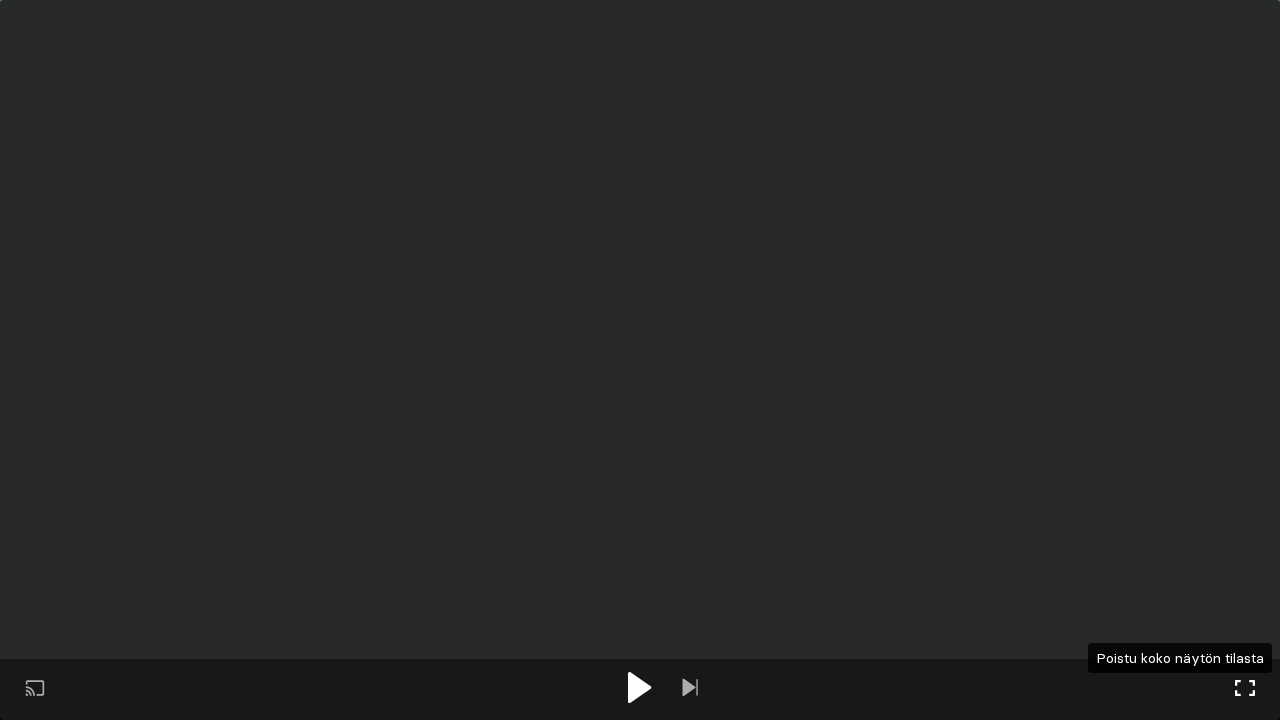 click at bounding box center (1245, 688) 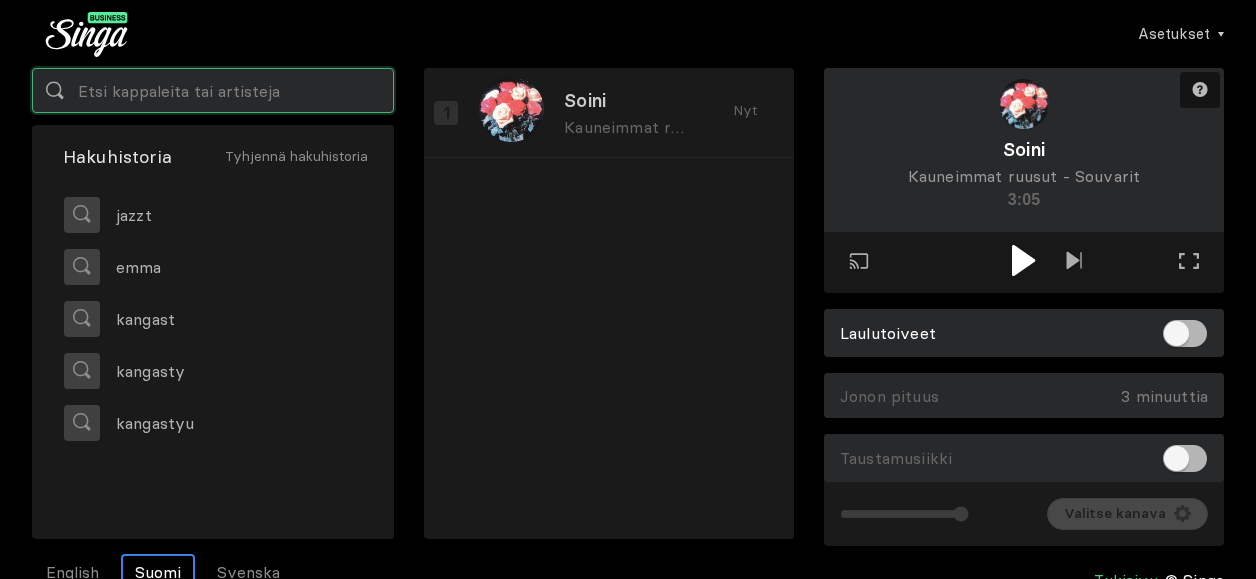 click at bounding box center [213, 90] 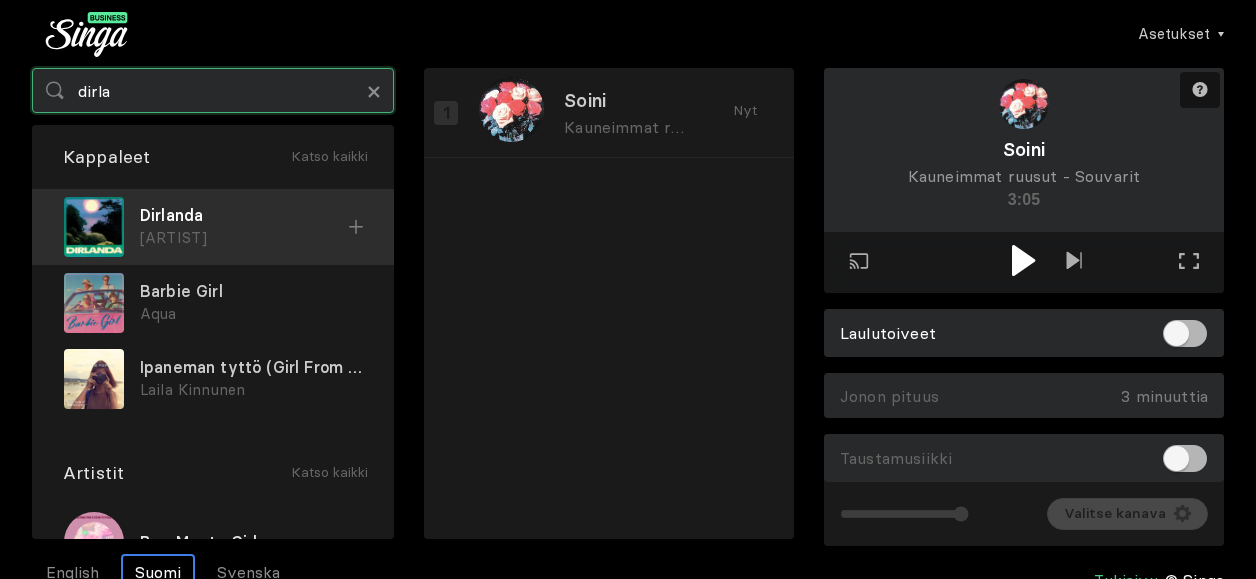 type on "dirla" 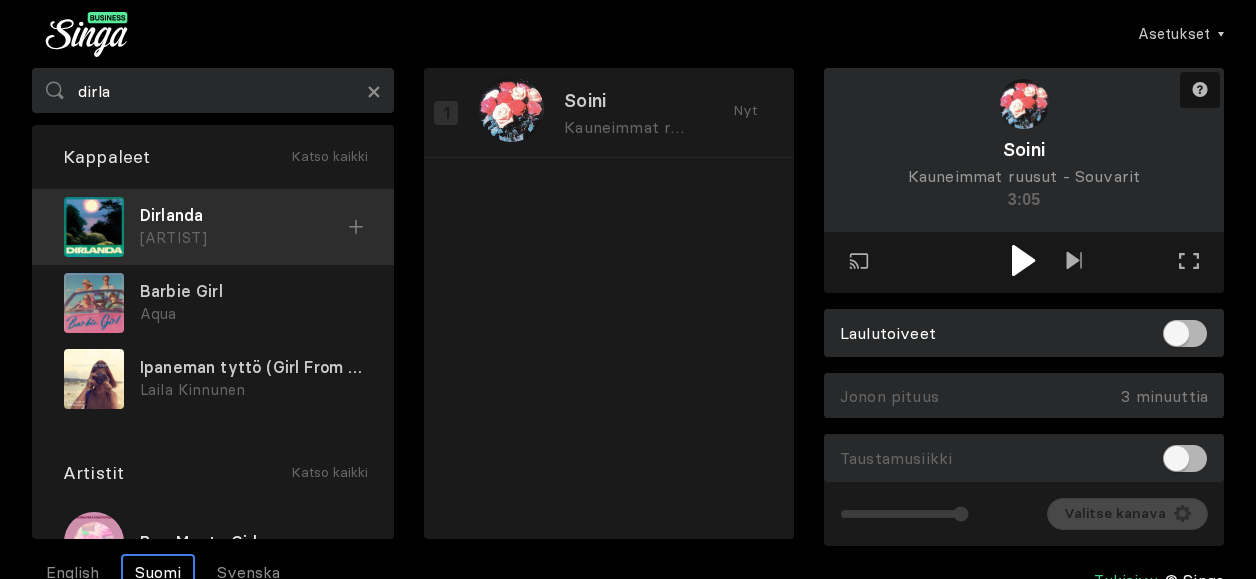 click on "Dirlanda" at bounding box center [244, 215] 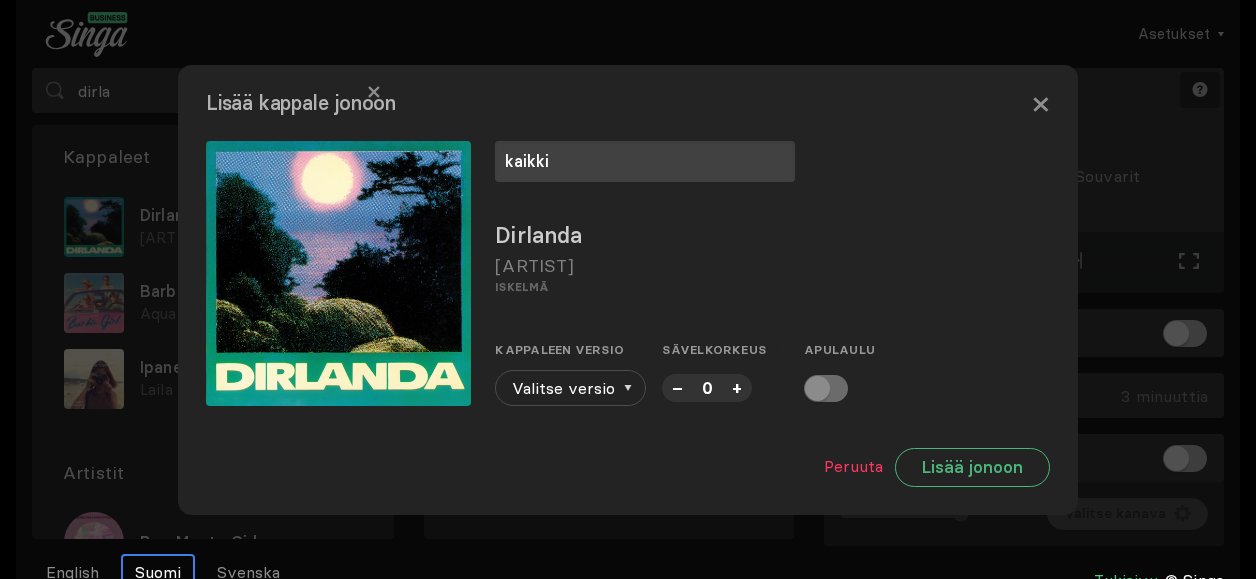 type on "kaikki" 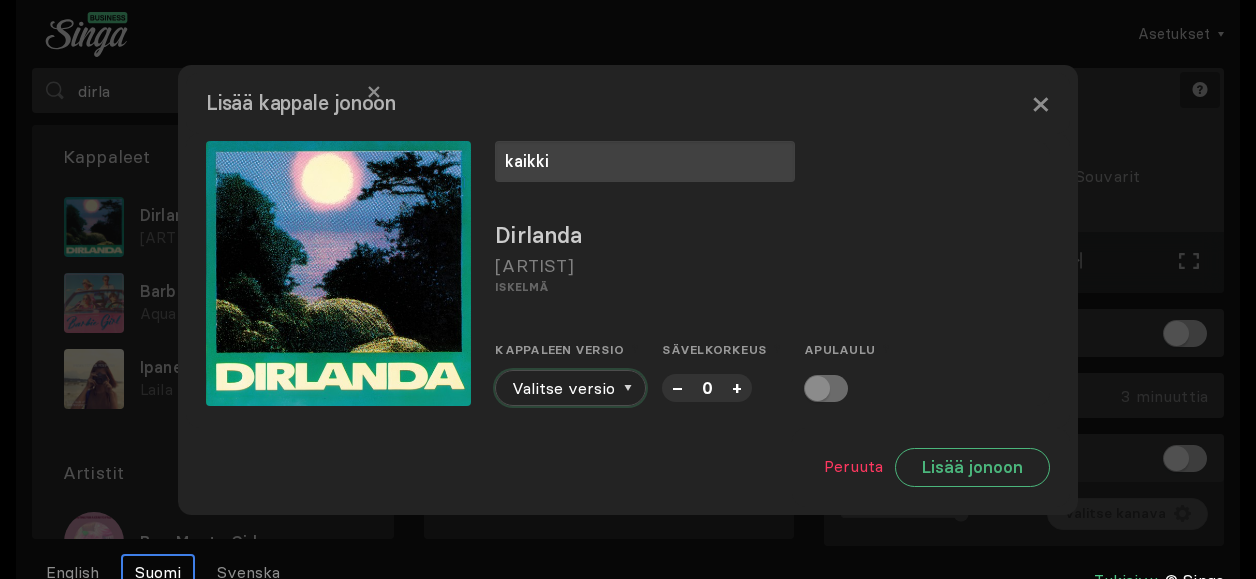 click at bounding box center (628, 388) 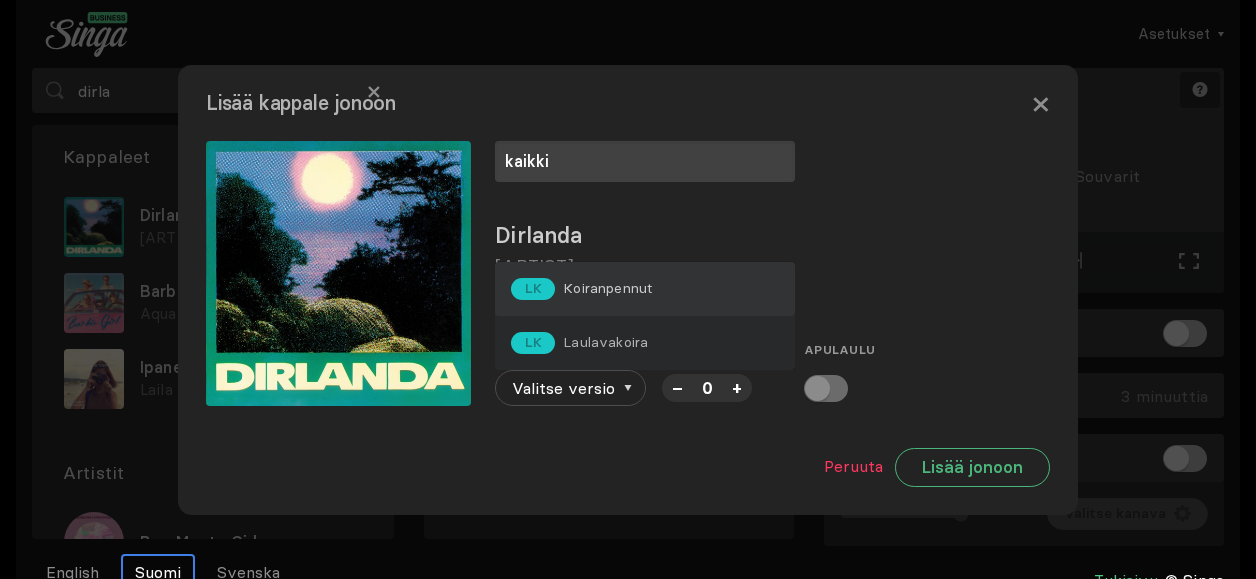 click on "Koiranpennut" at bounding box center [607, 288] 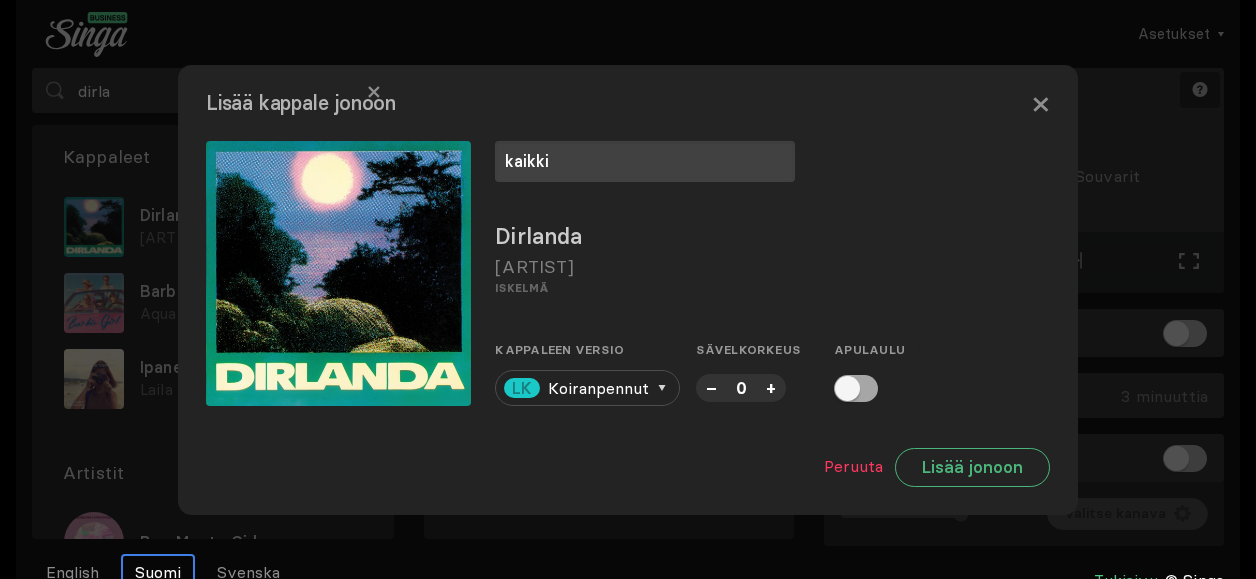click at bounding box center (856, 388) 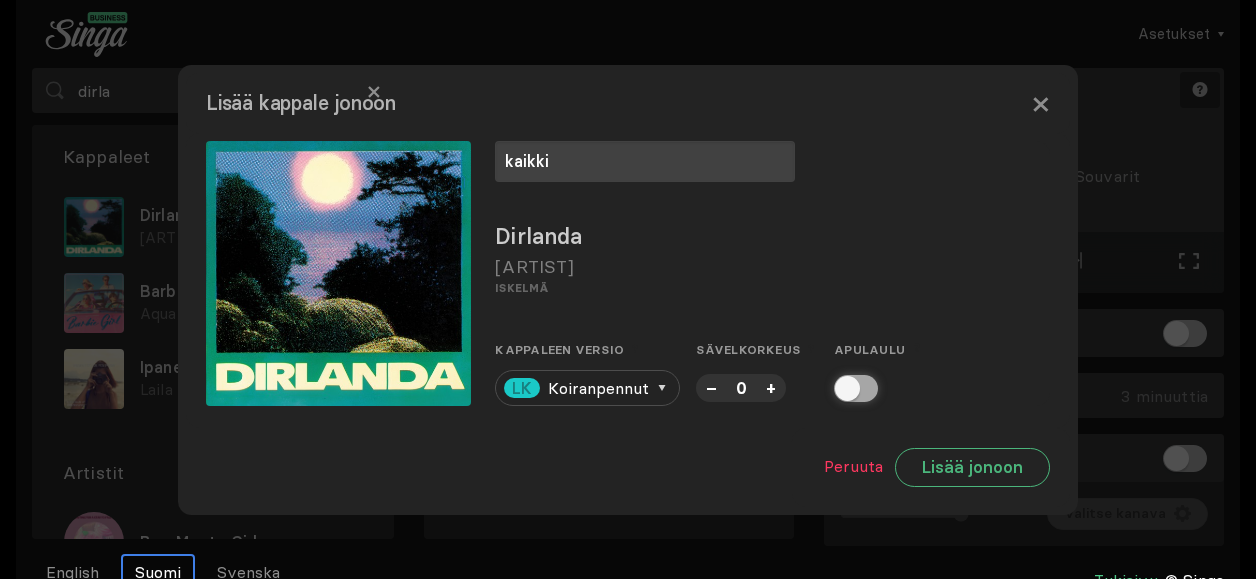 checkbox on "true" 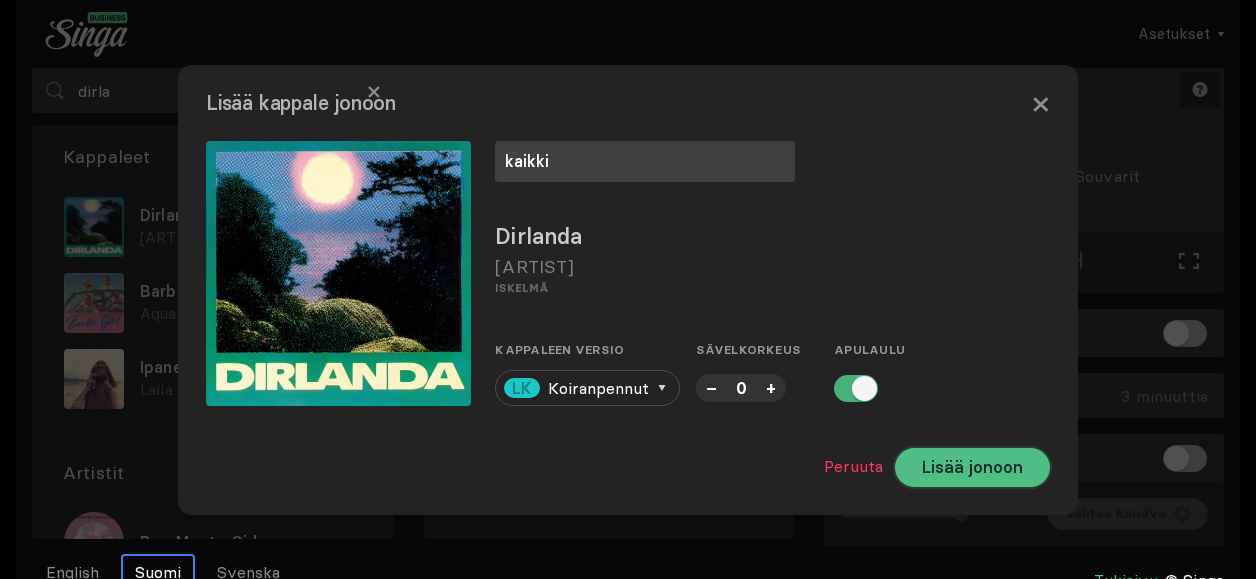 click on "Lisää jonoon" at bounding box center [972, 467] 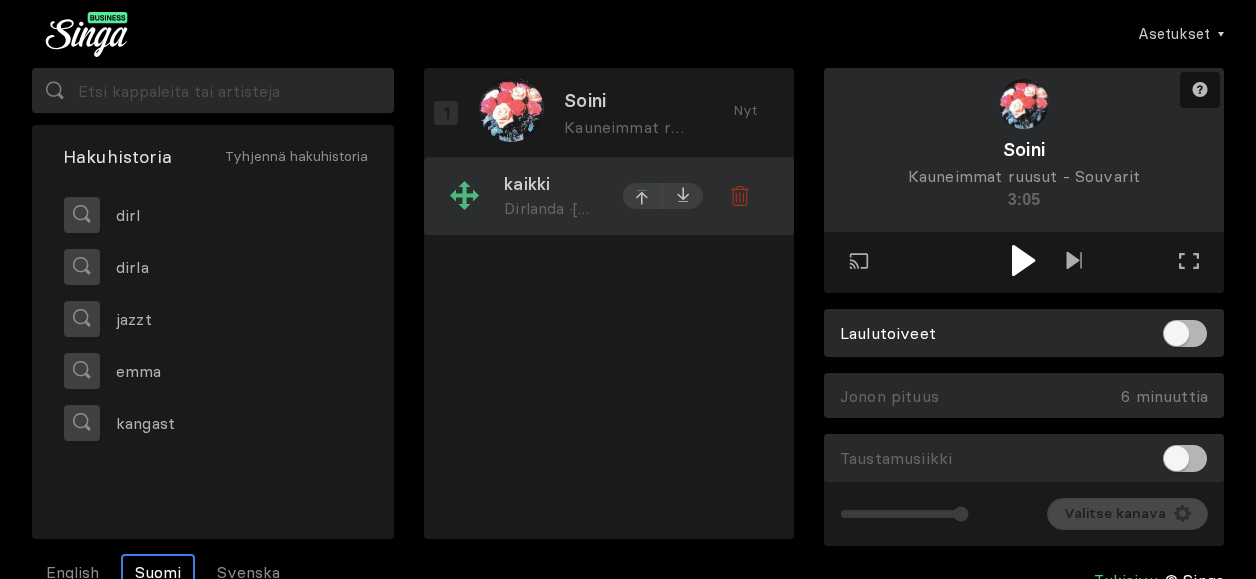 click at bounding box center (643, 191) 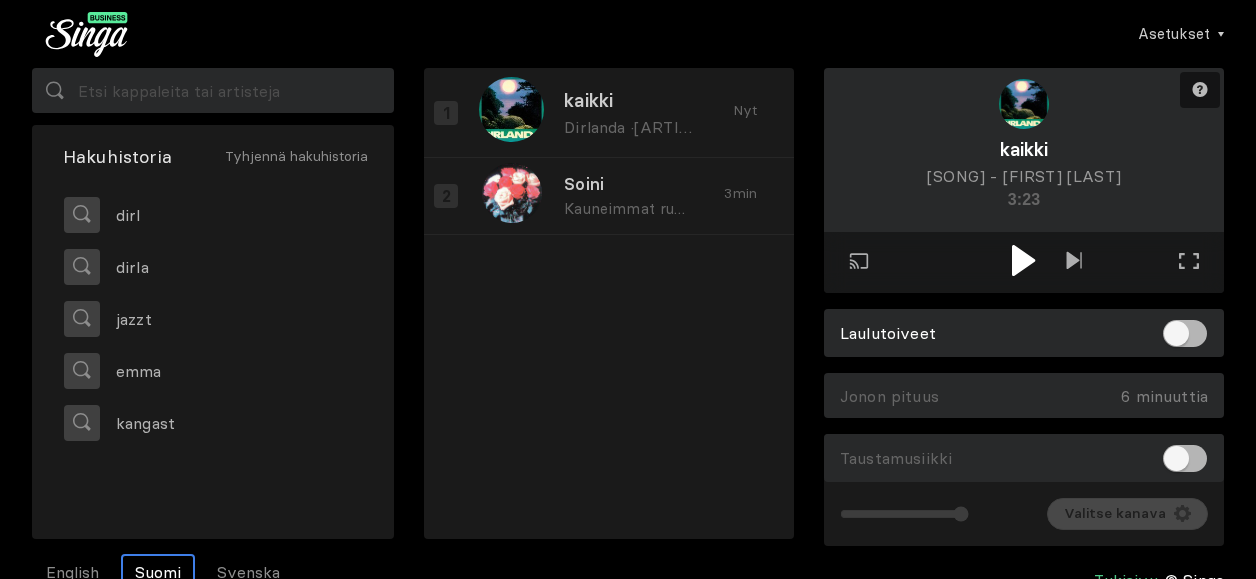 click at bounding box center [1023, 260] 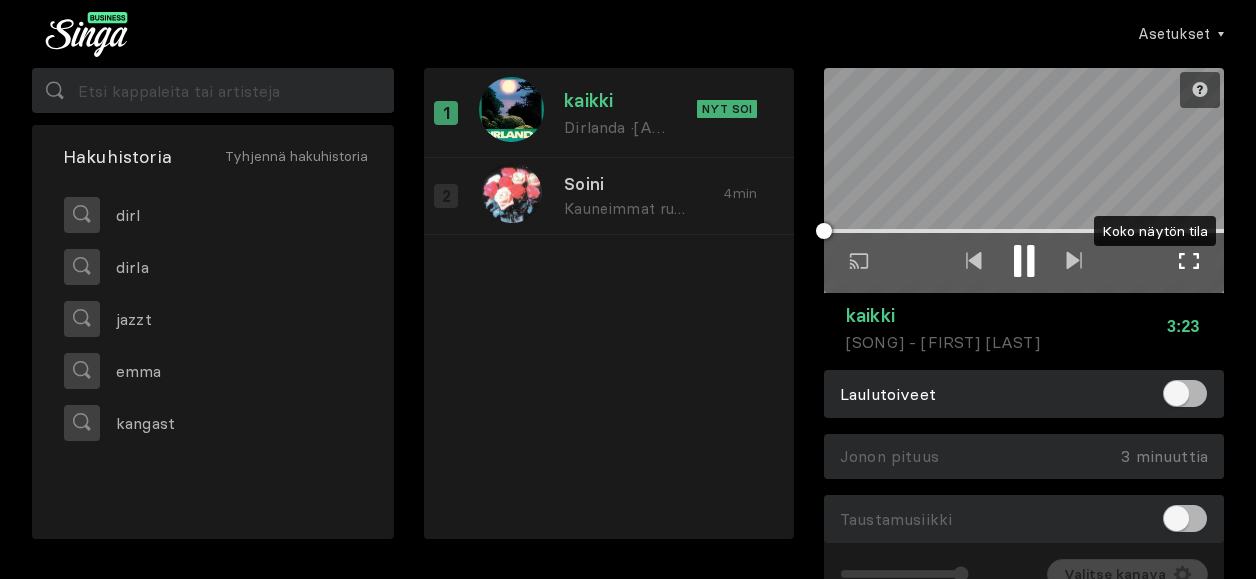 click at bounding box center [1189, 261] 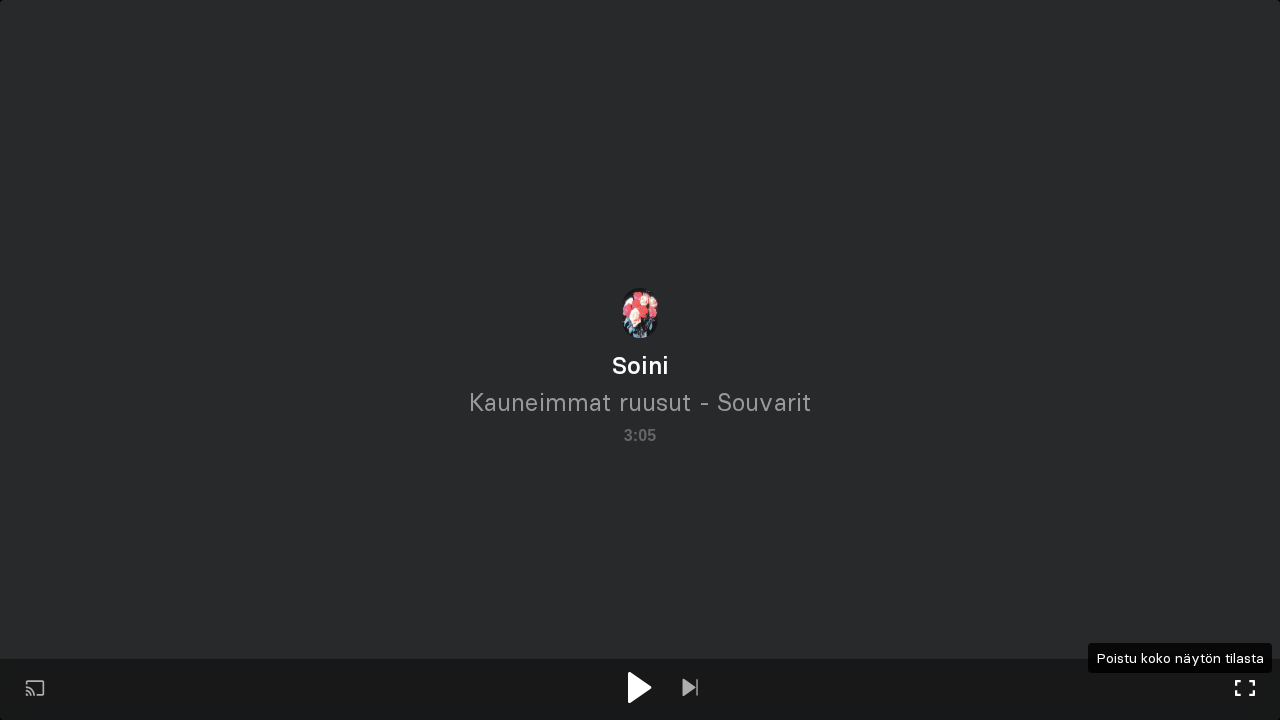 click on "Koko näytön tila Poistu koko näytön tilasta" at bounding box center [1245, 690] 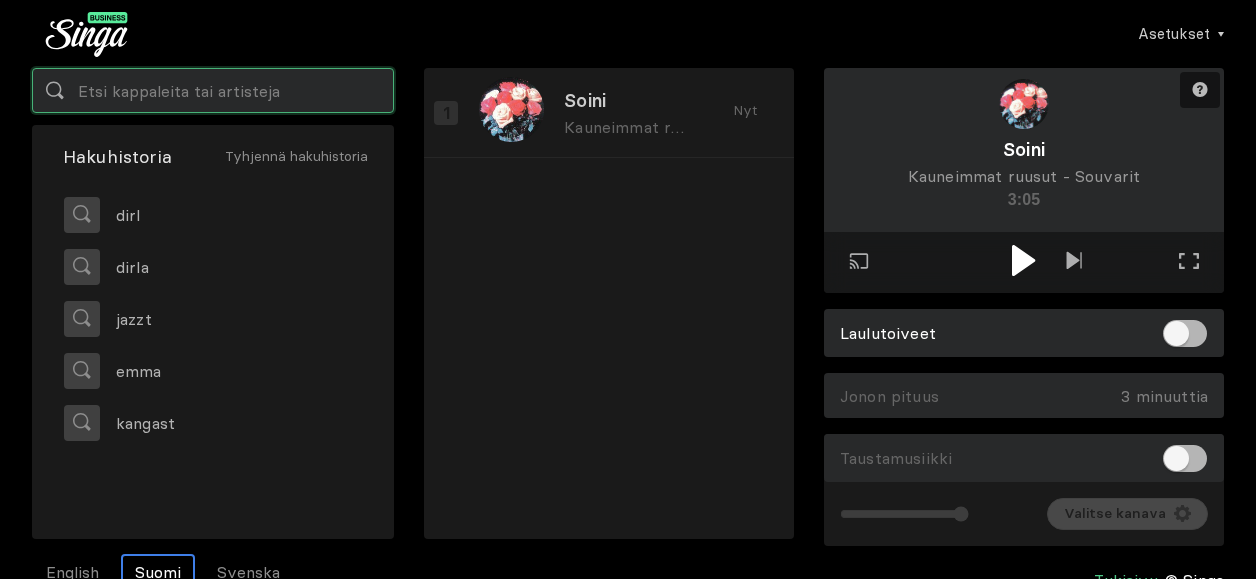 click at bounding box center (213, 90) 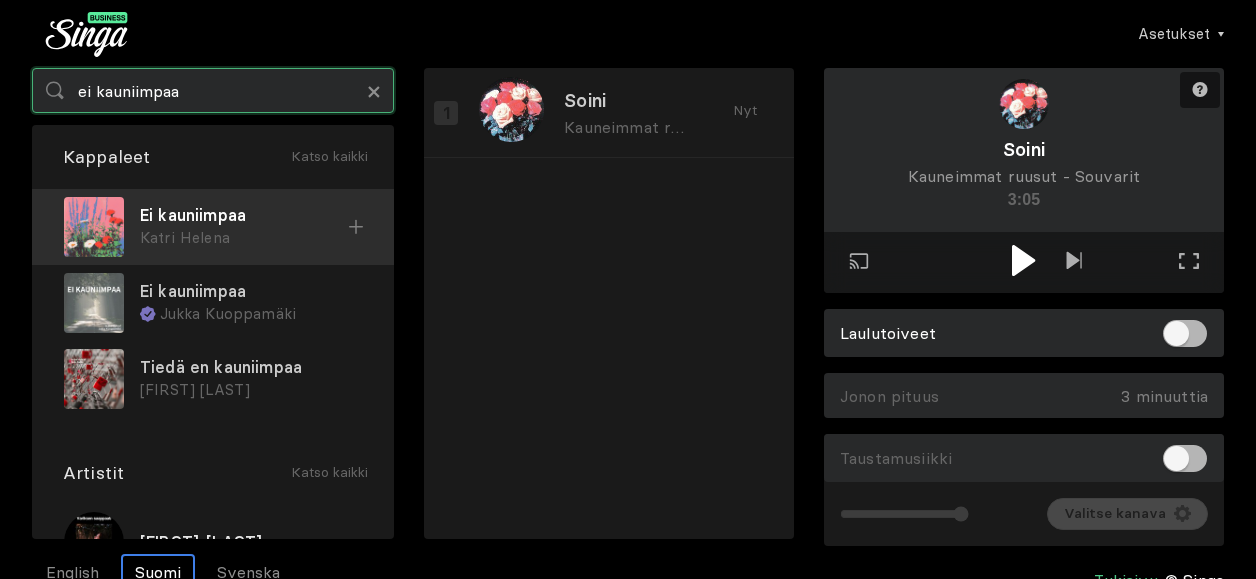 type on "ei kauniimpaa" 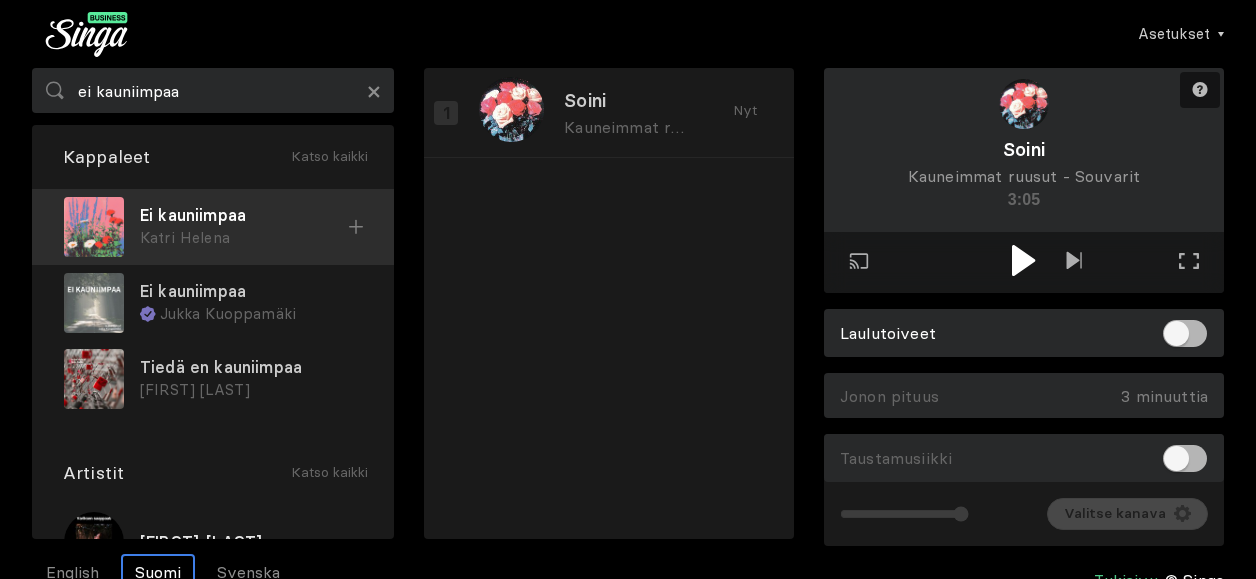 click at bounding box center [94, 227] 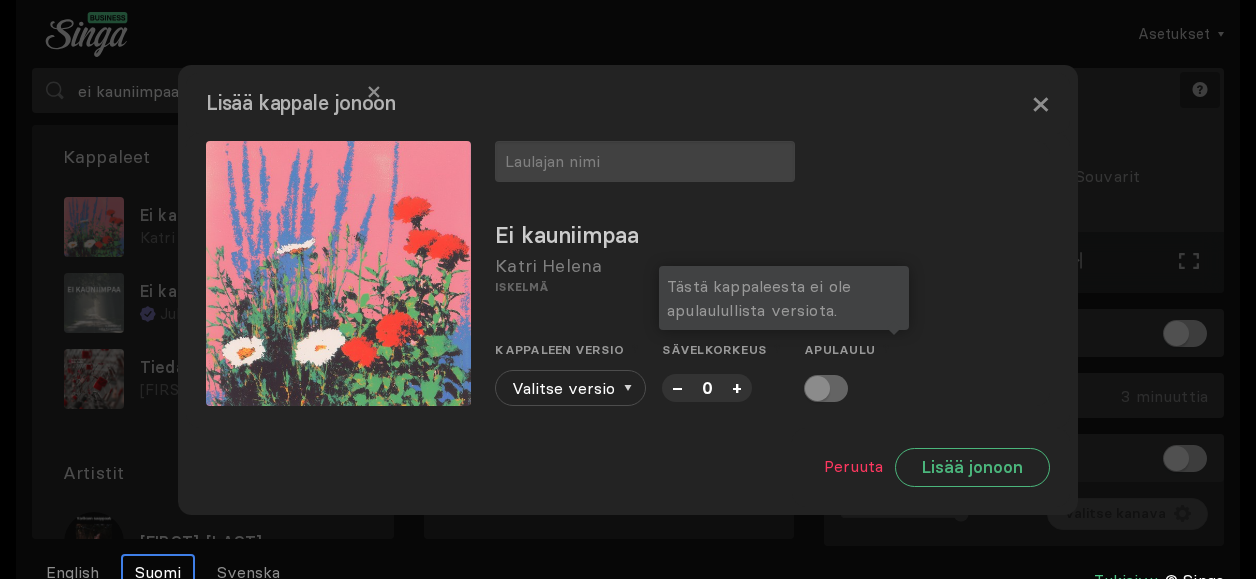 click at bounding box center (826, 388) 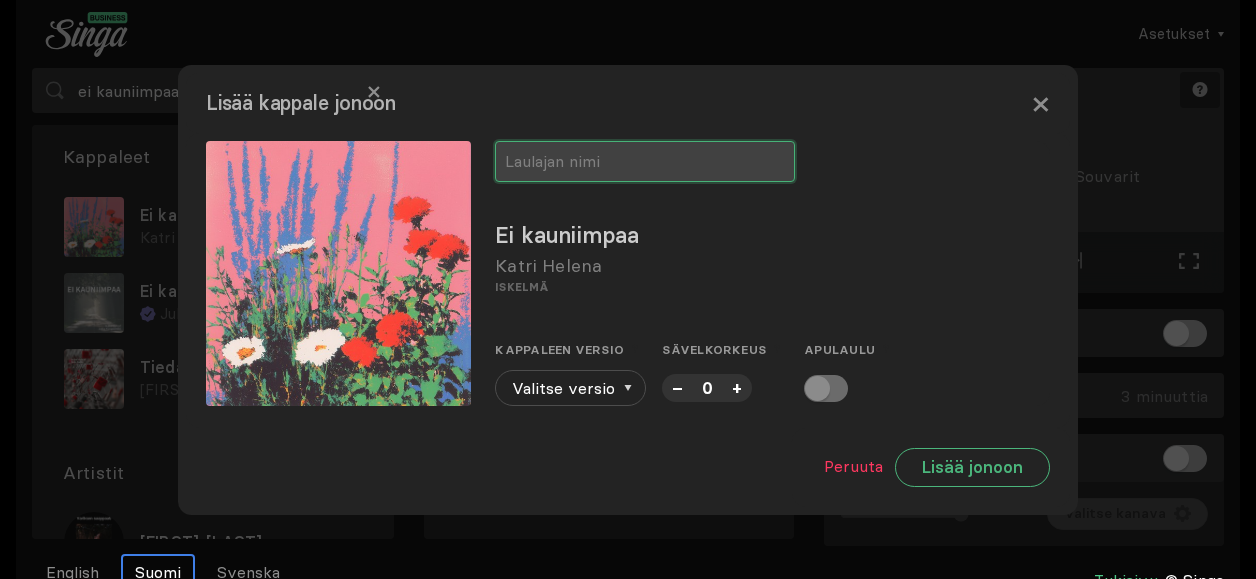 click at bounding box center (645, 161) 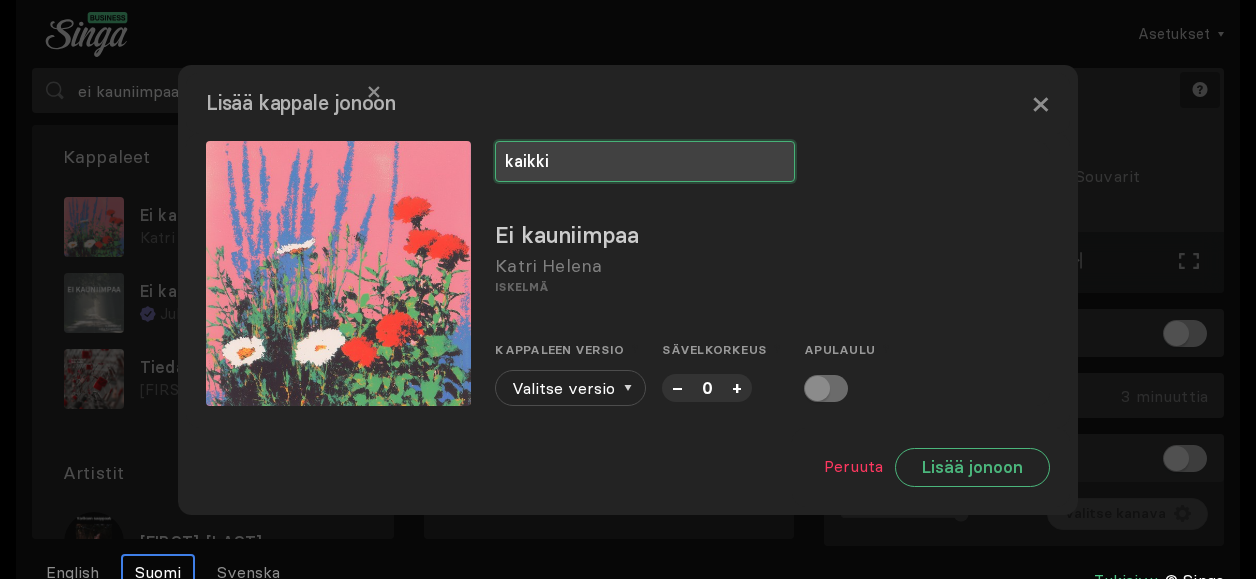 type on "kaikki" 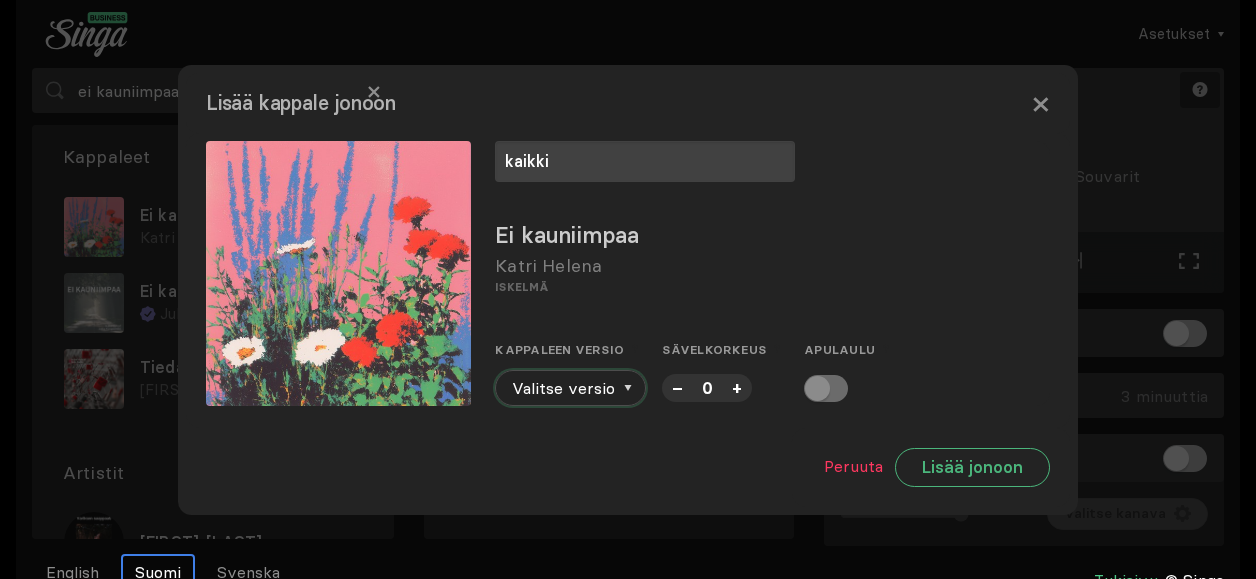 click on "Valitse versio" at bounding box center [570, 388] 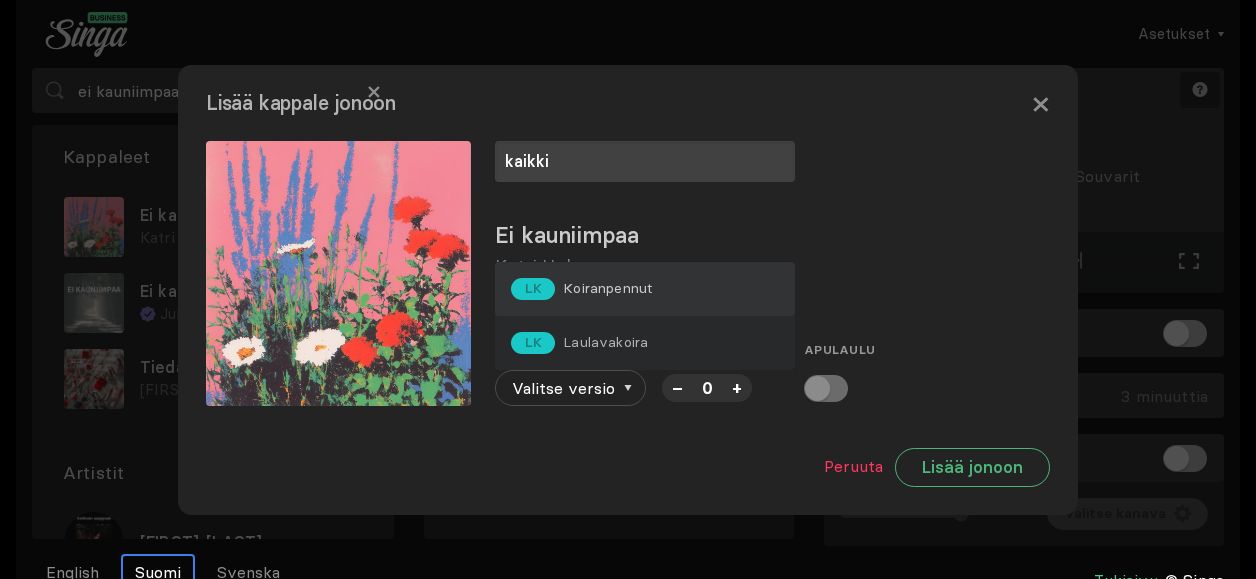 click on "Koiranpennut" at bounding box center [607, 288] 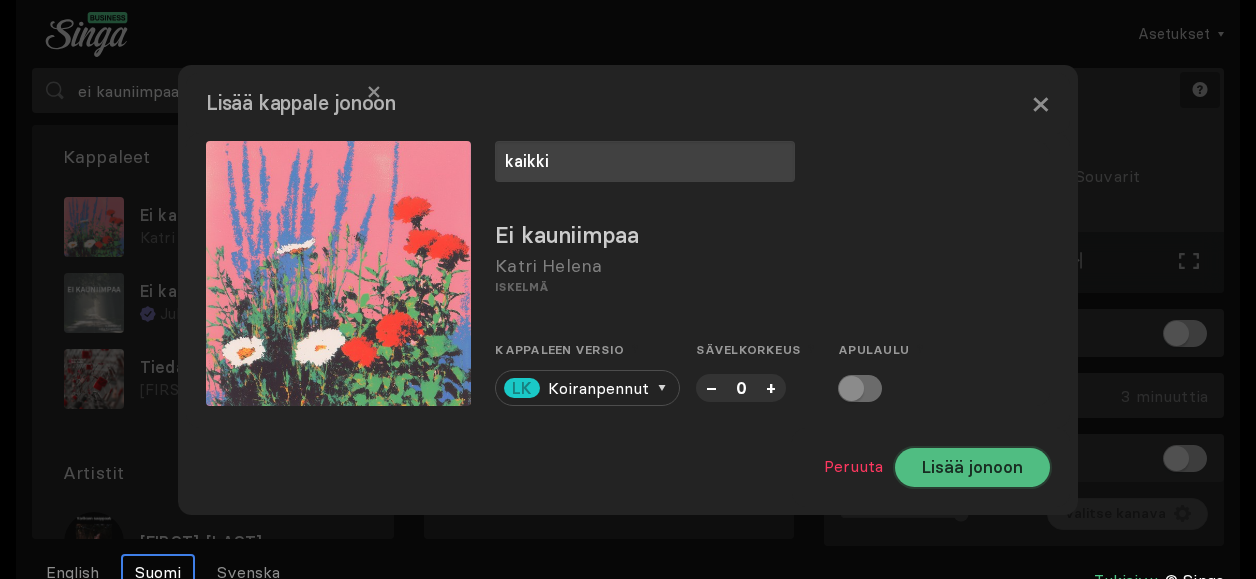 click on "Lisää jonoon" at bounding box center (972, 467) 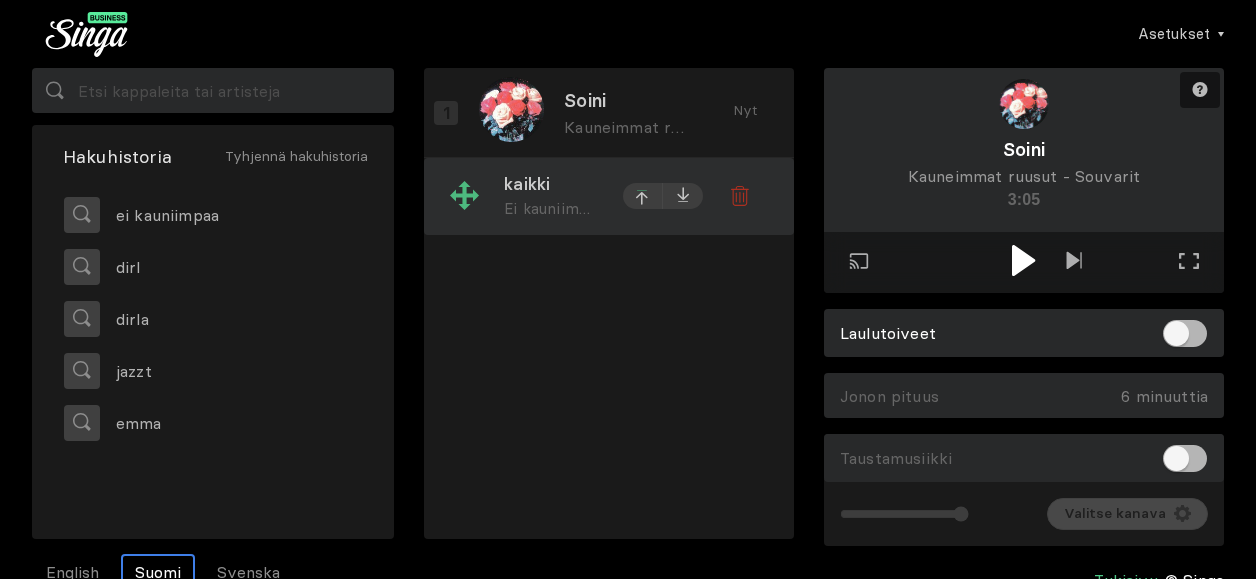 click at bounding box center [643, 199] 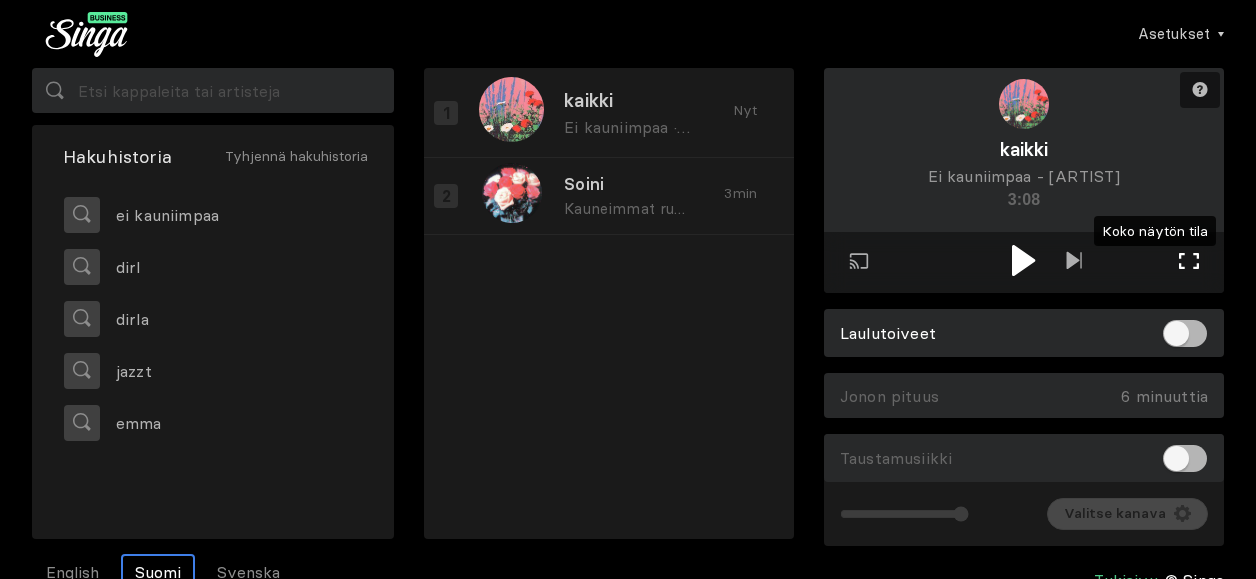 click on "Koko näytön tila Poistu koko näytön tilasta" at bounding box center (1189, 263) 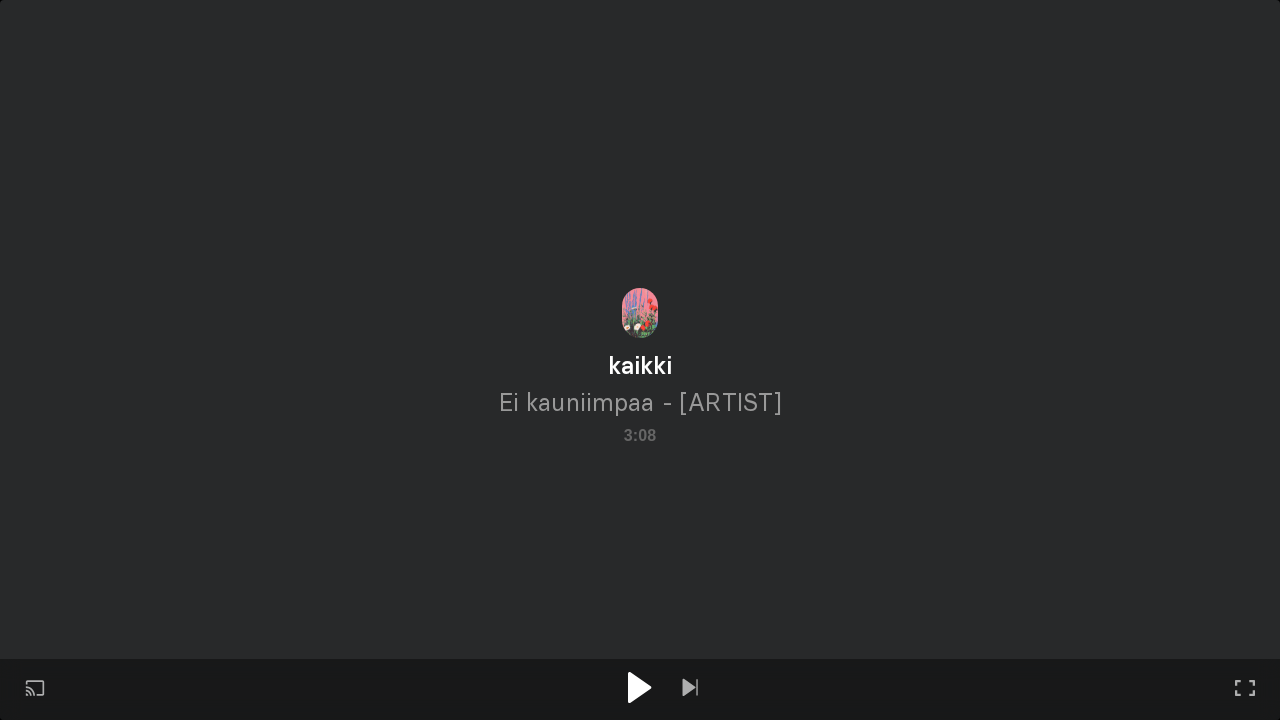 click at bounding box center [639, 687] 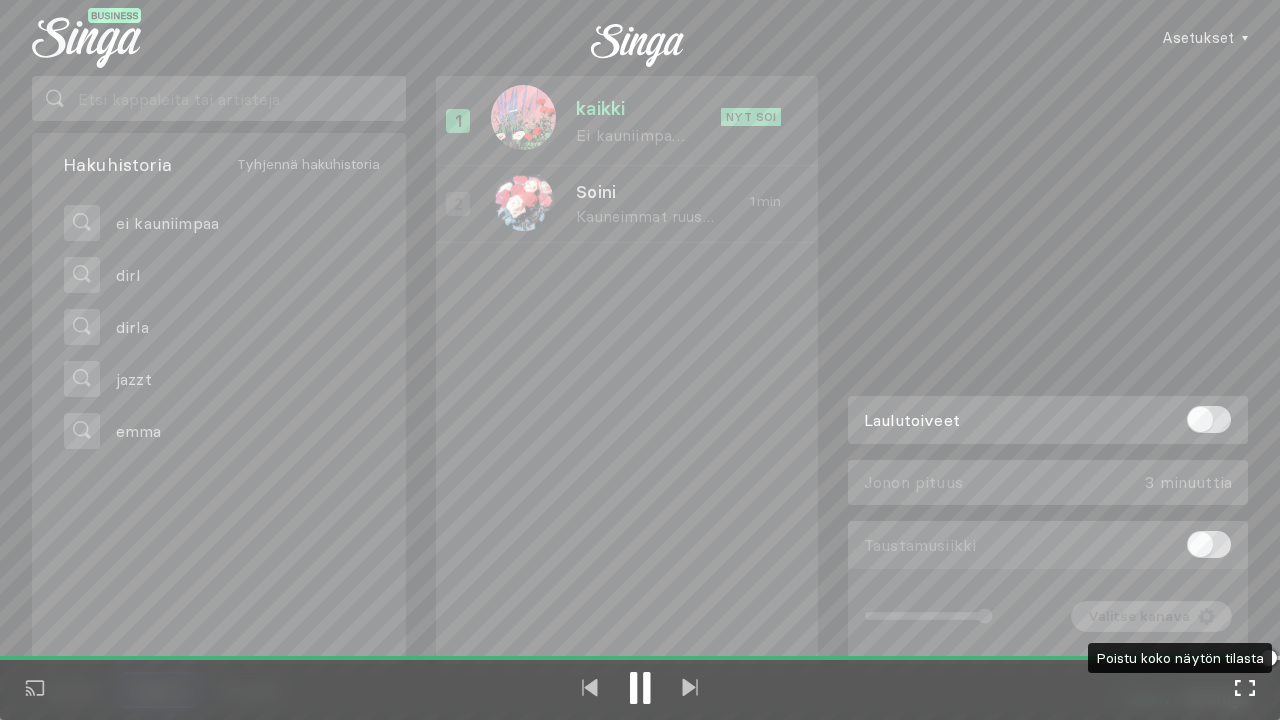click at bounding box center [1245, 688] 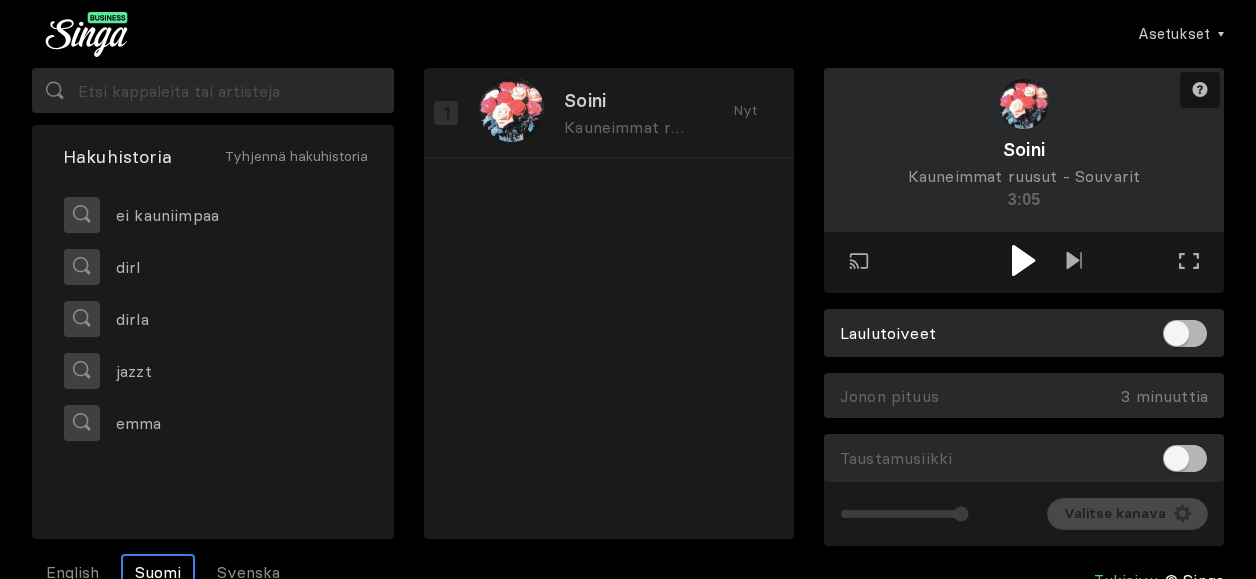 click on "Asetukset     Tili Asetukset Laulutoiveet Uusi Taustamusiikki Päivitä Singa Business Prohon Kirjaudu ulos             Hakuhistoria Tyhjennä hakuhistoria ei kauniimpaa dirl dirla jazzt emma Soini Kauneimmat ruusut ·   Souvarit Nyt Tarvitsetko apua? Toista ulos näytössä Koko näytön tila Poistu koko näytön tilasta Soini Kauneimmat ruusut - Souvarit 3:05  Laulutoiveet     Jonon pituus  3 minuuttia Tyhjennä jono Taustamusiikki     Äänenvoimakkuus Kanava Valitse kanava   English Suomi Svenska Tukisivu  © Singa" at bounding box center [628, 289] 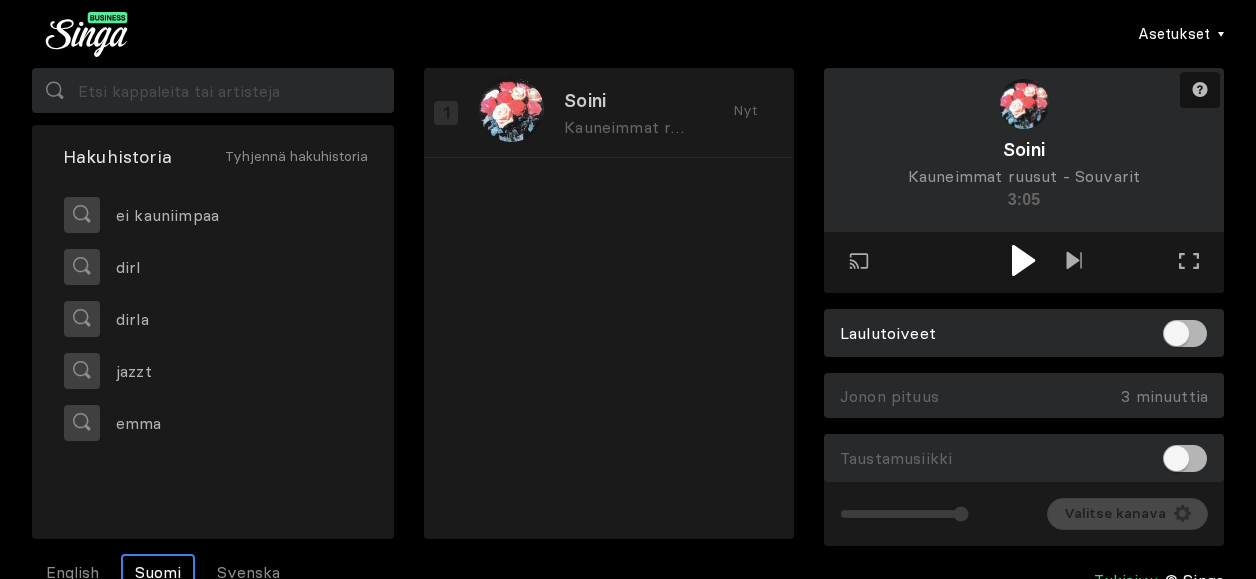 click on "Asetukset" at bounding box center [1181, 34] 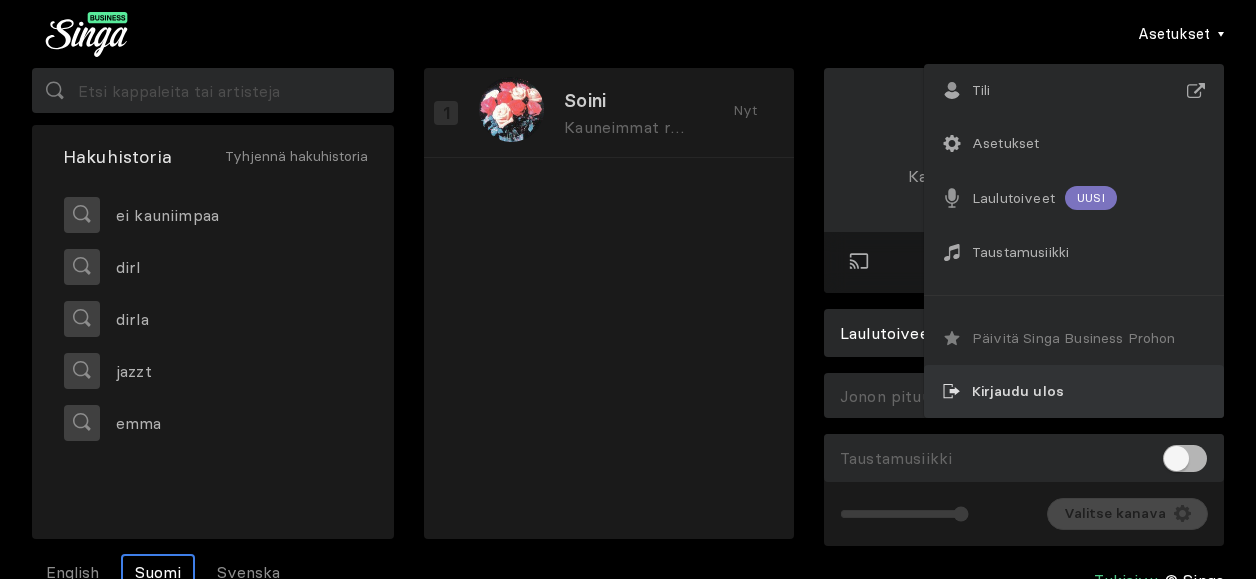 click on "Kirjaudu ulos" at bounding box center (1074, 338) 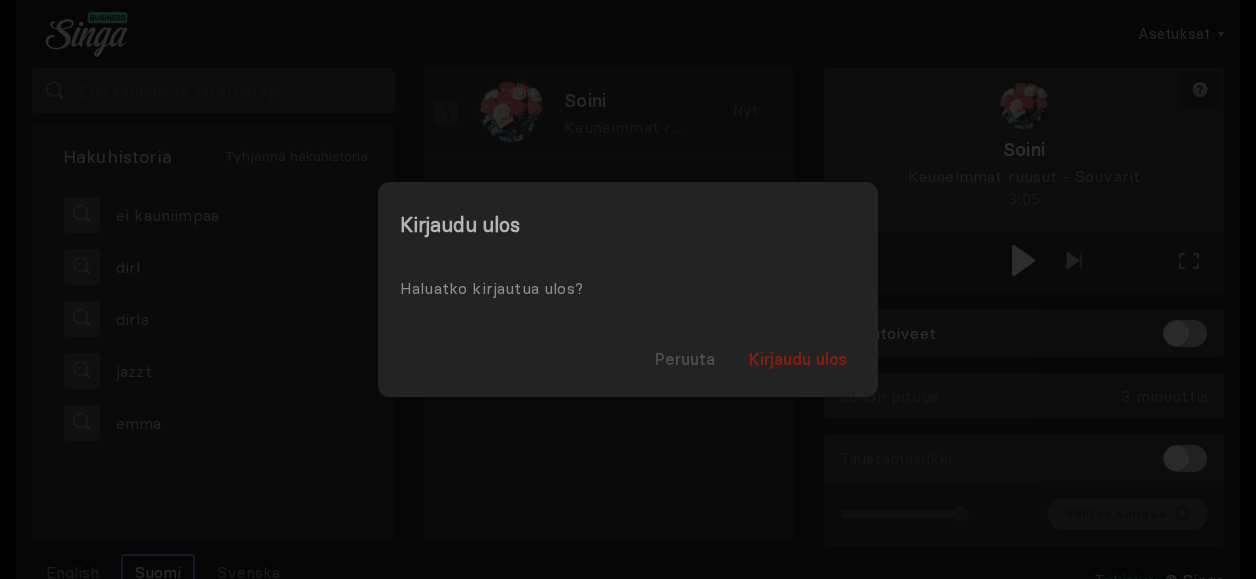 click on "Kirjaudu ulos" at bounding box center (798, 359) 